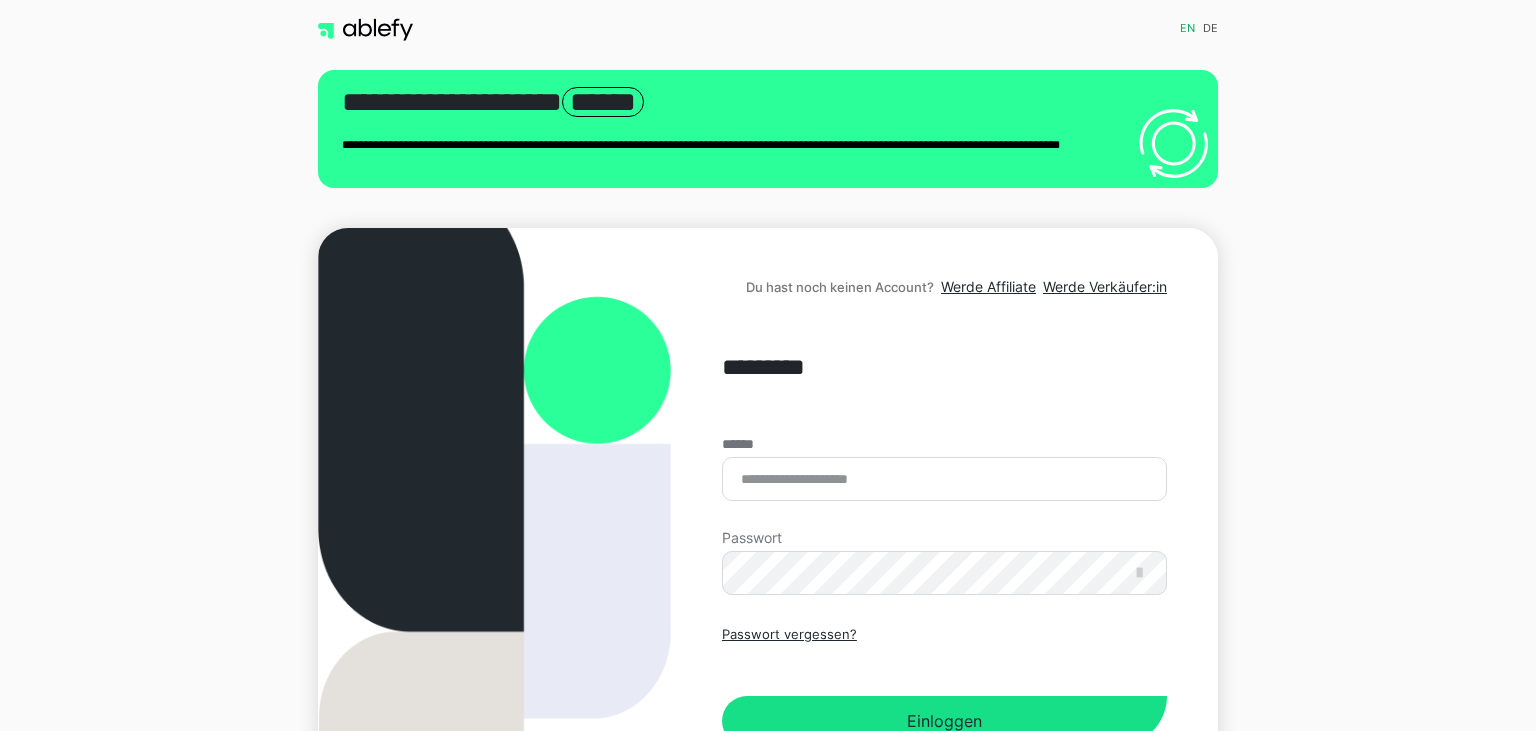 scroll, scrollTop: 0, scrollLeft: 0, axis: both 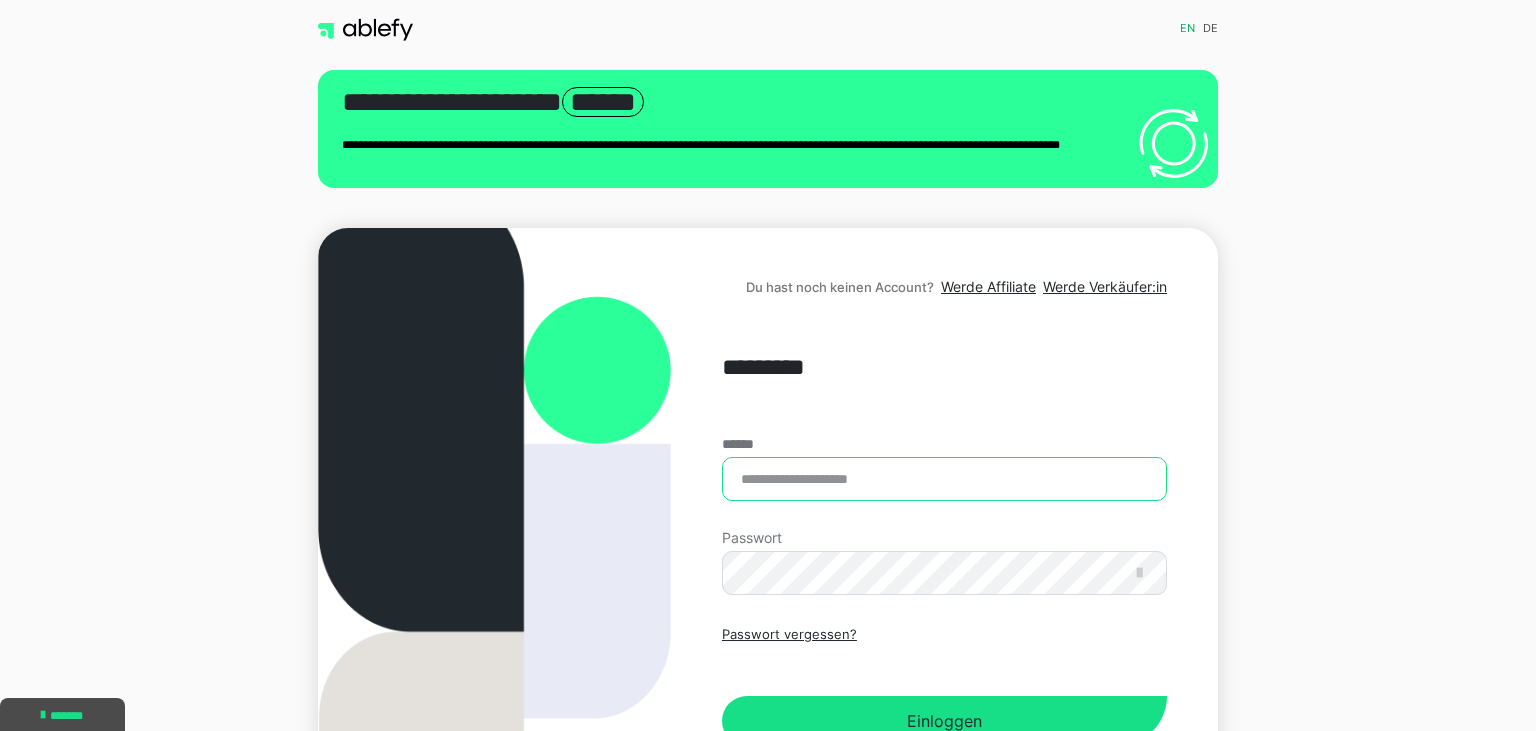 click on "******" at bounding box center [944, 479] 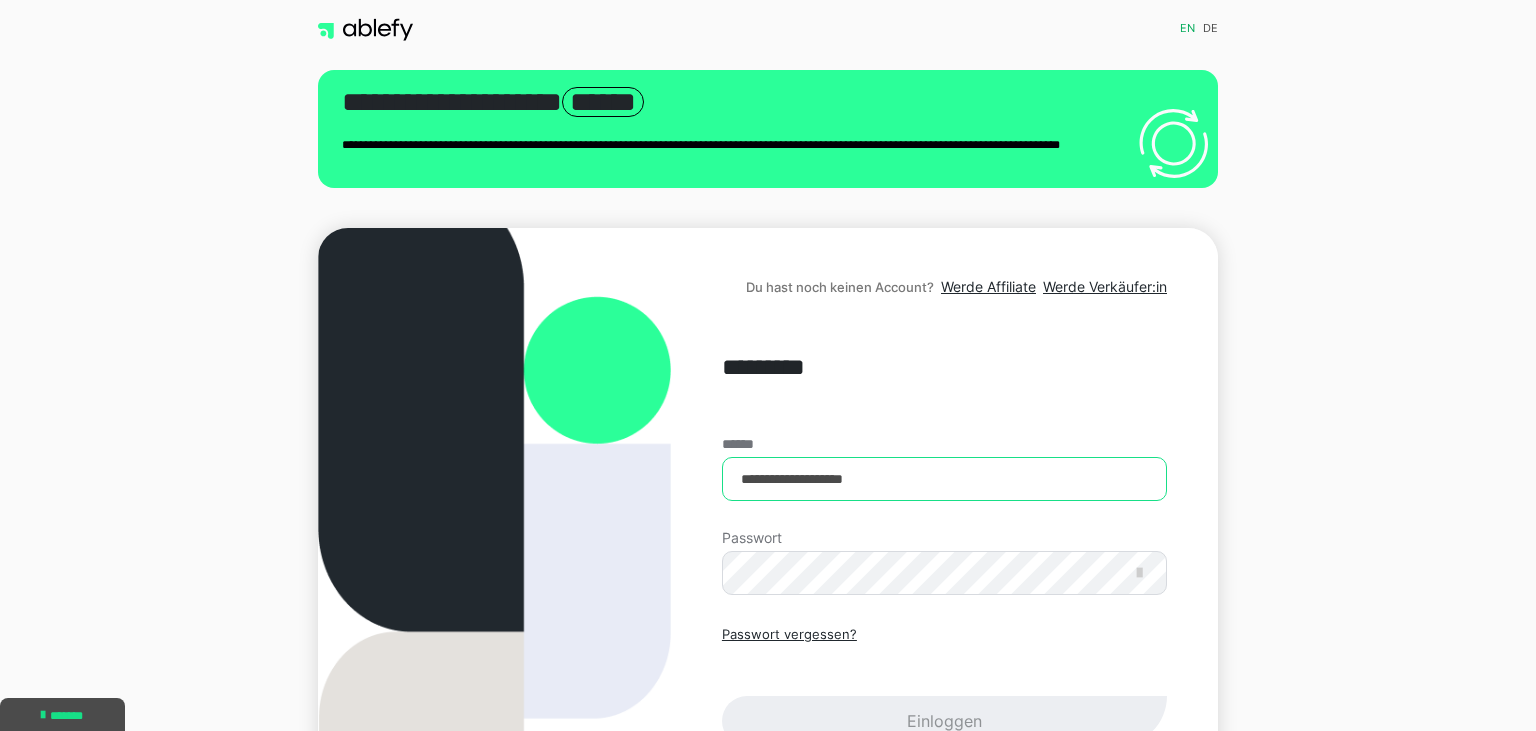 type on "**********" 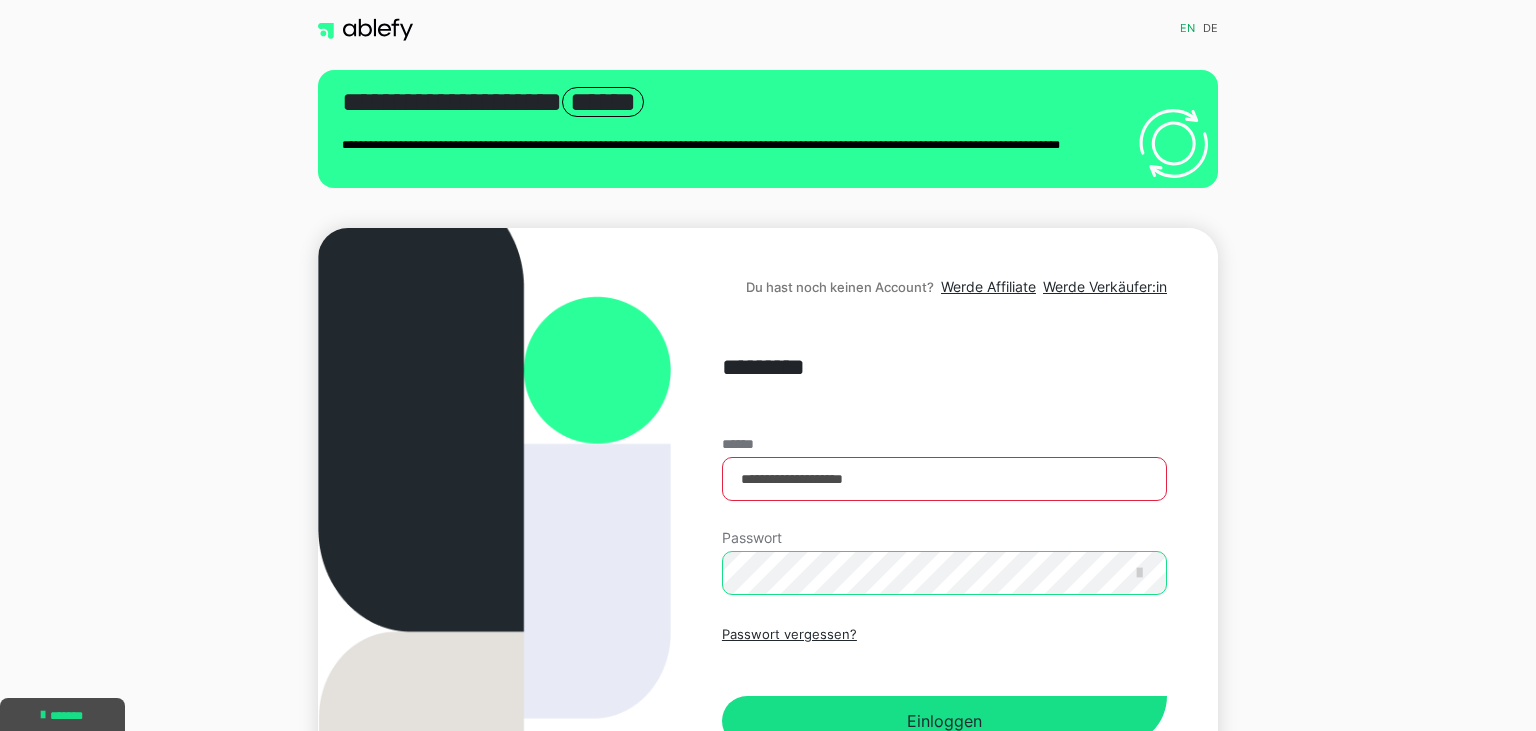 click on "Einloggen" at bounding box center [944, 721] 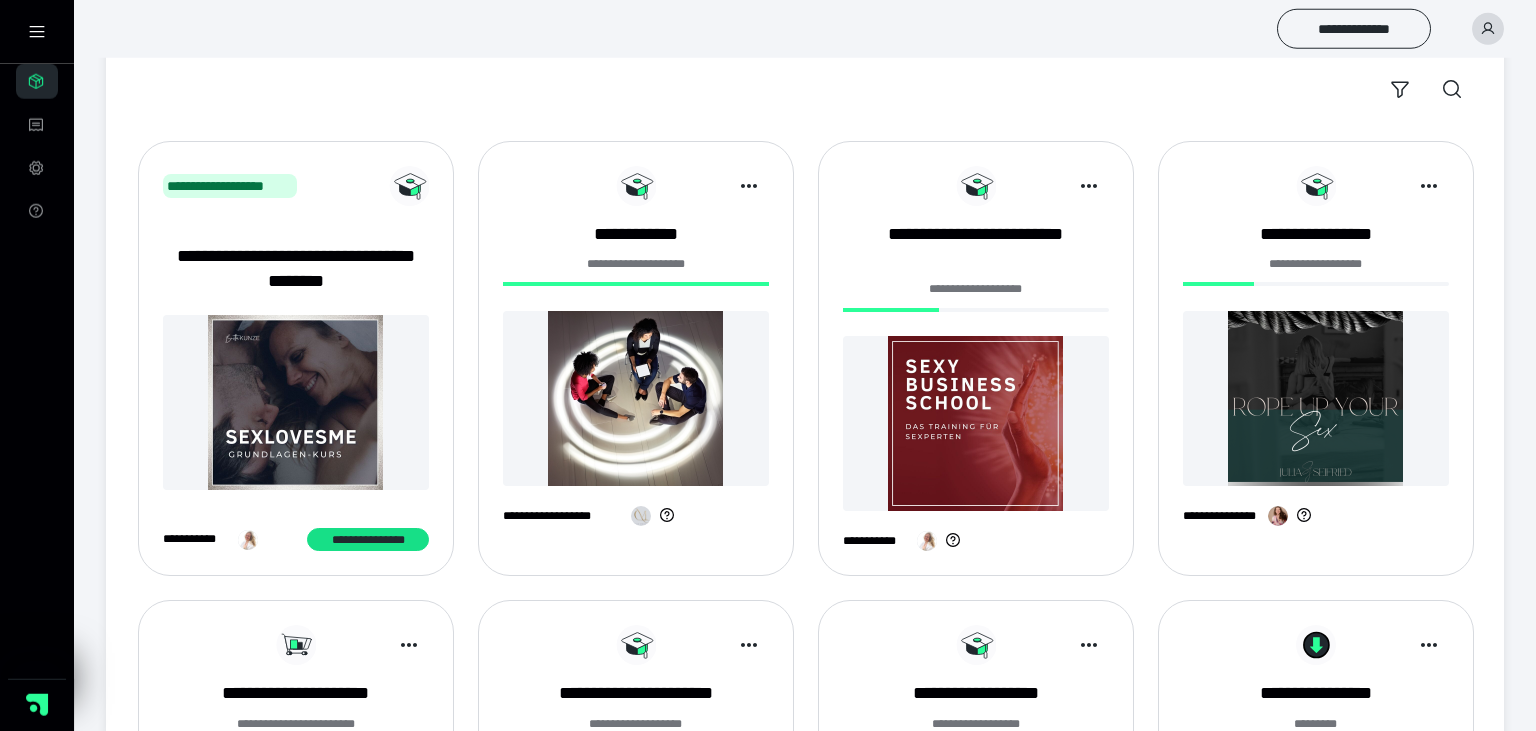 scroll, scrollTop: 0, scrollLeft: 0, axis: both 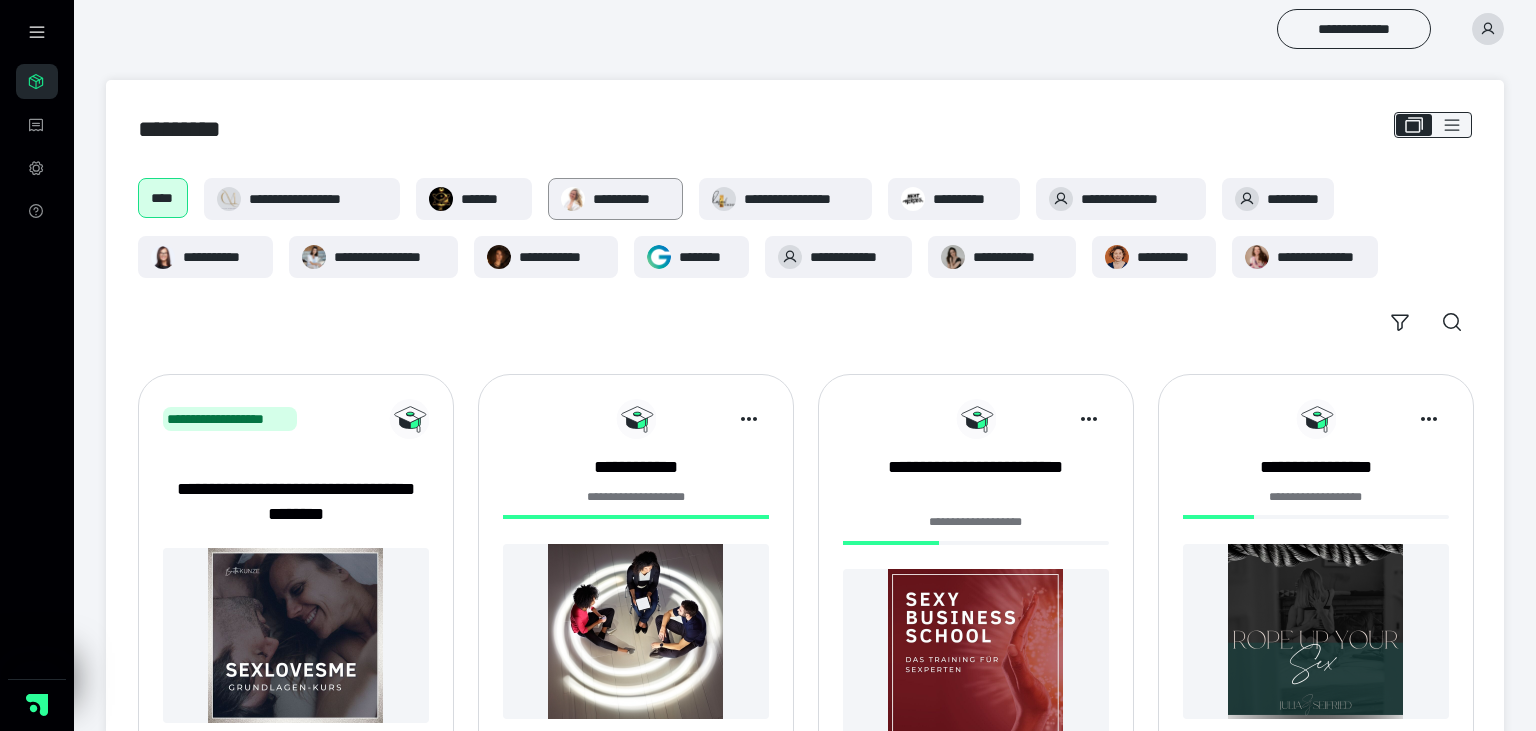 click on "**********" at bounding box center (615, 199) 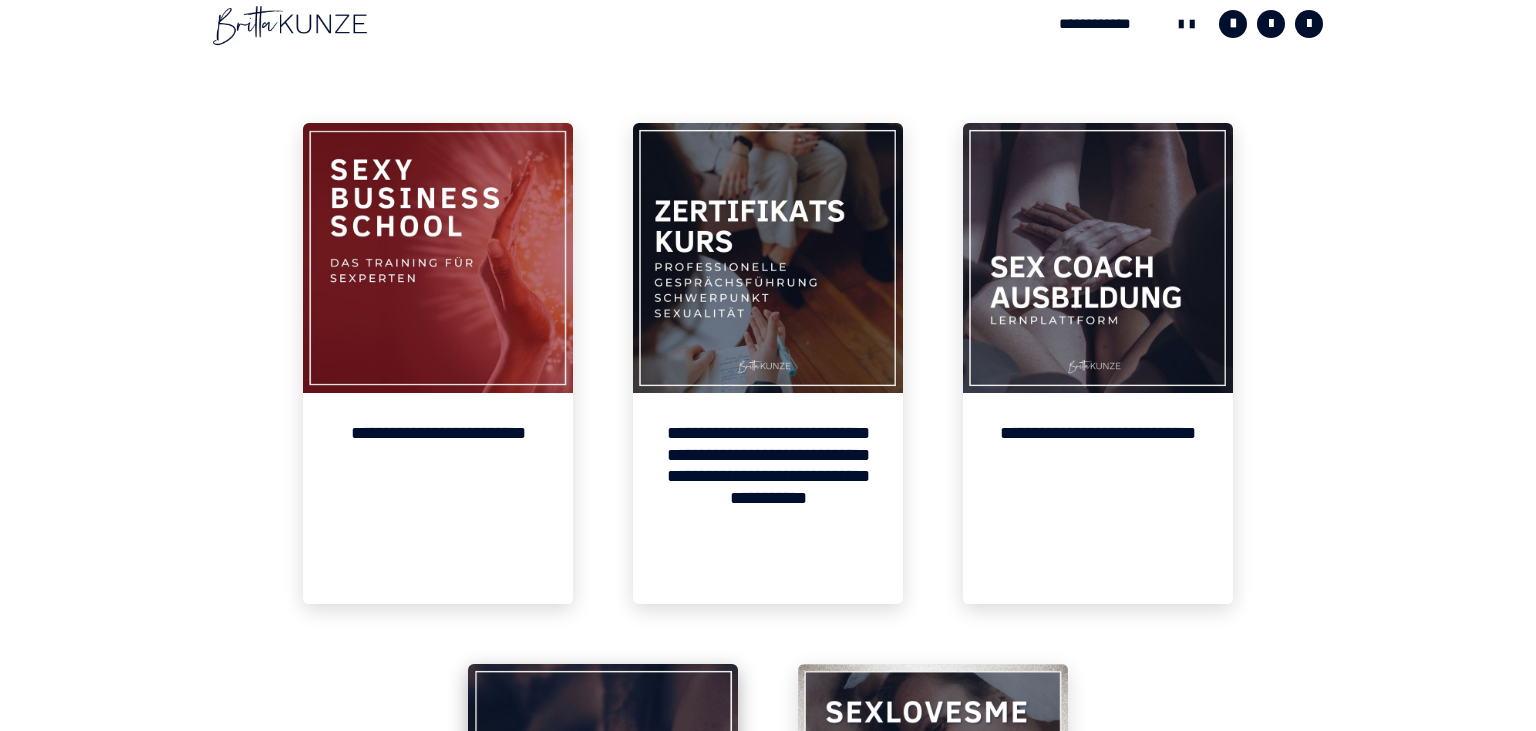 scroll, scrollTop: 0, scrollLeft: 0, axis: both 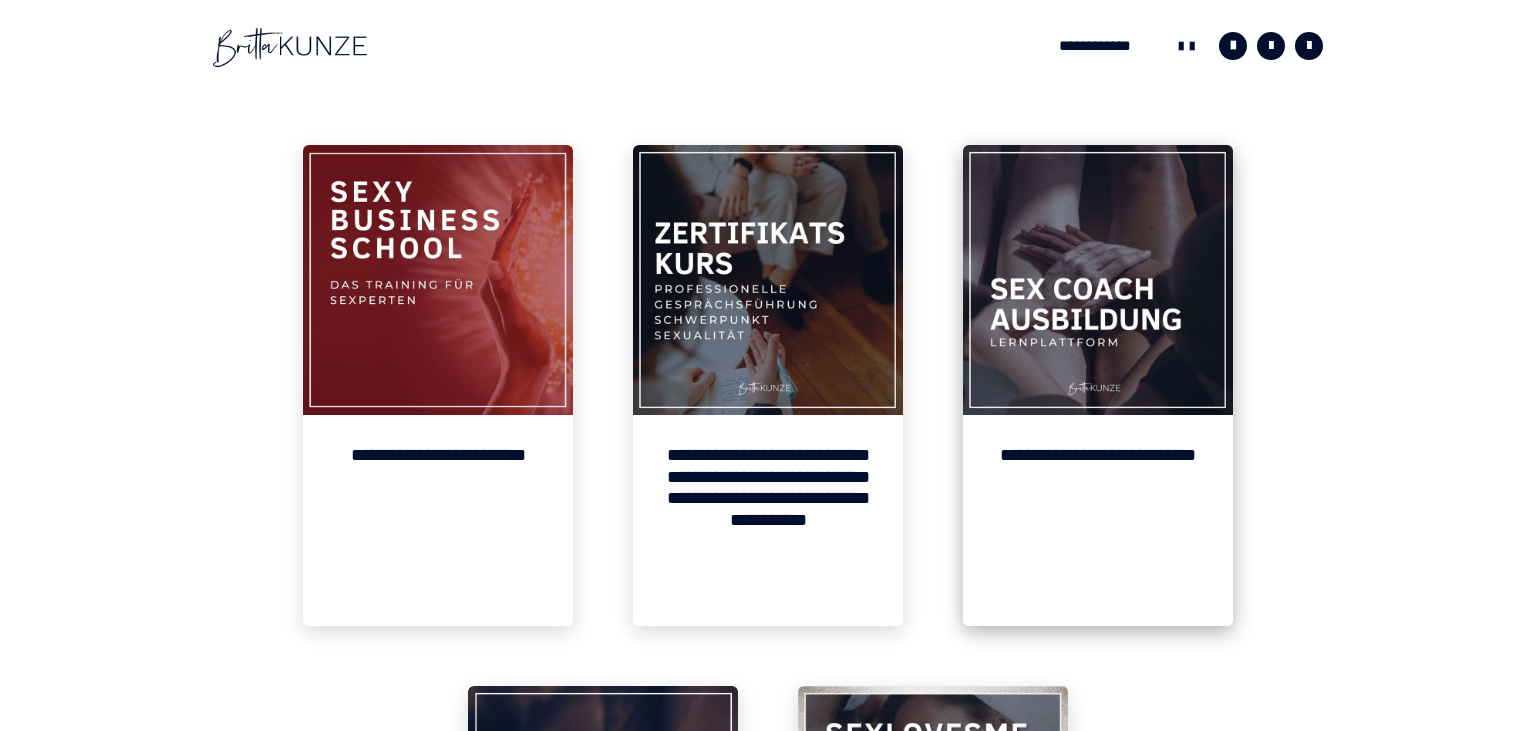 click on "**********" at bounding box center (1098, 520) 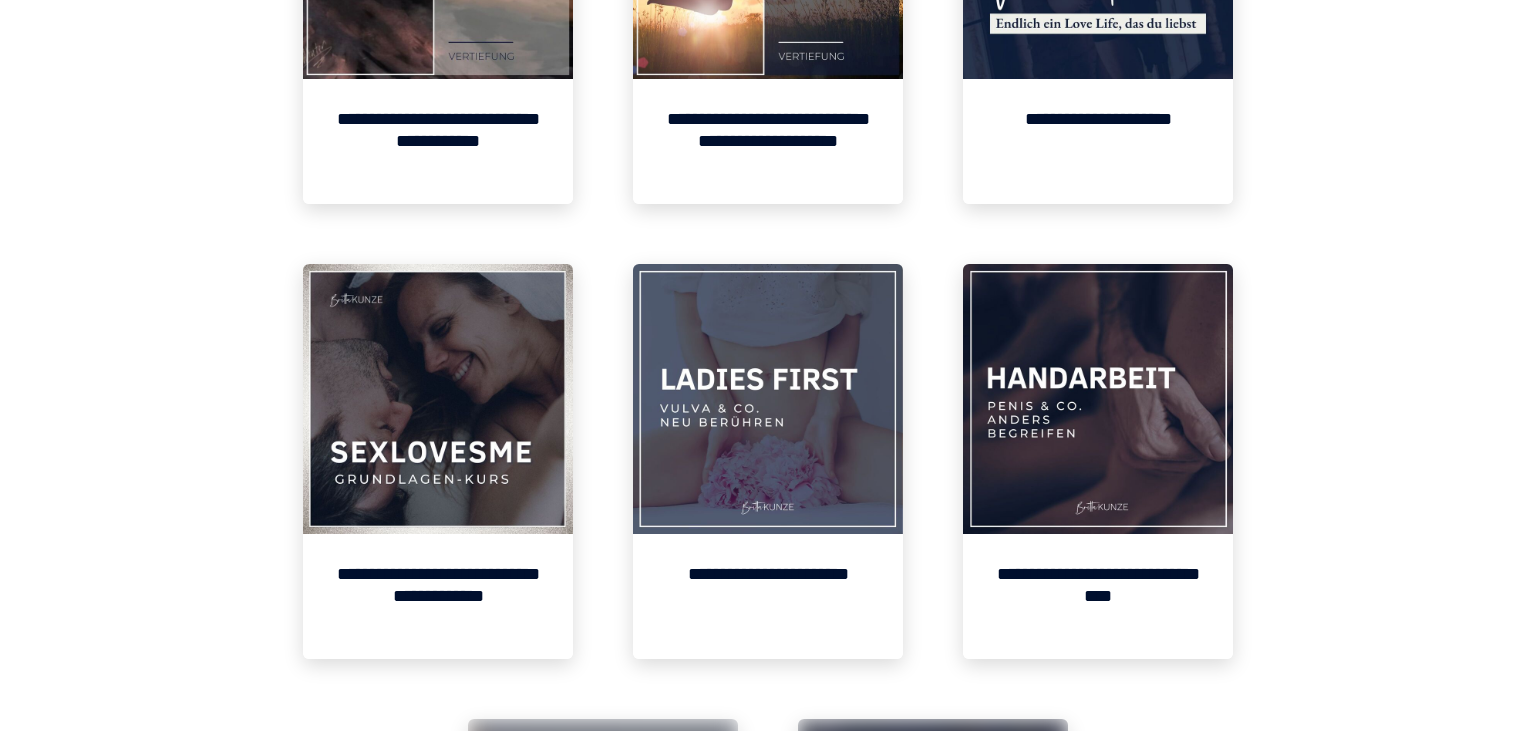 scroll, scrollTop: 1856, scrollLeft: 0, axis: vertical 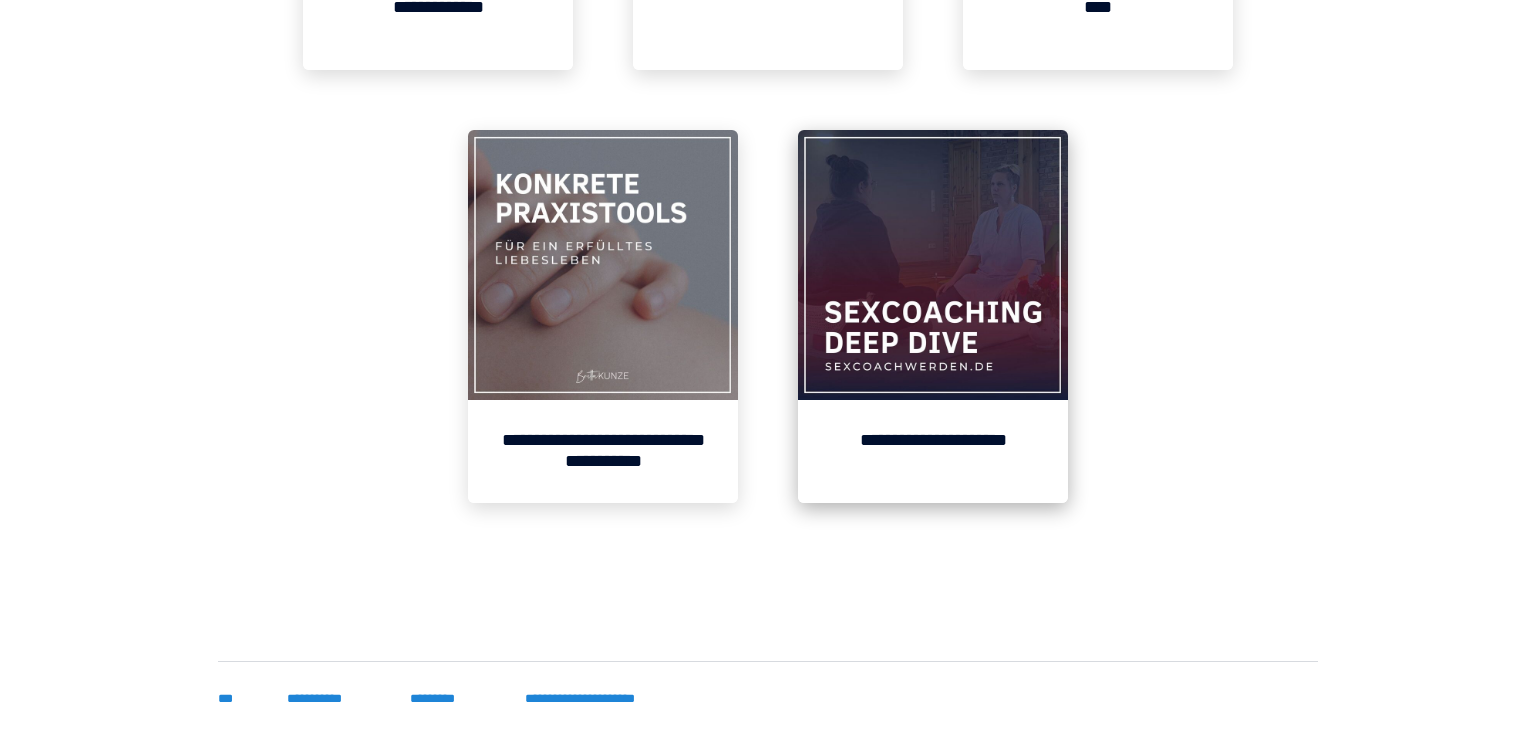 click on "**********" at bounding box center [933, 451] 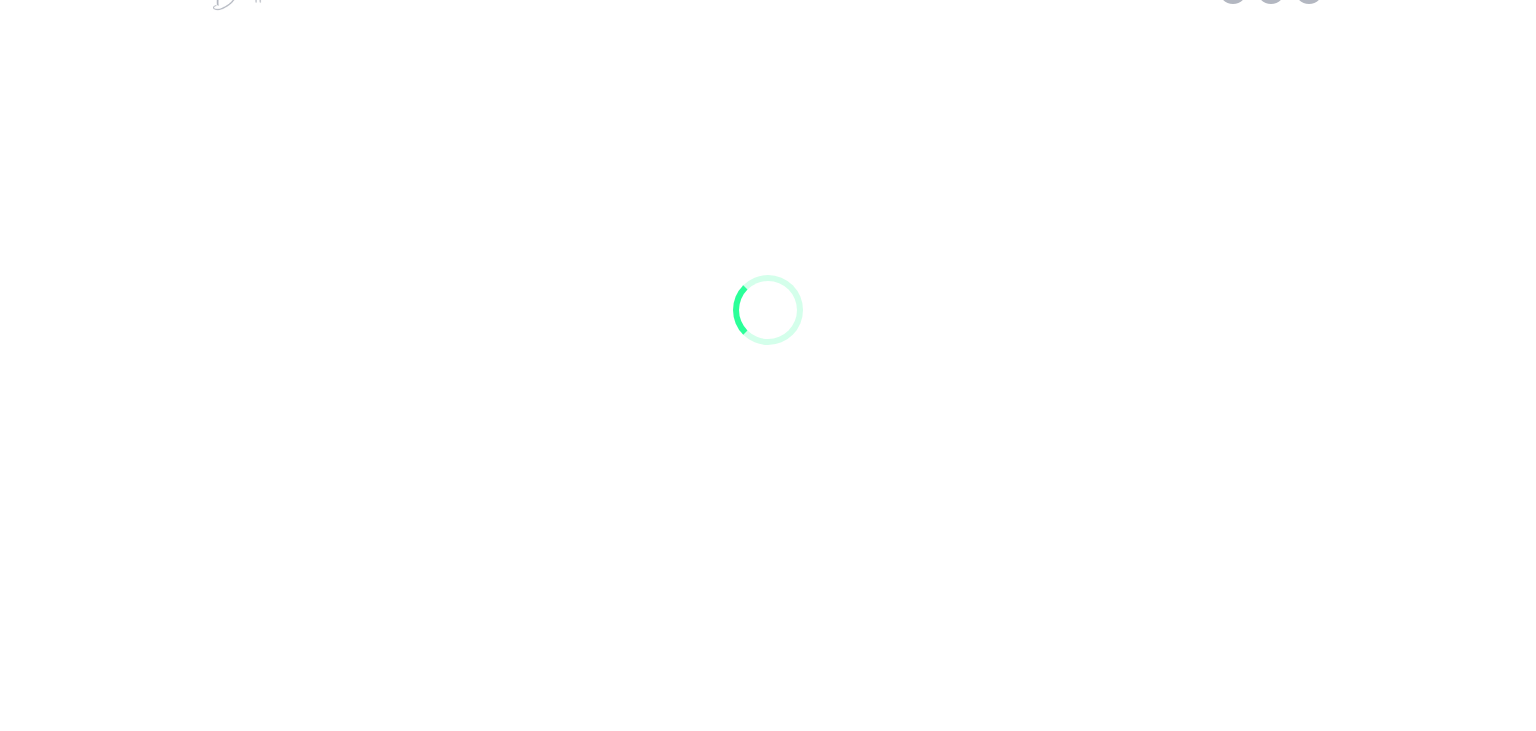 scroll, scrollTop: 0, scrollLeft: 0, axis: both 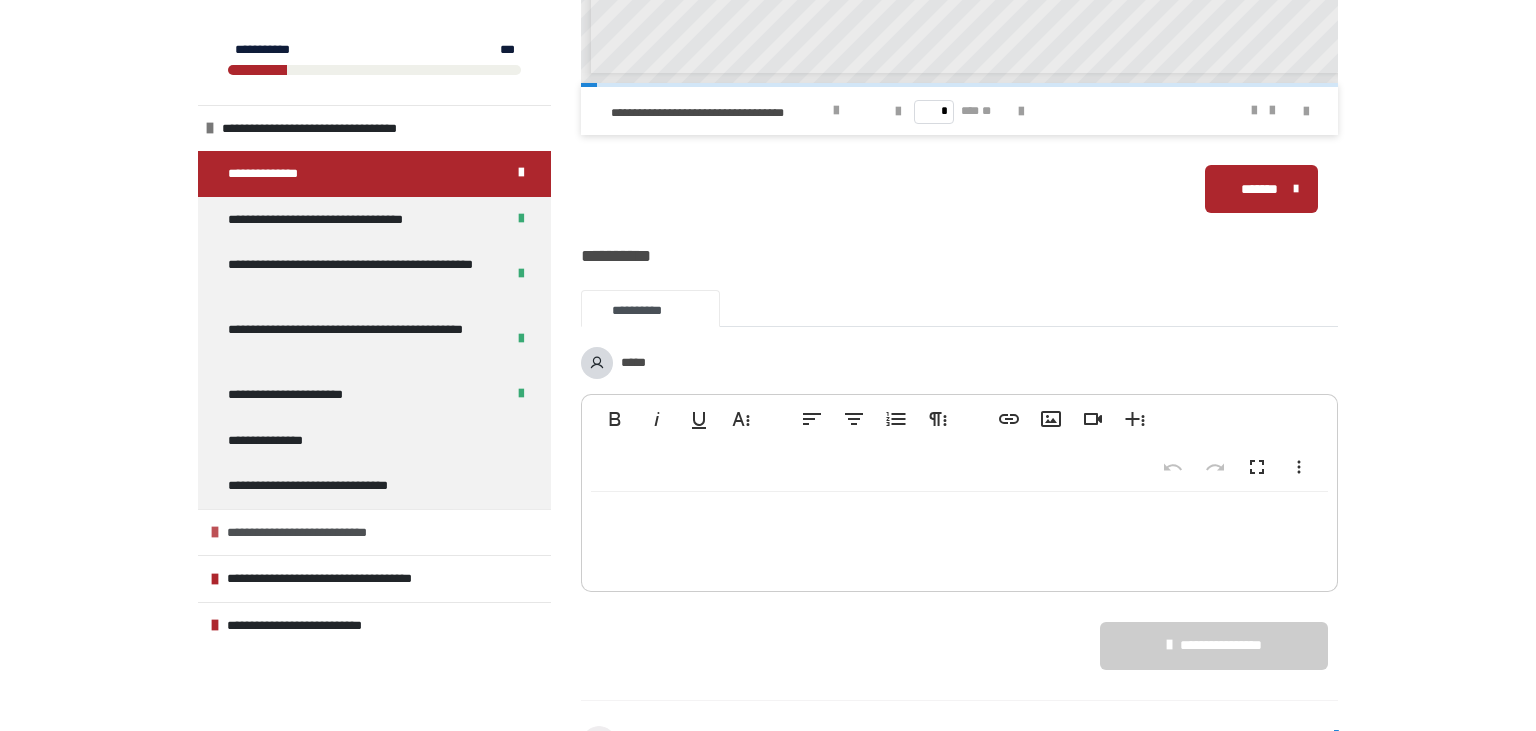 click on "**********" at bounding box center [325, 533] 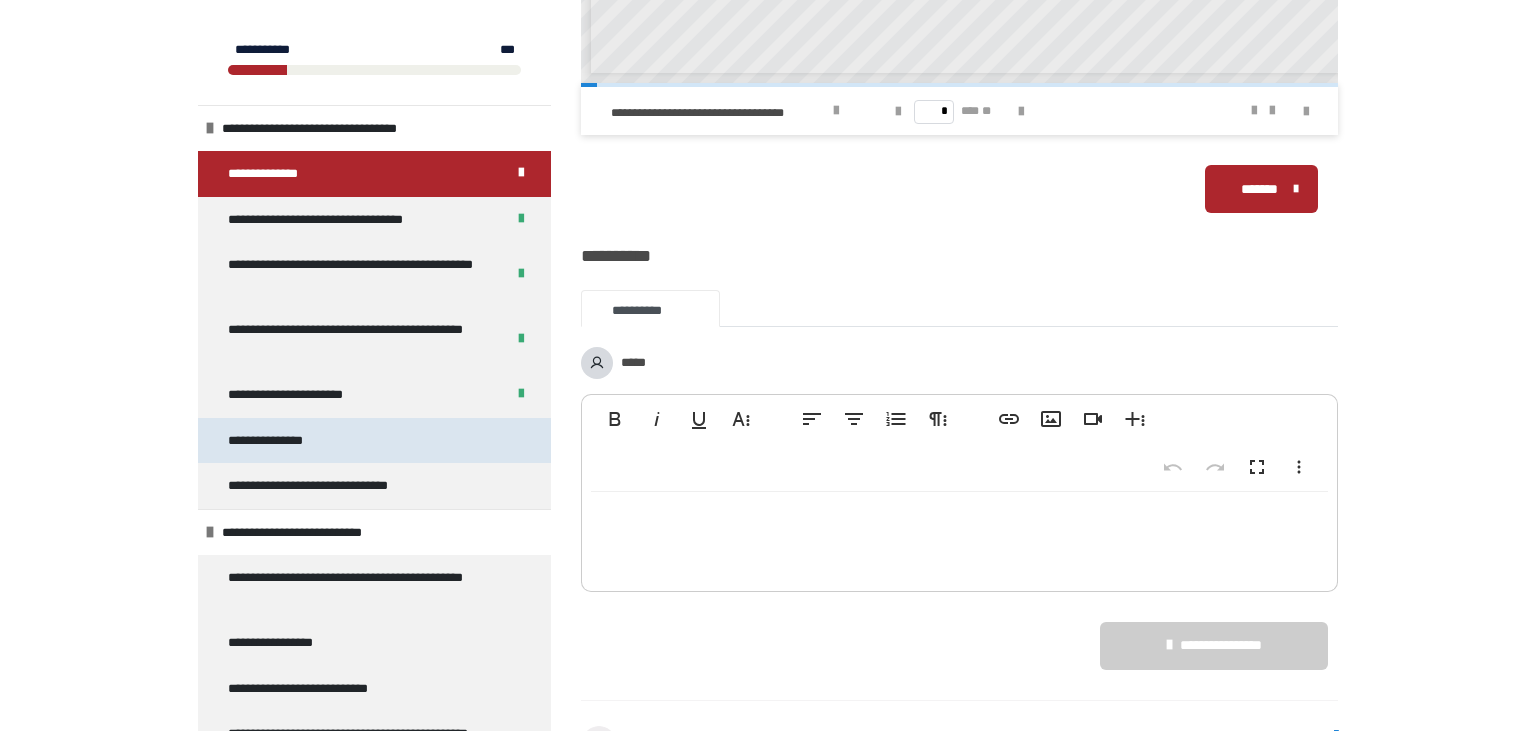 click on "**********" at bounding box center [374, 441] 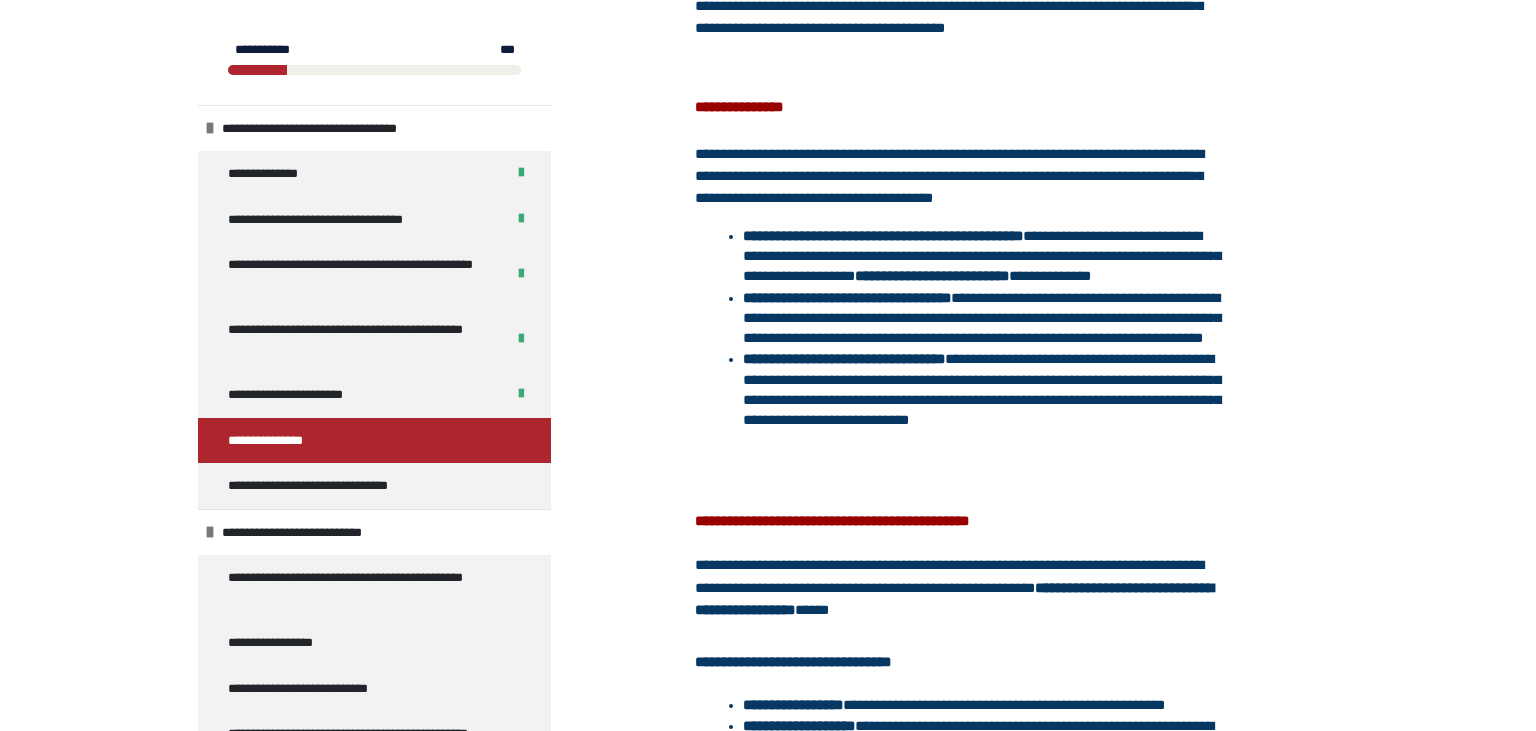 scroll, scrollTop: 2472, scrollLeft: 0, axis: vertical 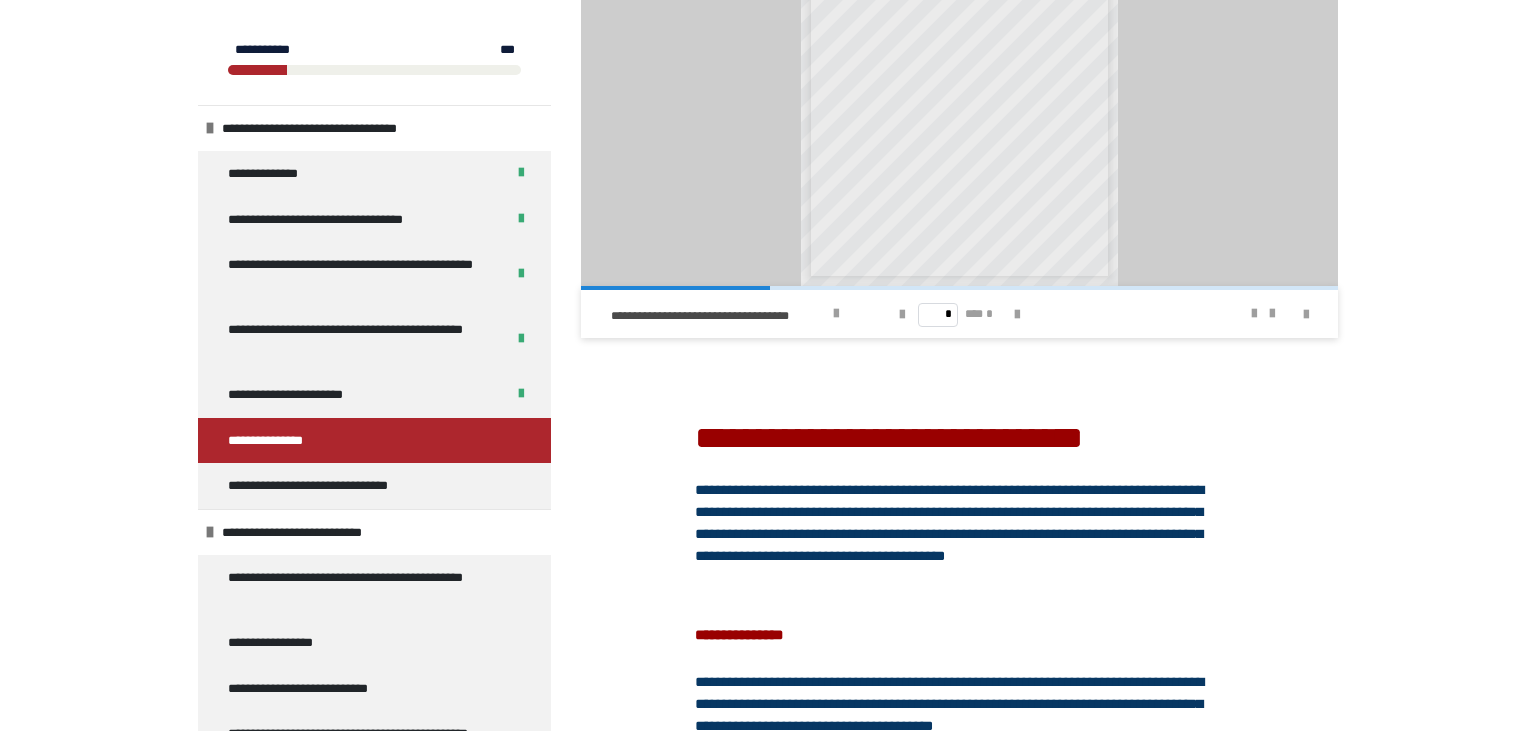 click on "**********" at bounding box center [768, 978] 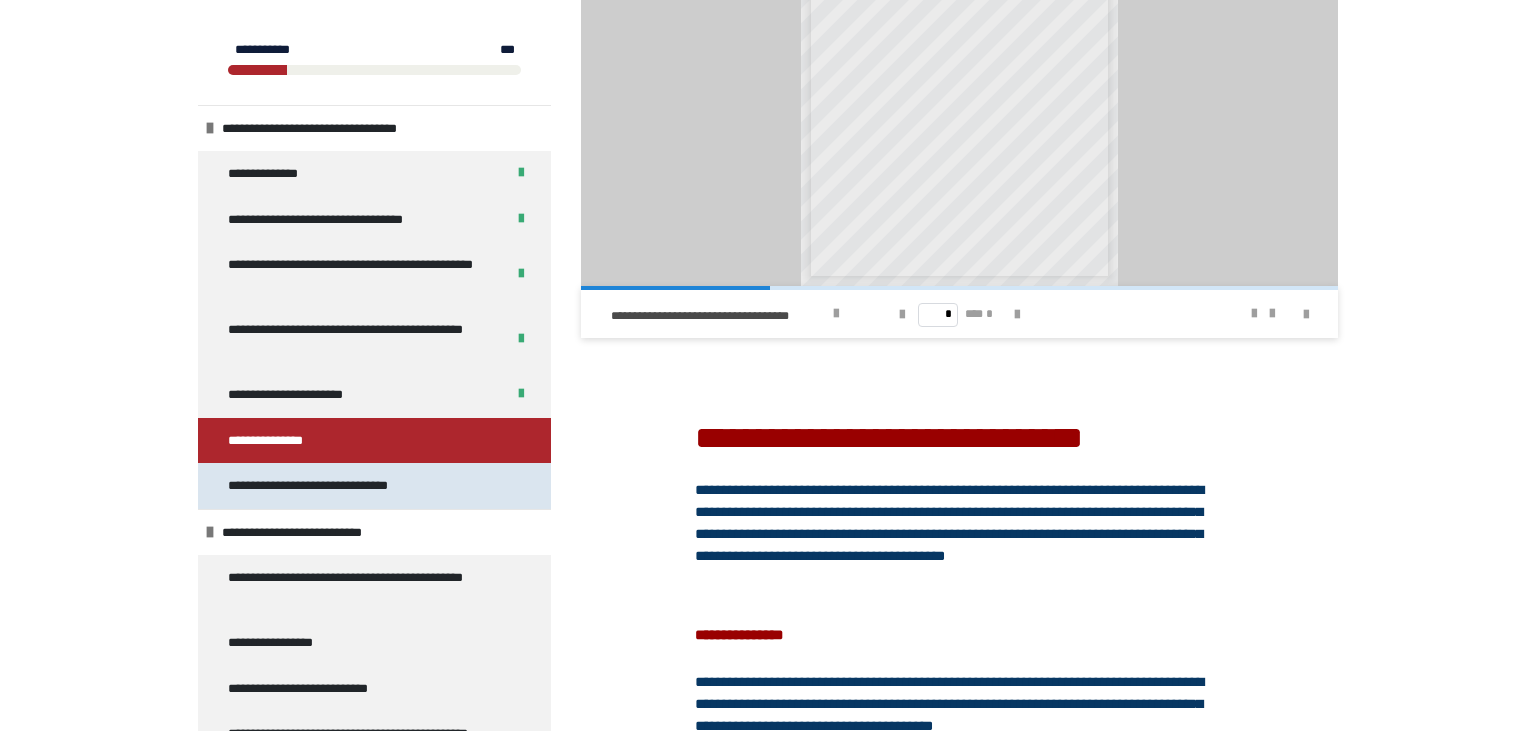 click on "**********" at bounding box center [342, 486] 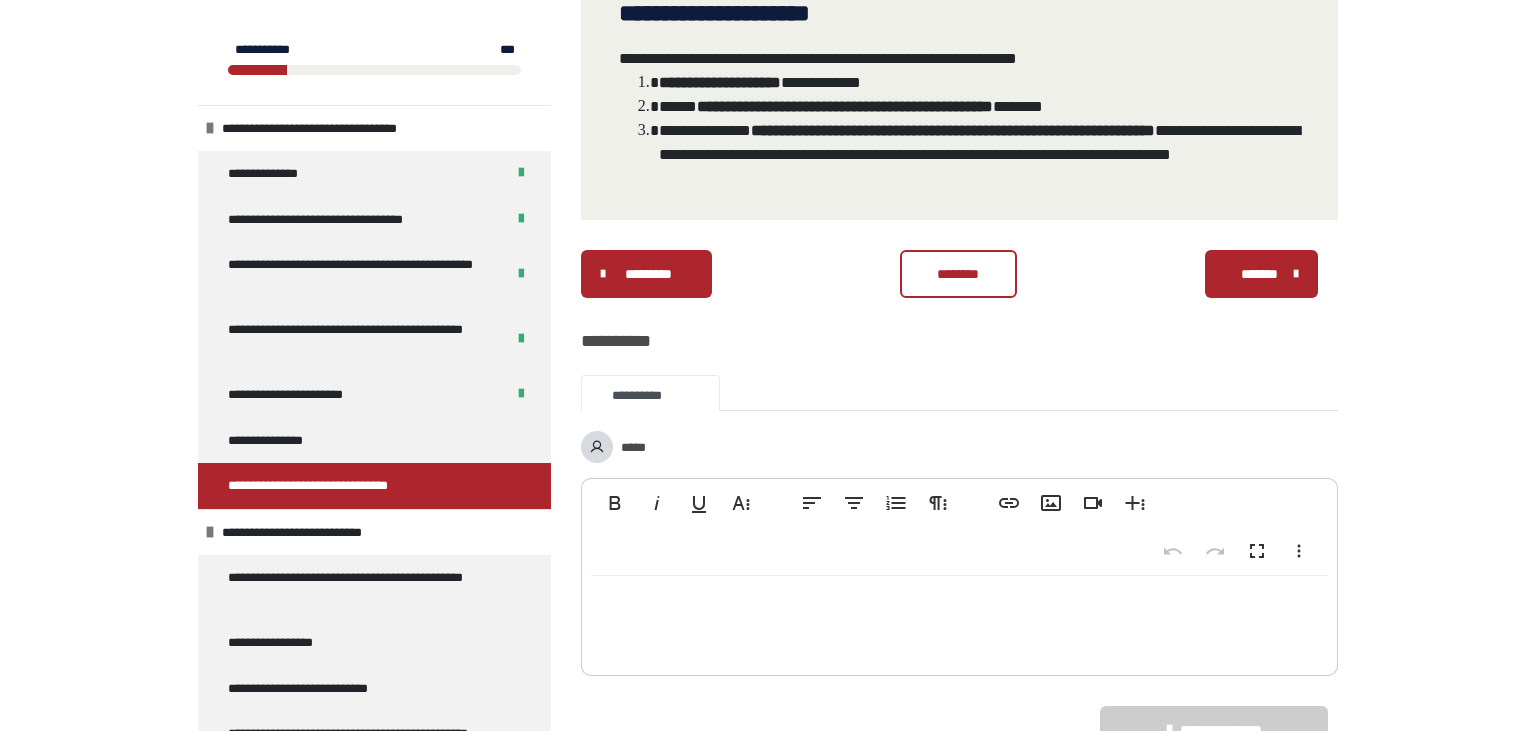 scroll, scrollTop: 360, scrollLeft: 0, axis: vertical 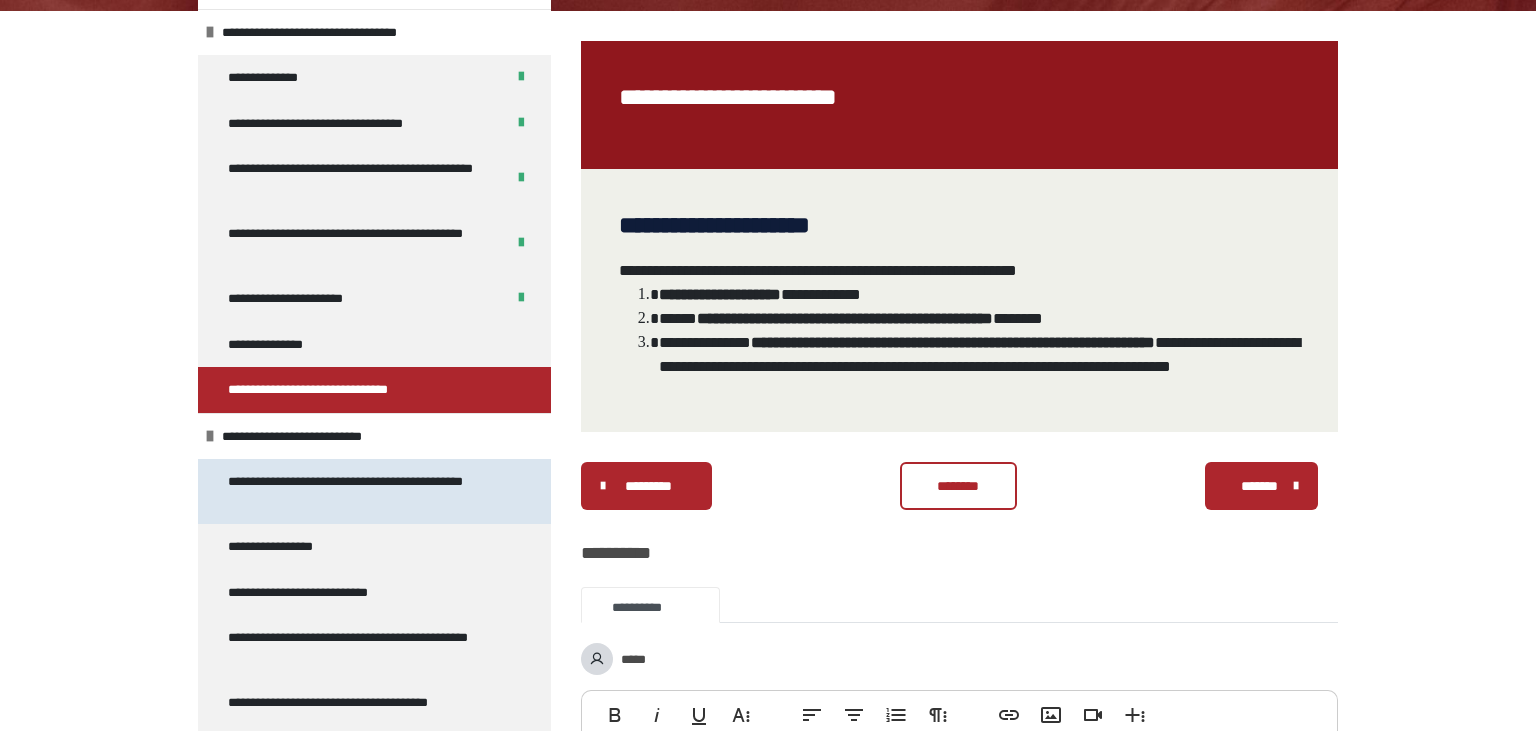 click on "**********" at bounding box center [366, 491] 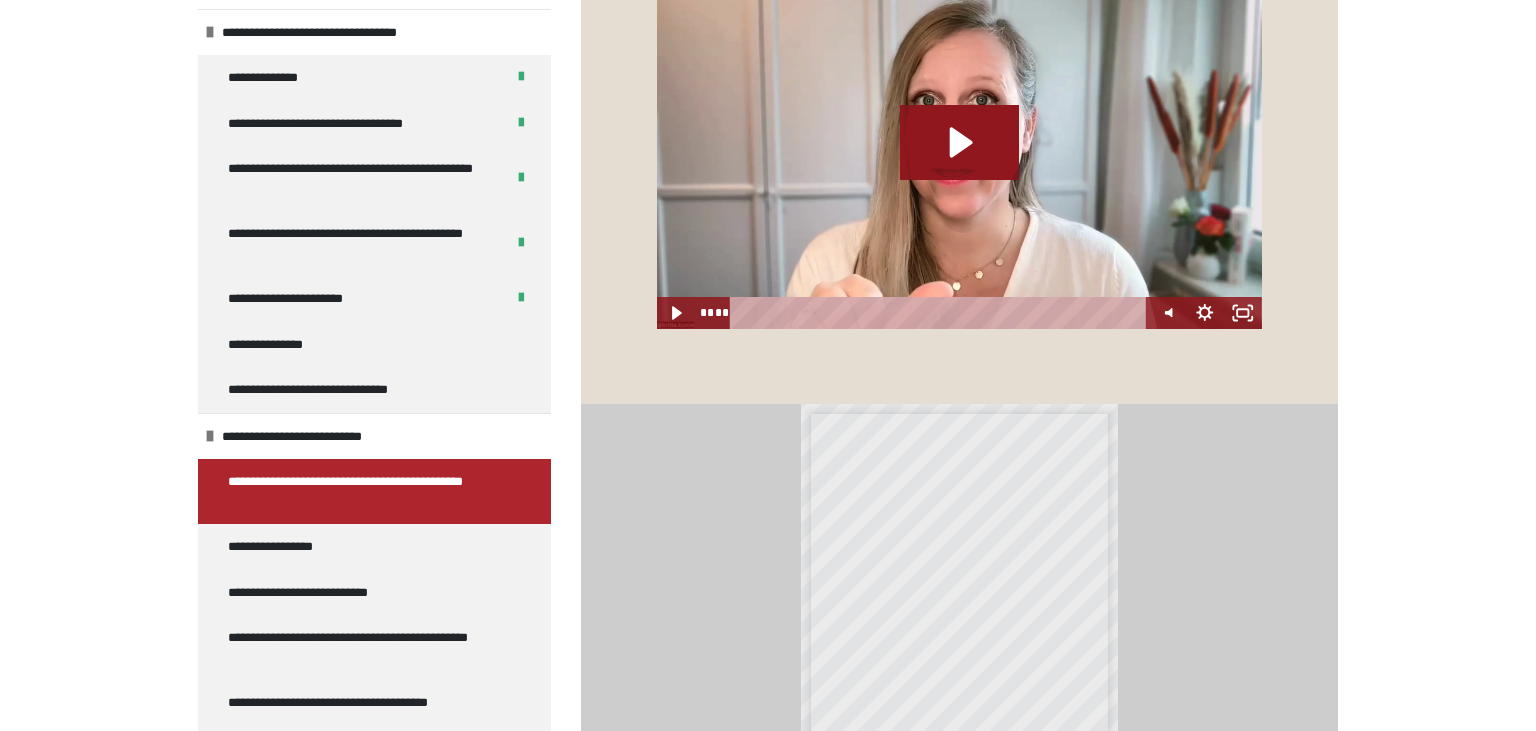 scroll, scrollTop: 770, scrollLeft: 0, axis: vertical 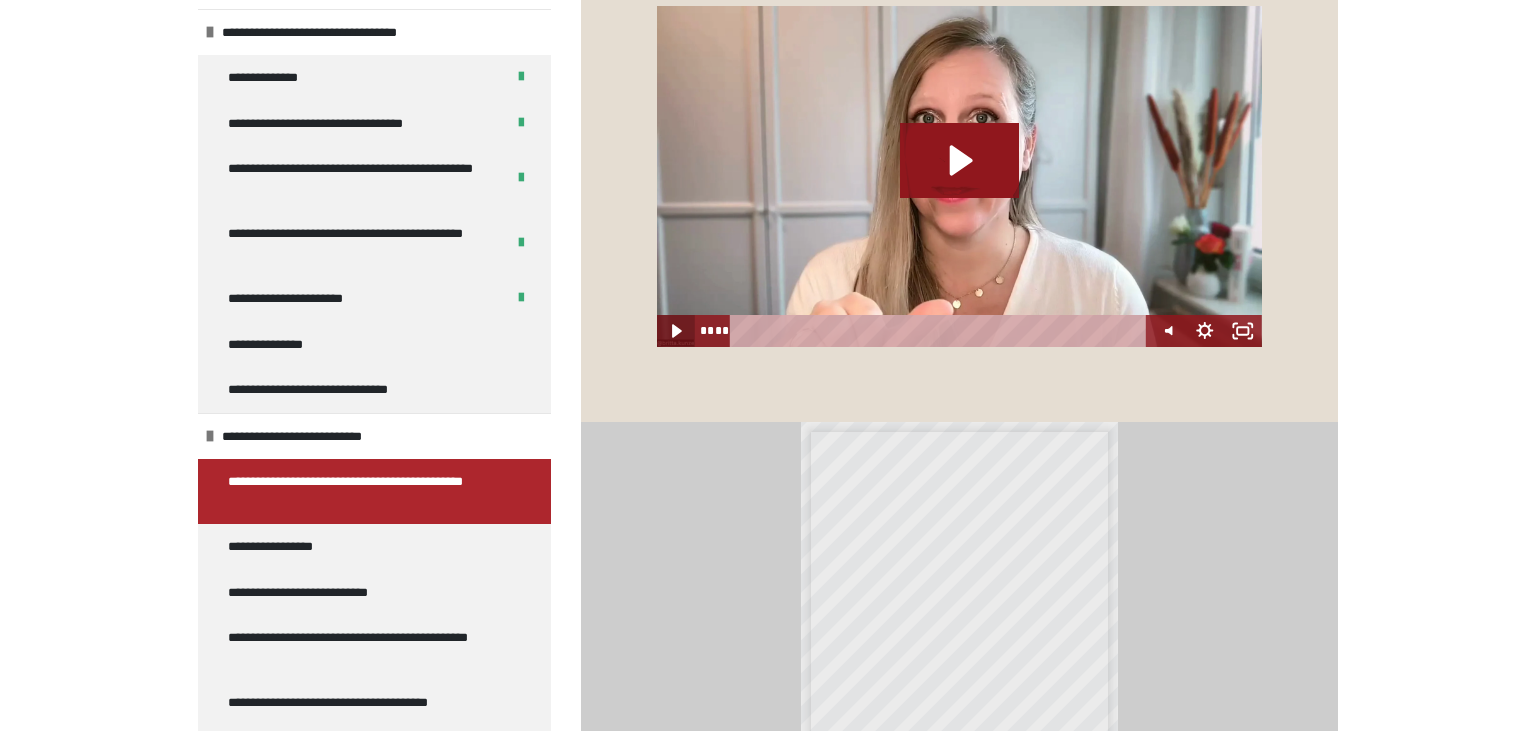 click 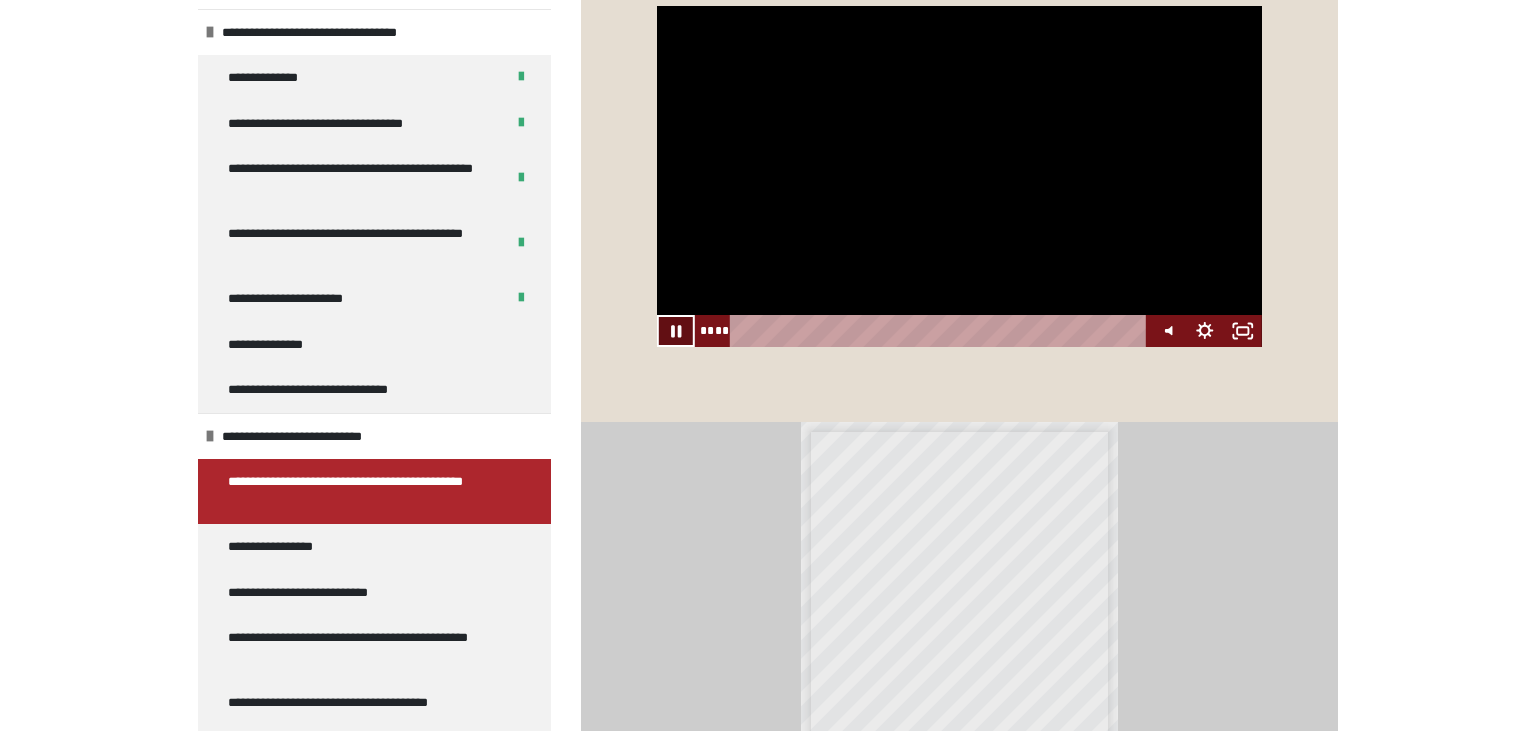 click 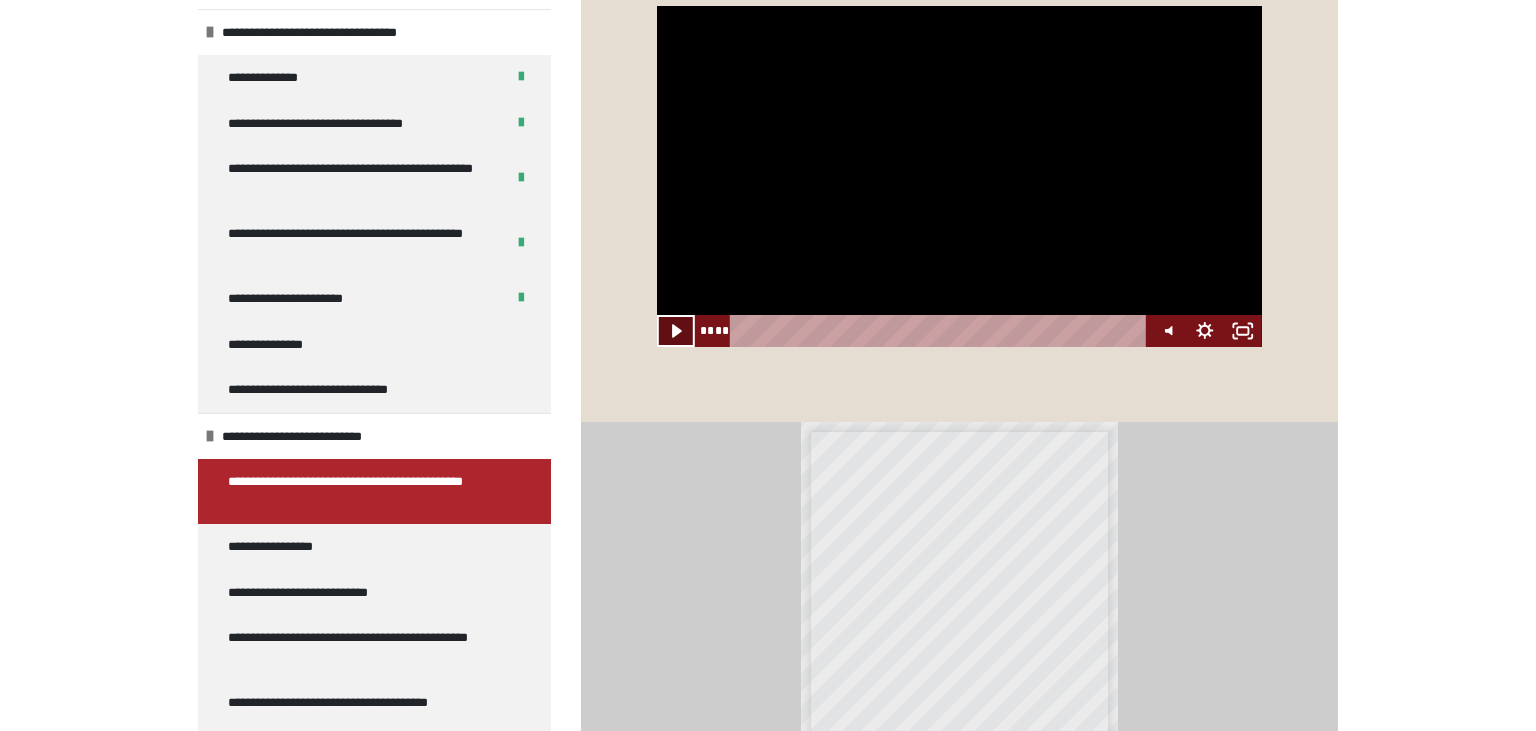 click 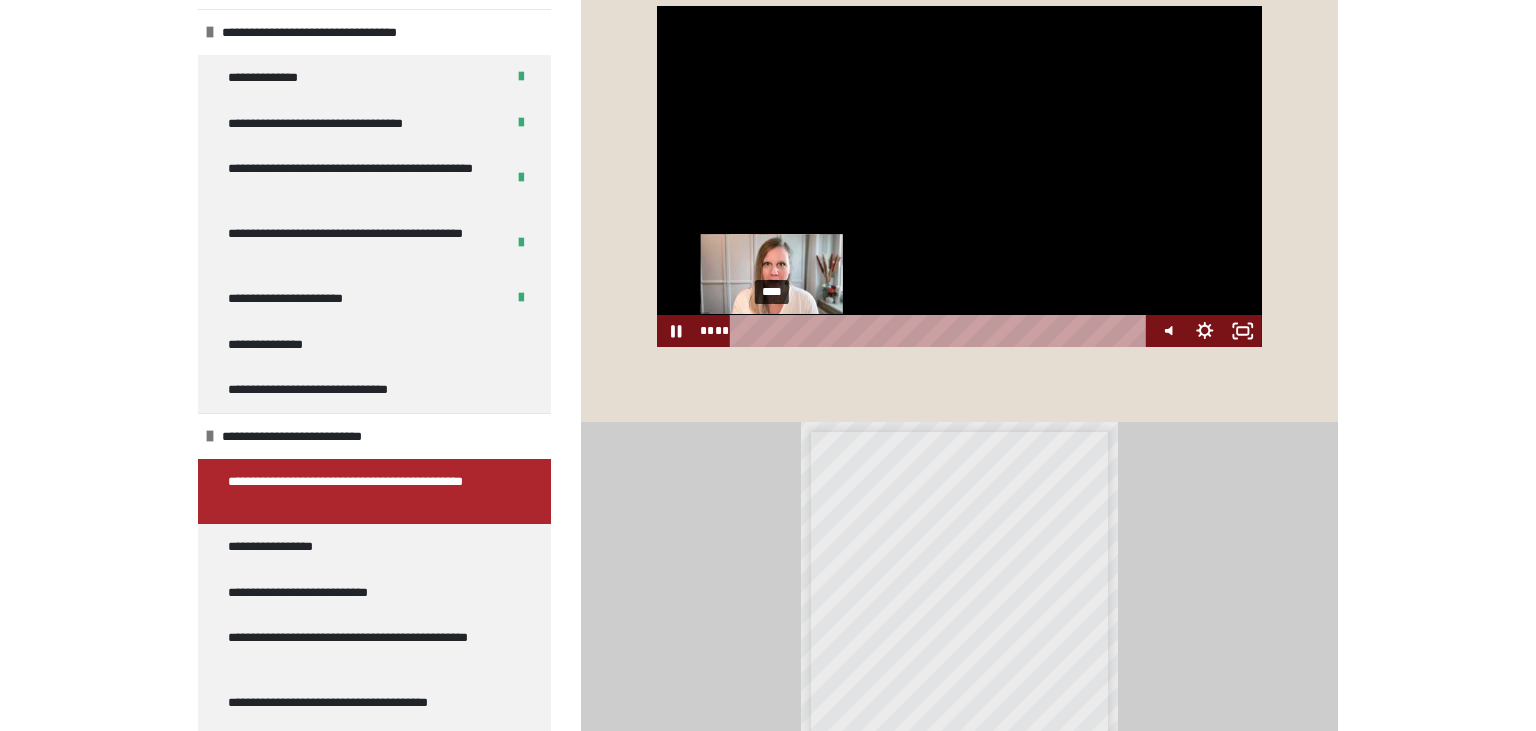 drag, startPoint x: 786, startPoint y: 419, endPoint x: 720, endPoint y: 430, distance: 66.910385 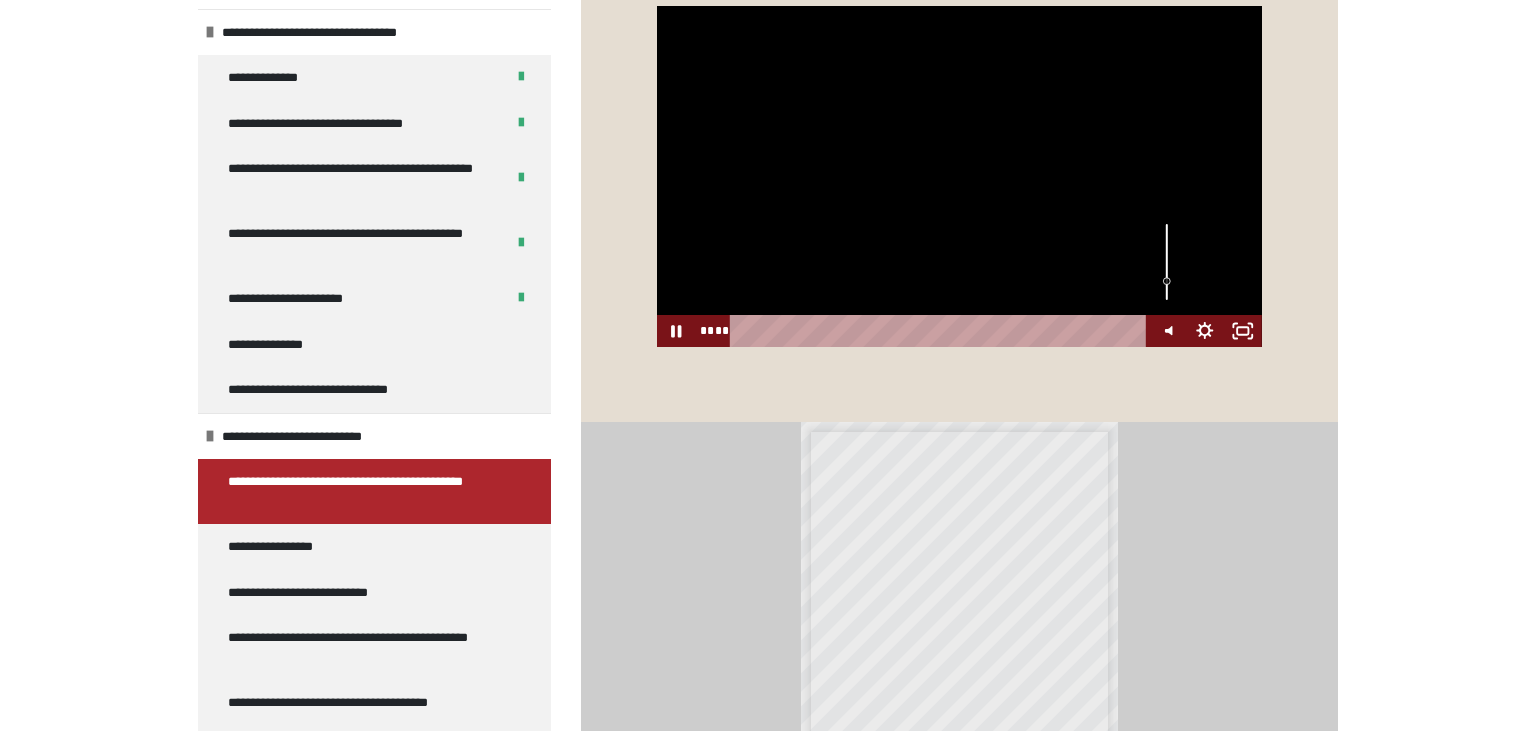 click at bounding box center (1167, 262) 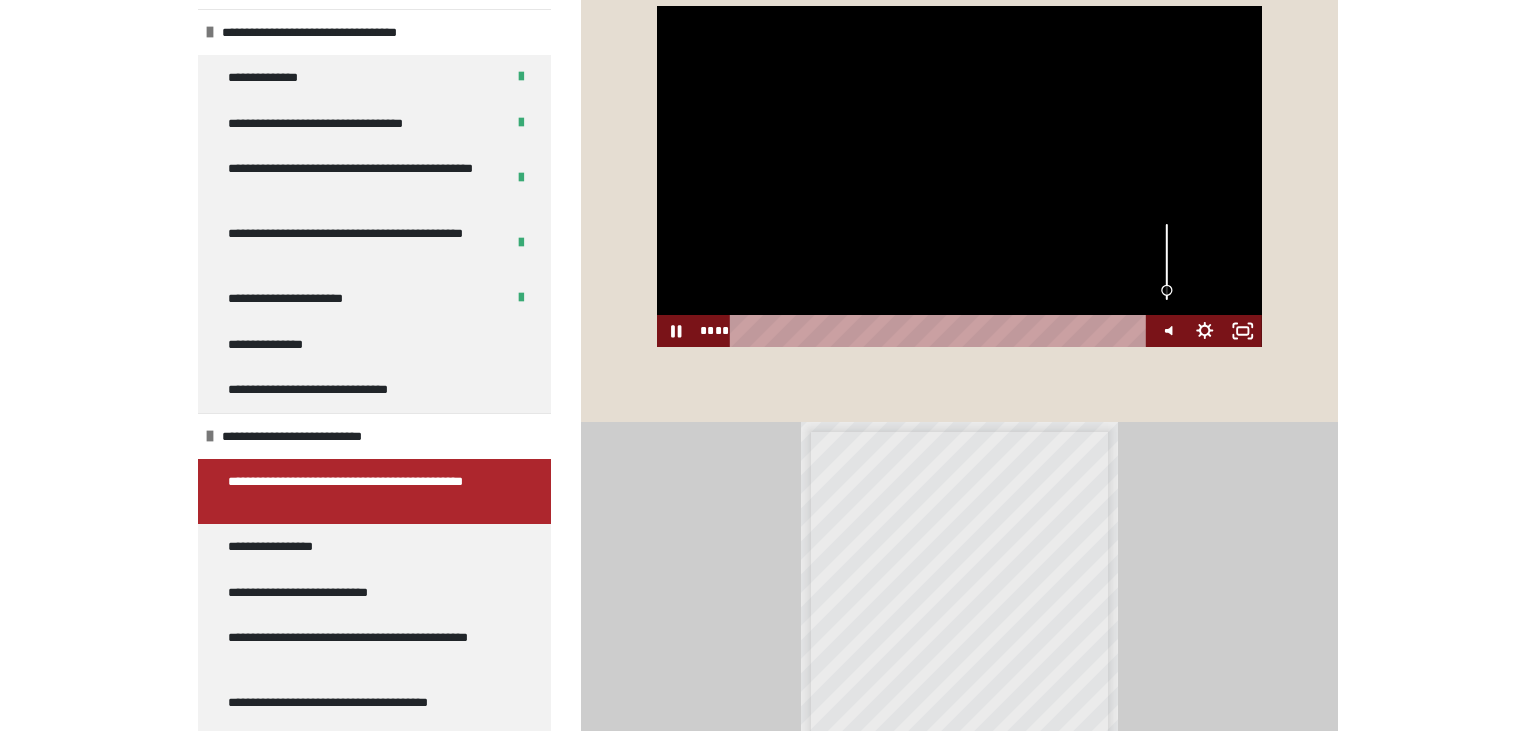 click at bounding box center [1167, 290] 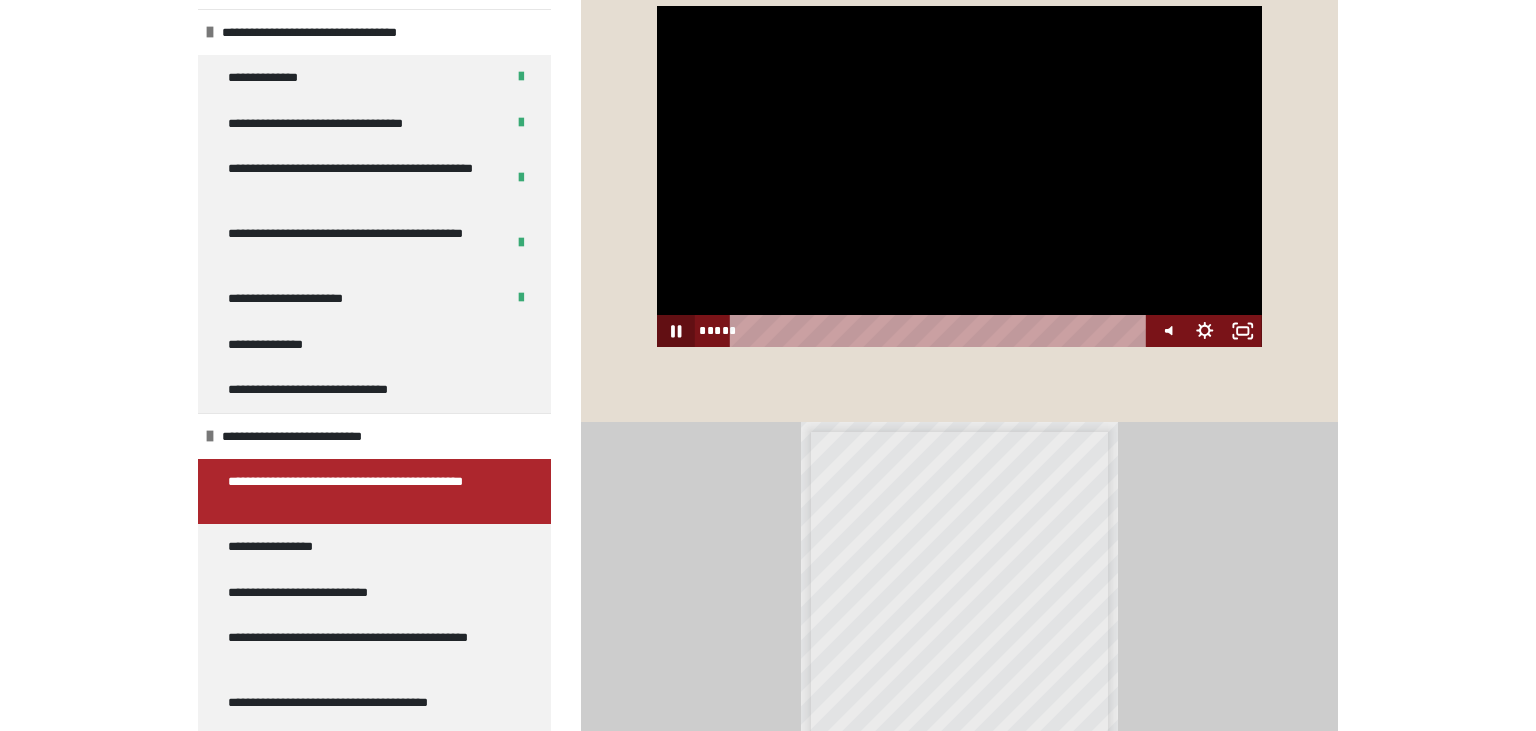click 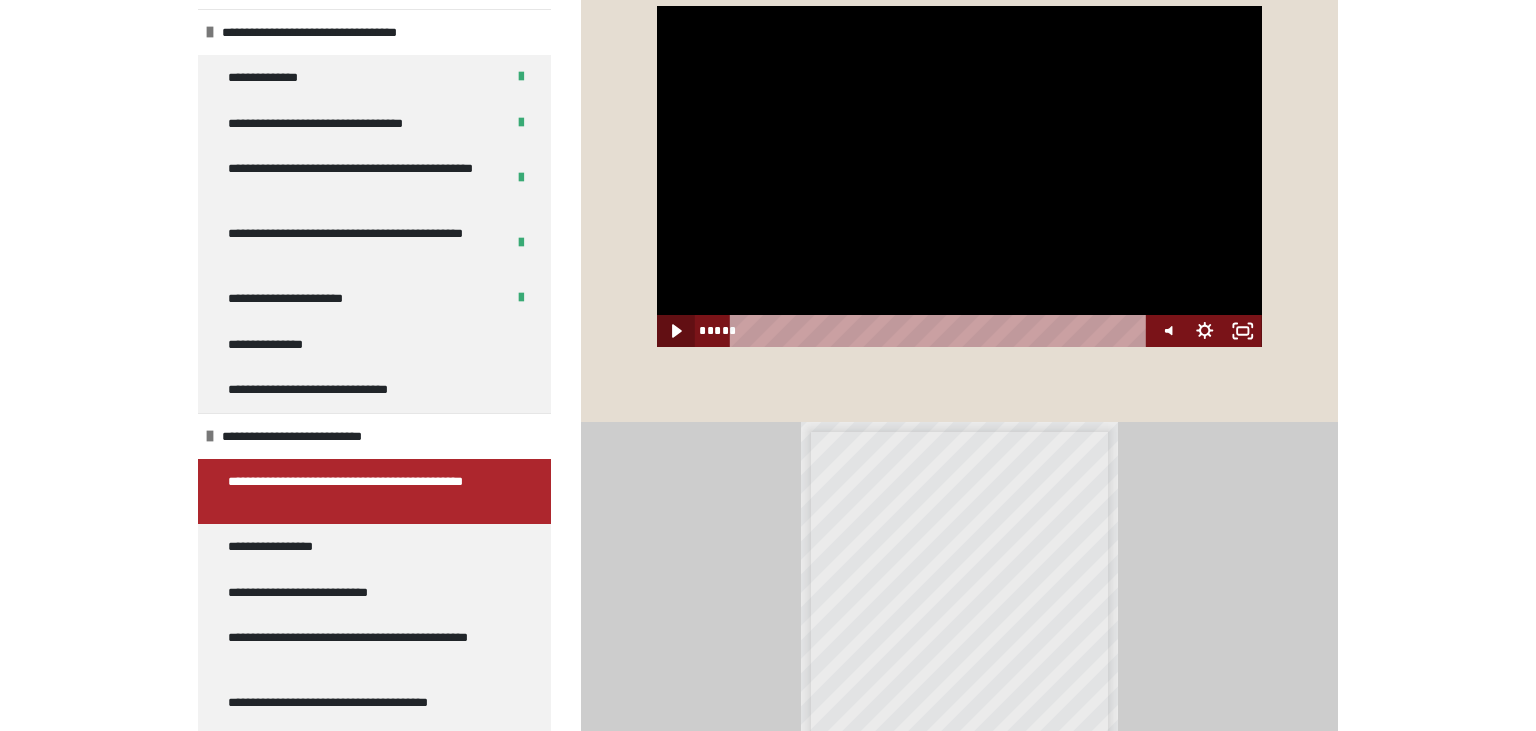 click 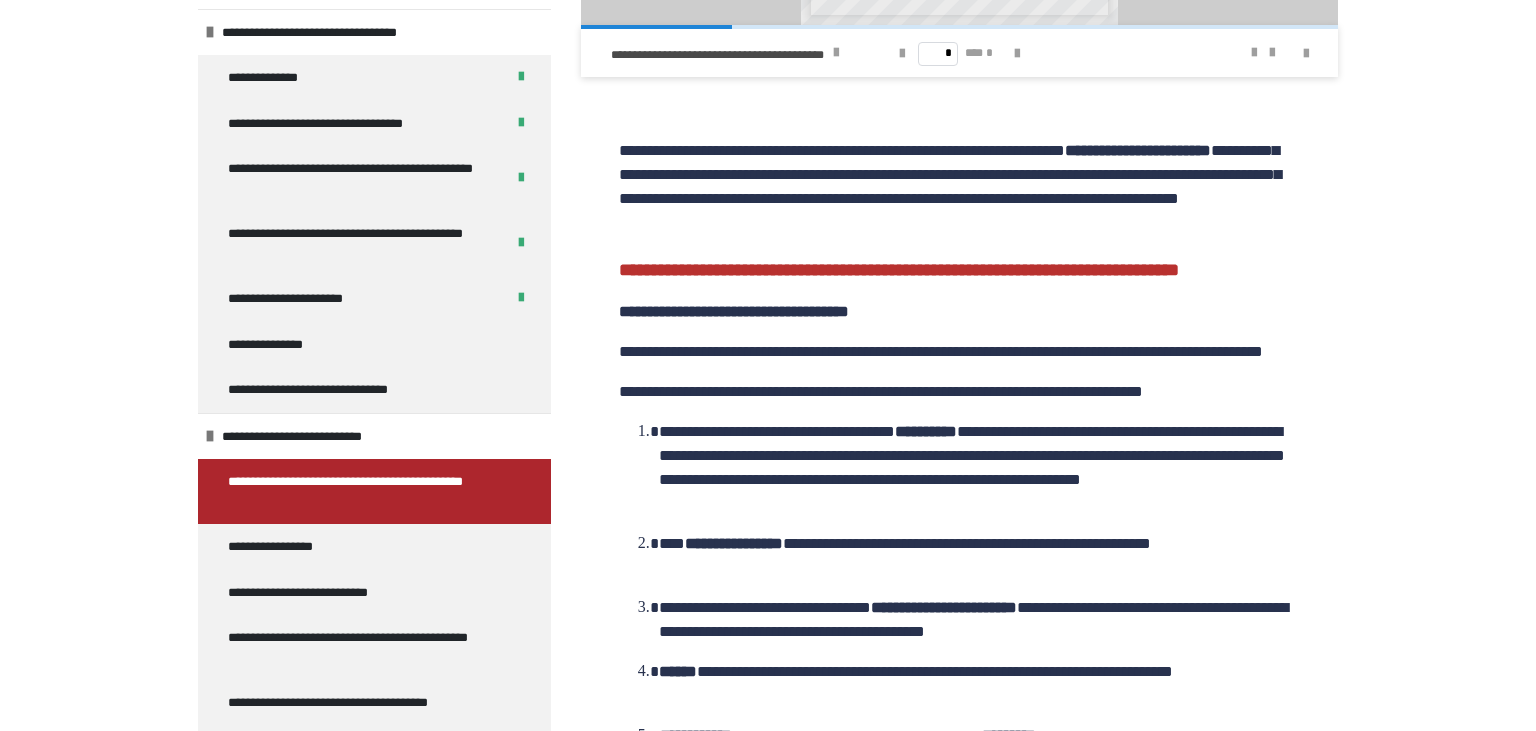 scroll, scrollTop: 2143, scrollLeft: 0, axis: vertical 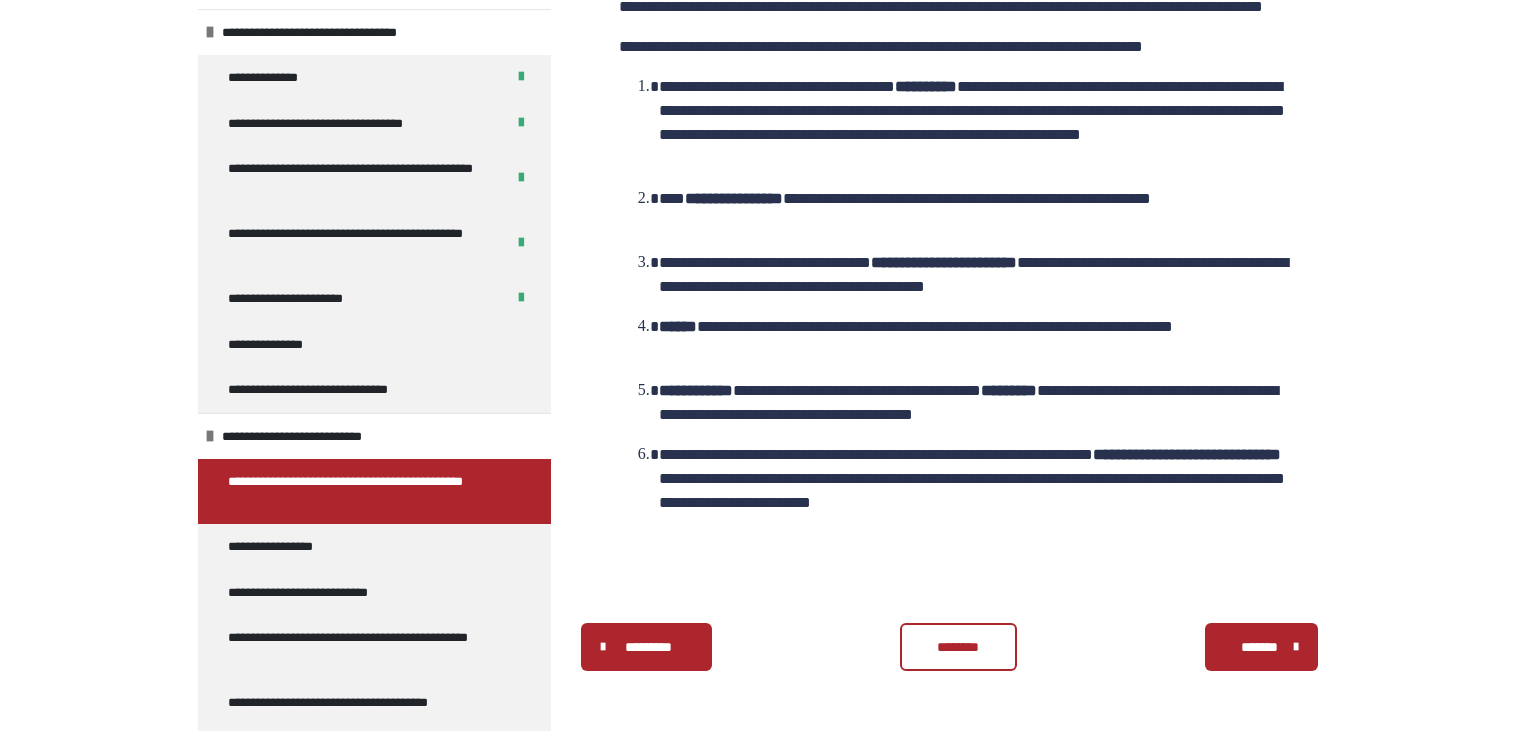 click on "********" at bounding box center (958, 647) 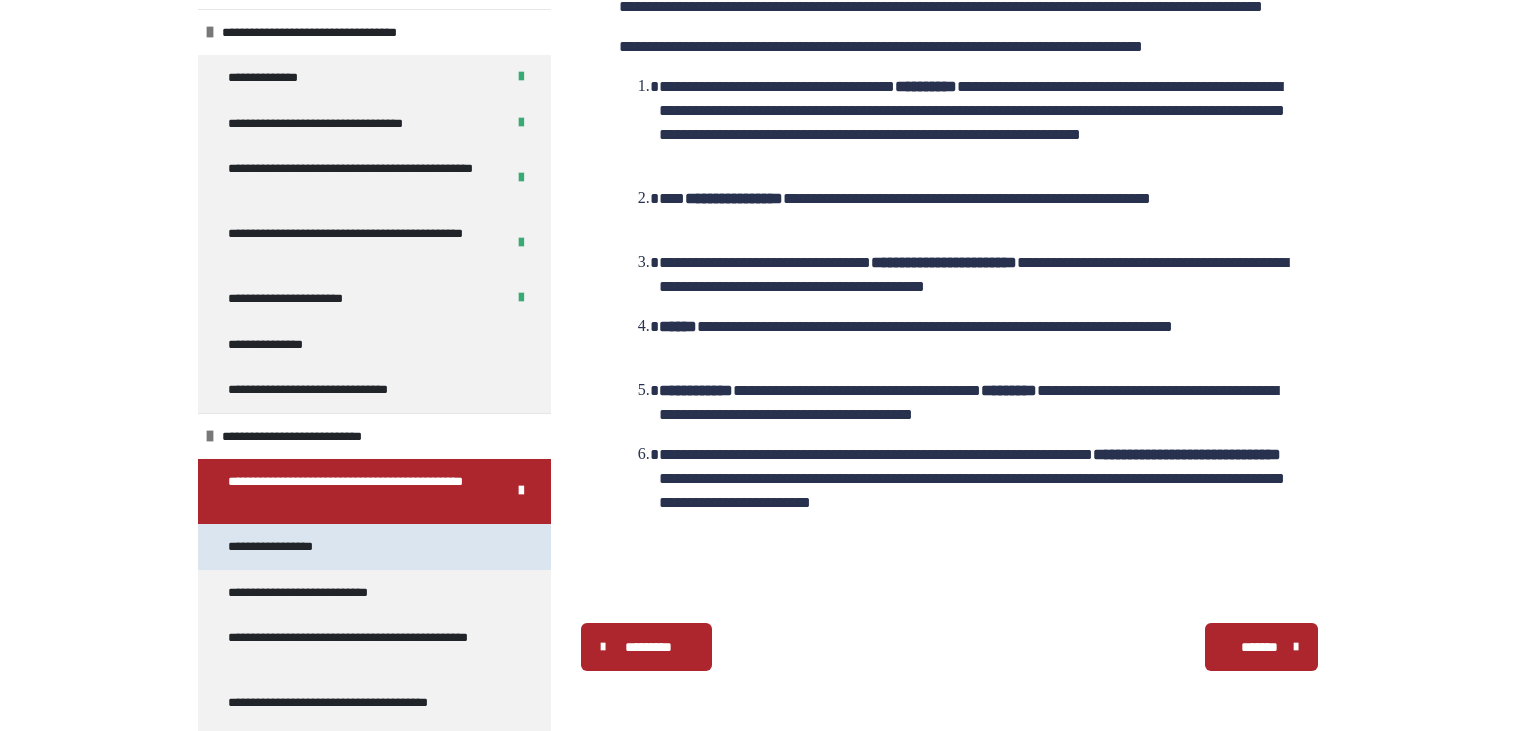 click on "**********" at bounding box center [285, 547] 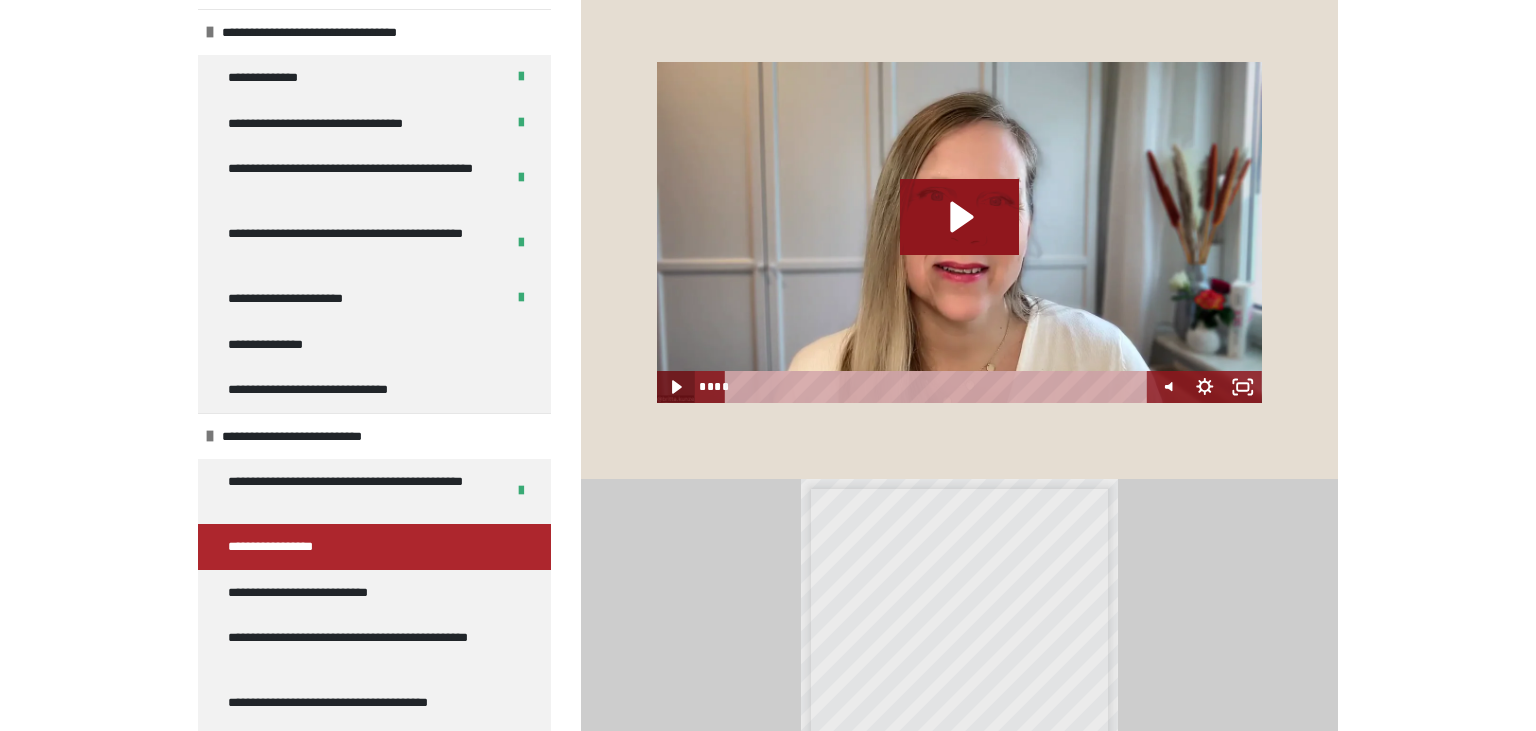 scroll, scrollTop: 505, scrollLeft: 0, axis: vertical 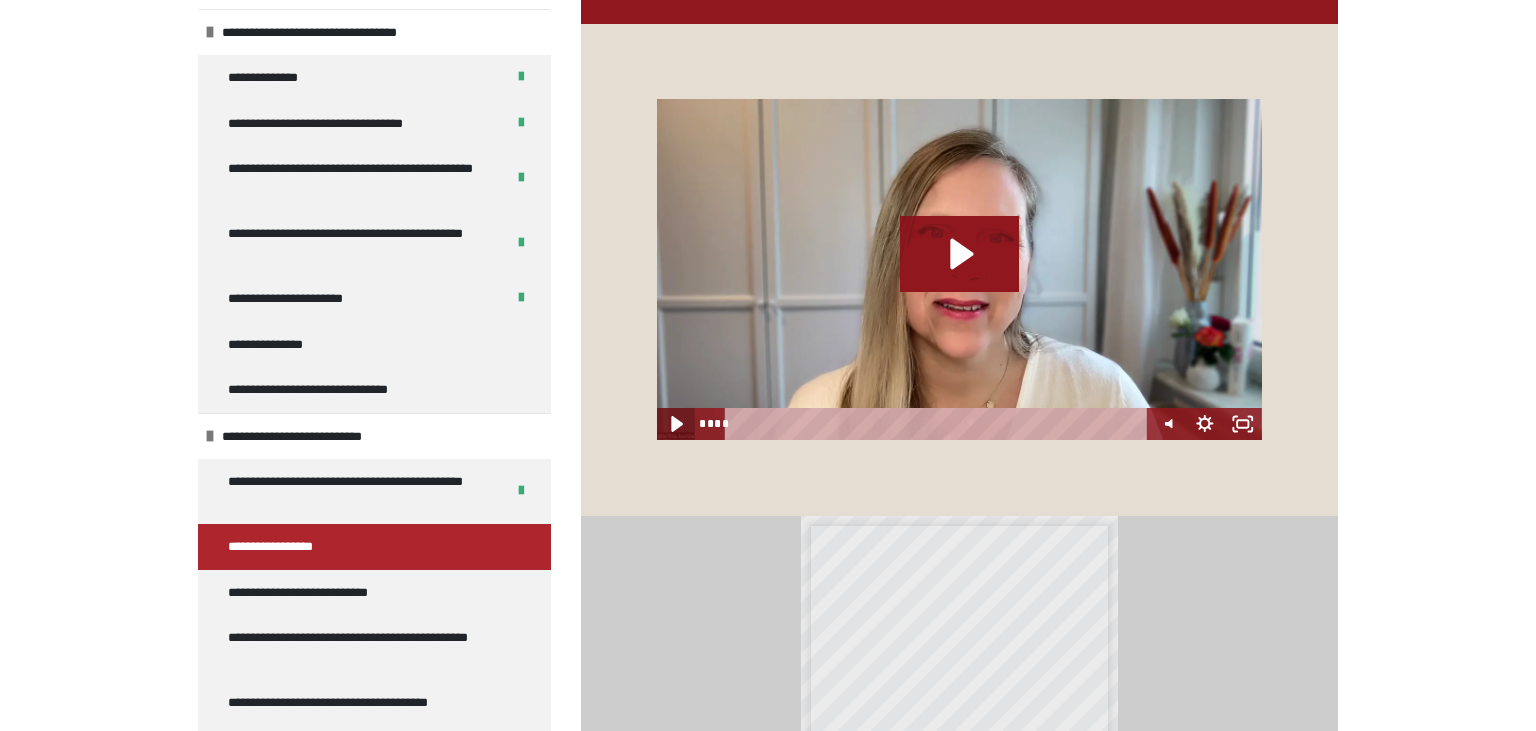 click 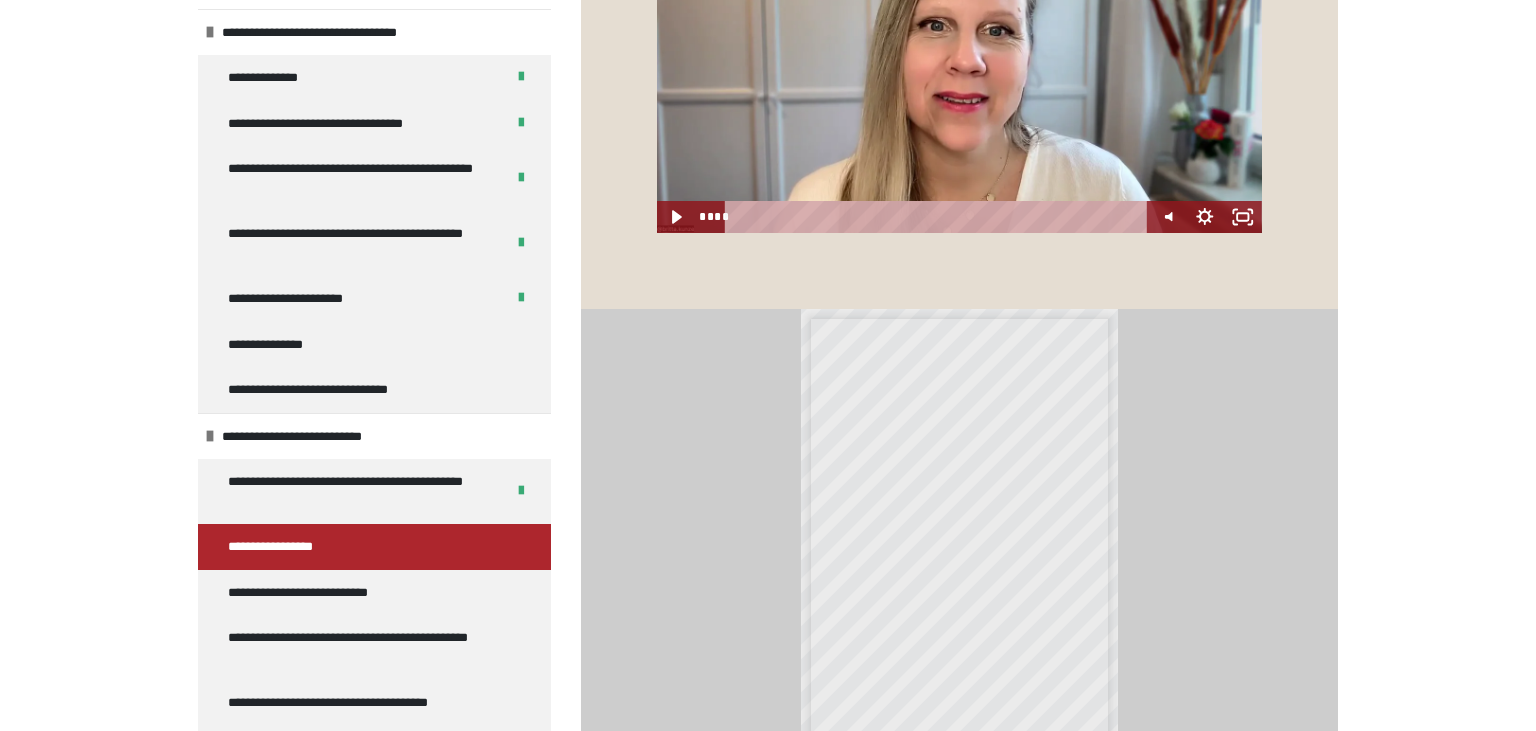 scroll, scrollTop: 716, scrollLeft: 0, axis: vertical 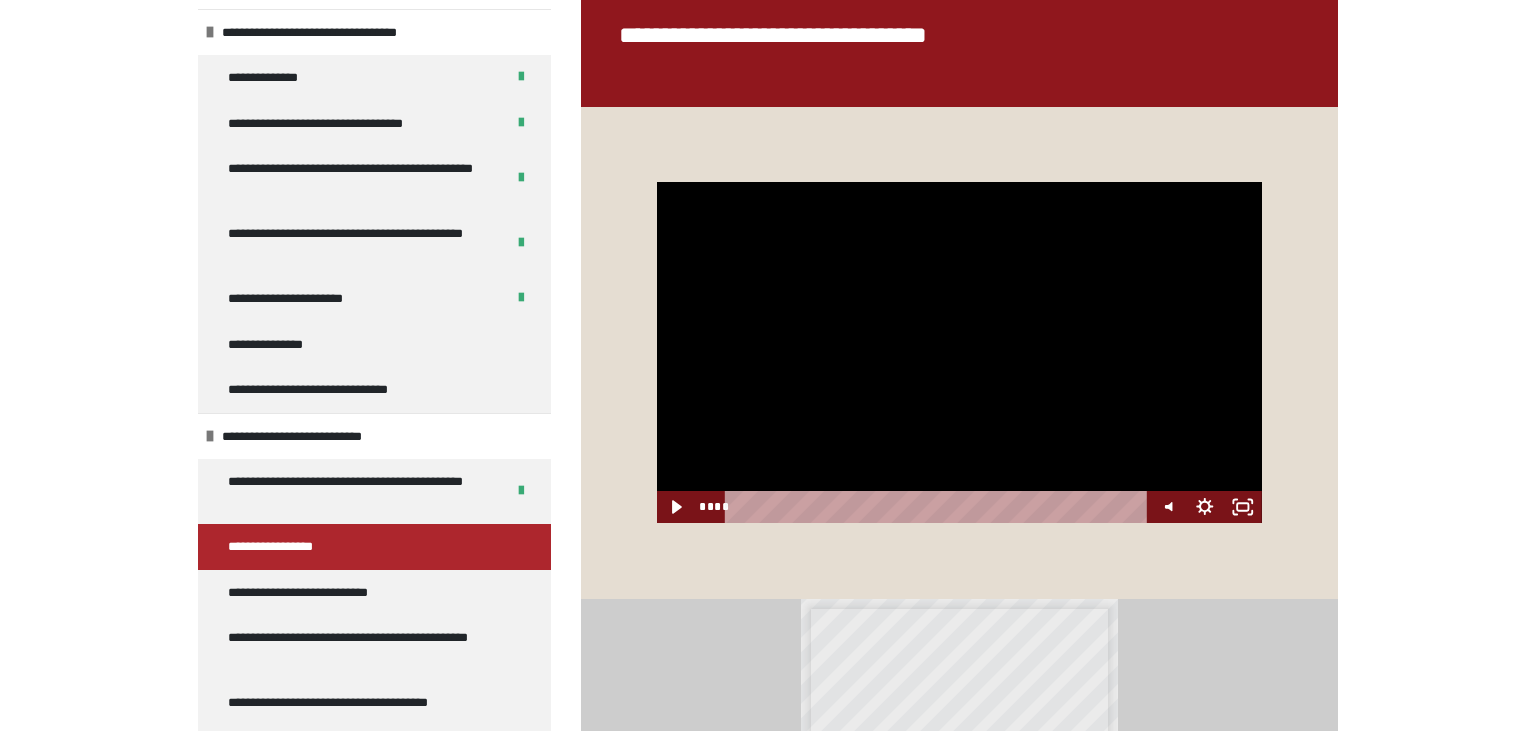 click on "**********" at bounding box center (768, 453) 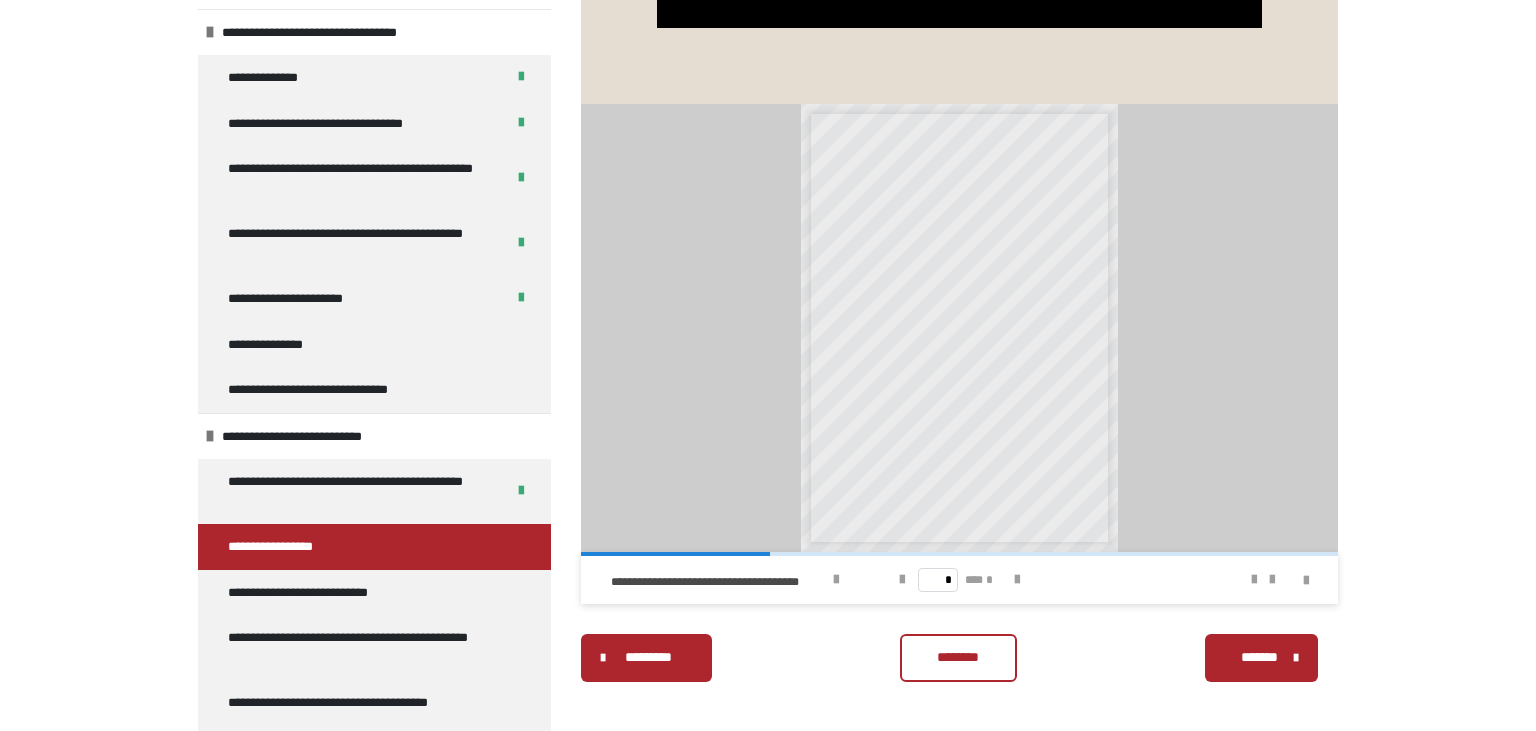 scroll, scrollTop: 927, scrollLeft: 0, axis: vertical 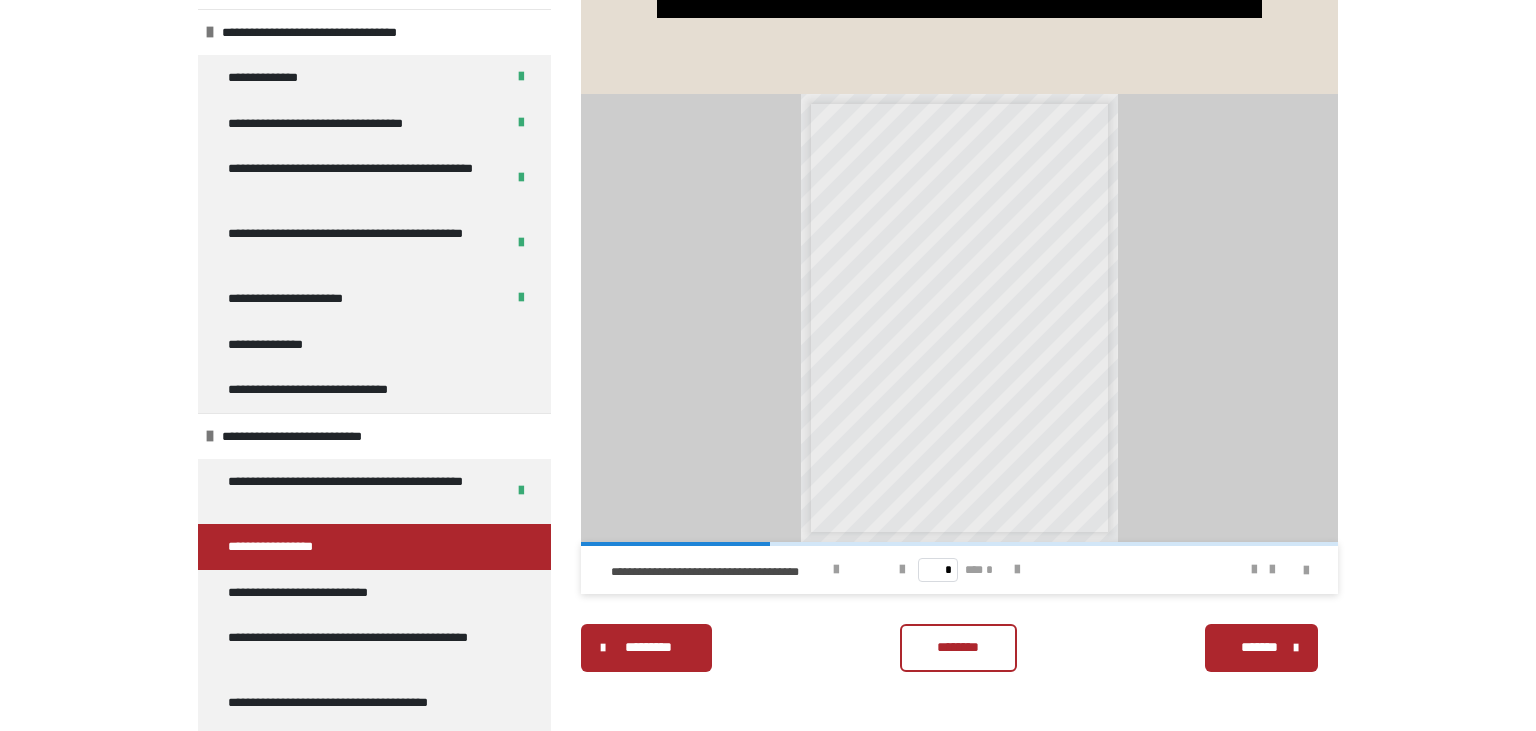 click on "********" at bounding box center [958, 647] 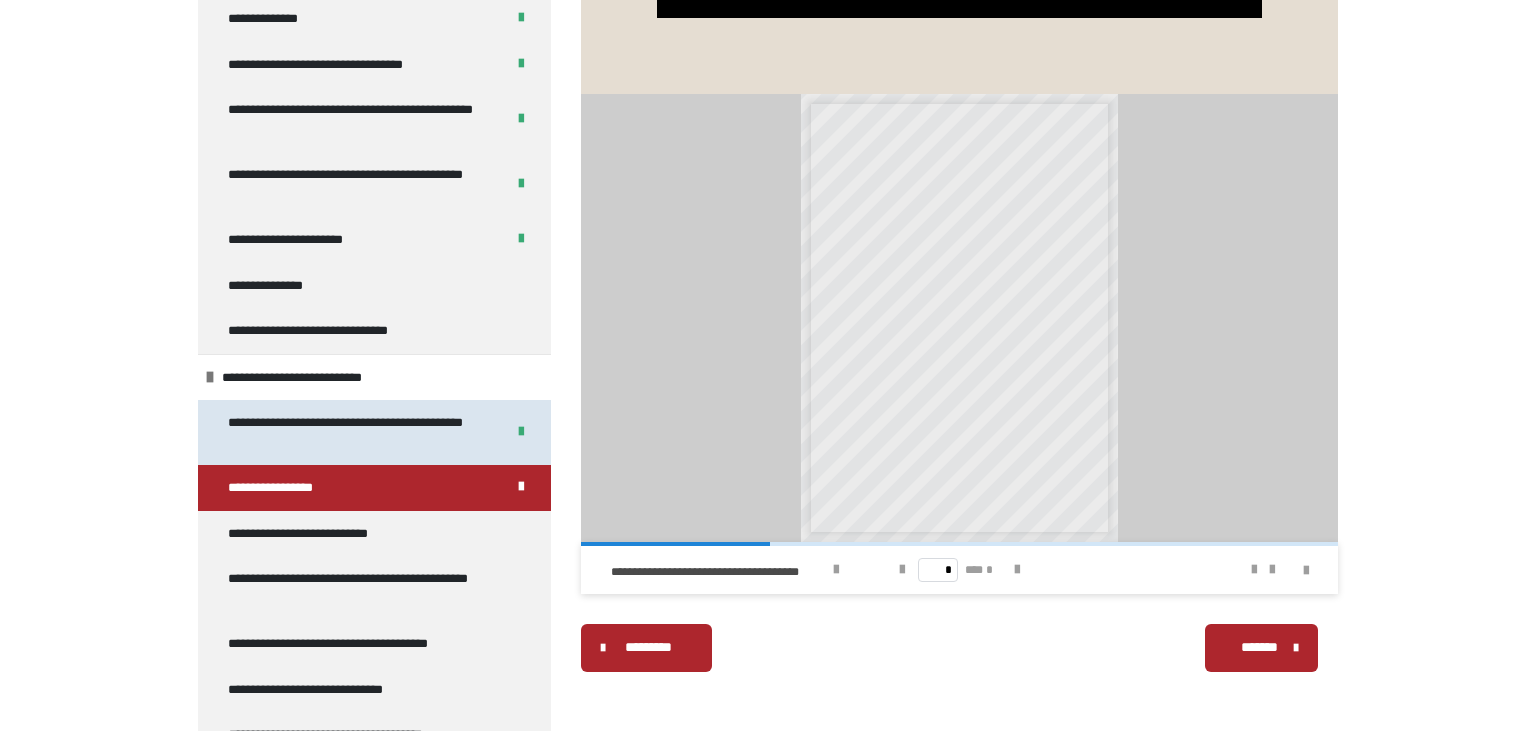 scroll, scrollTop: 192, scrollLeft: 0, axis: vertical 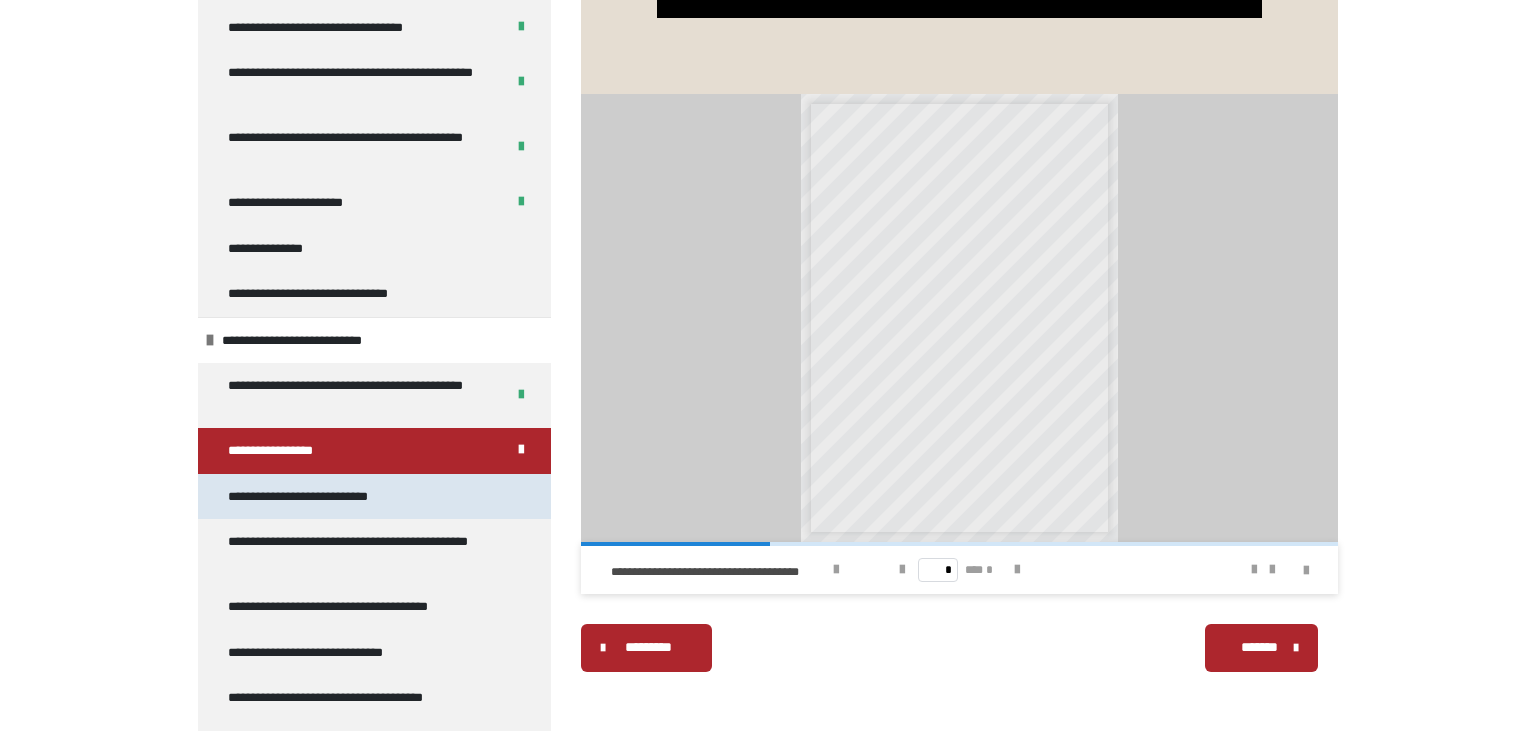 click on "**********" at bounding box center [328, 497] 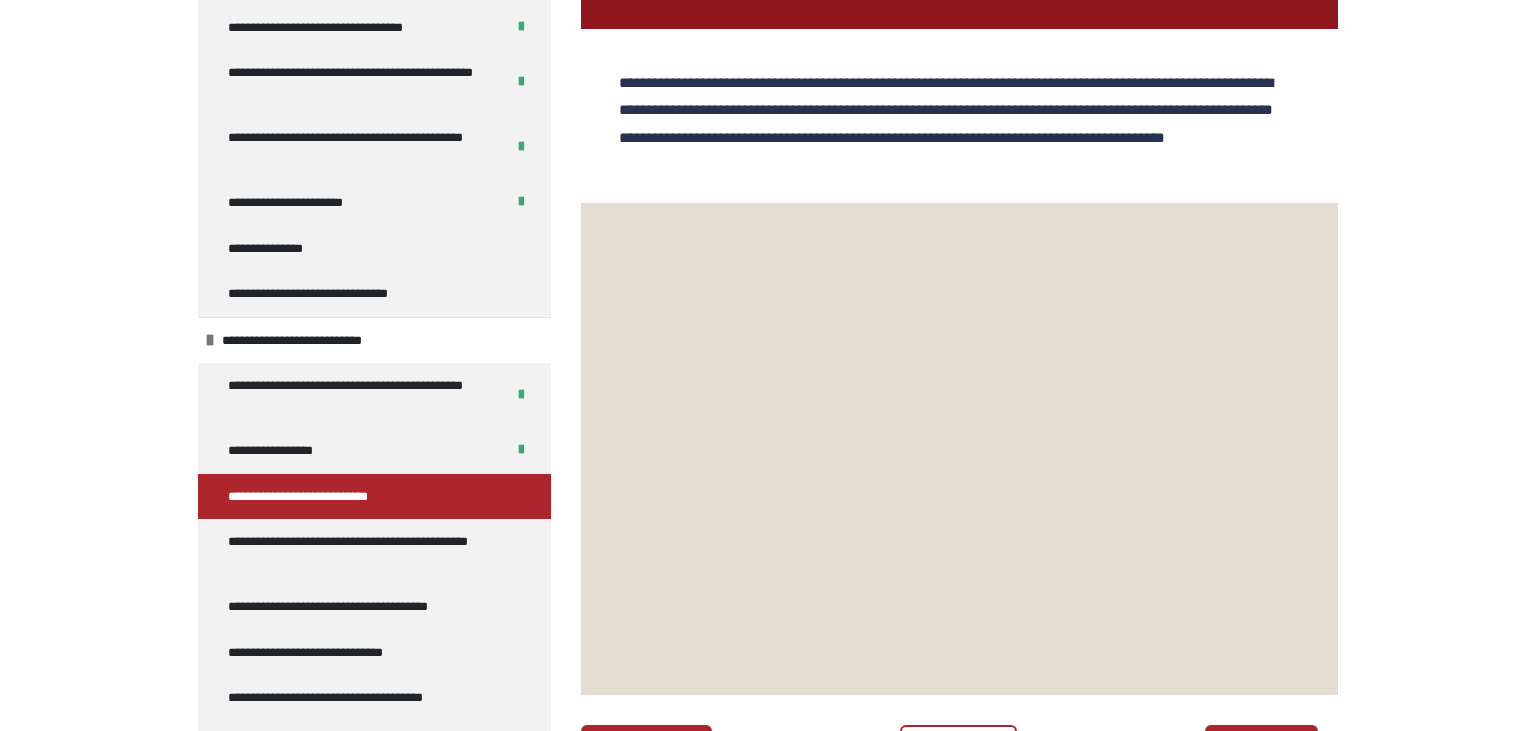 scroll, scrollTop: 572, scrollLeft: 0, axis: vertical 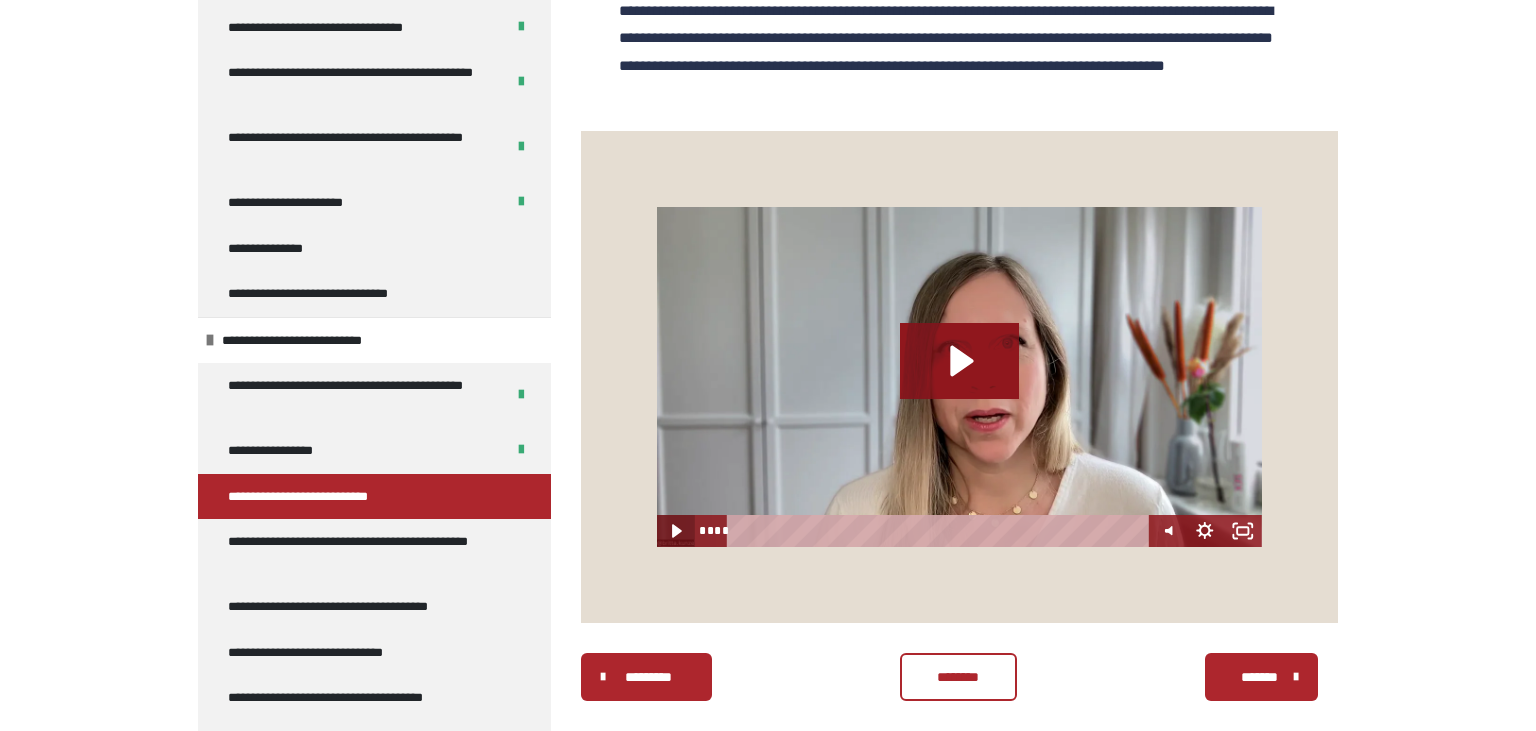click 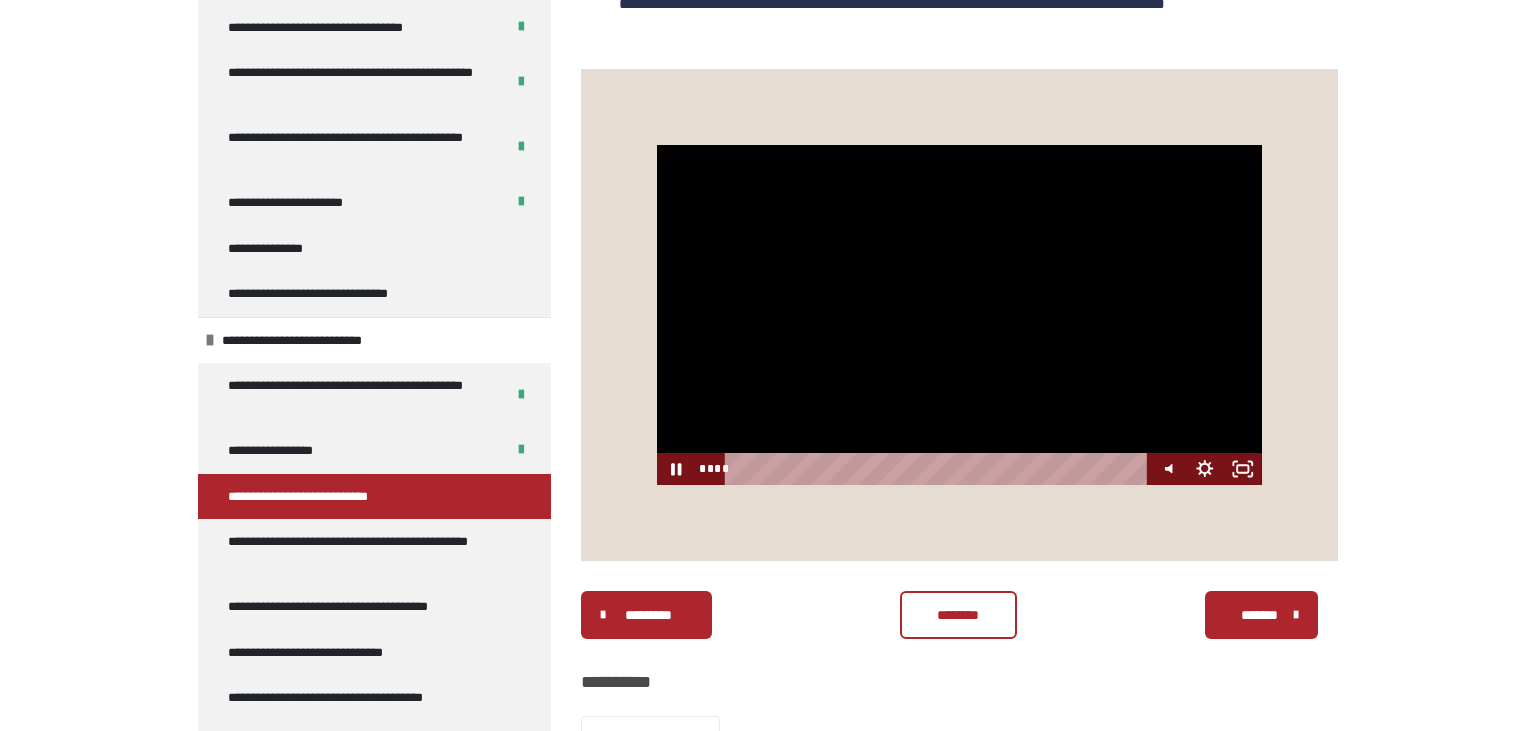 scroll, scrollTop: 677, scrollLeft: 0, axis: vertical 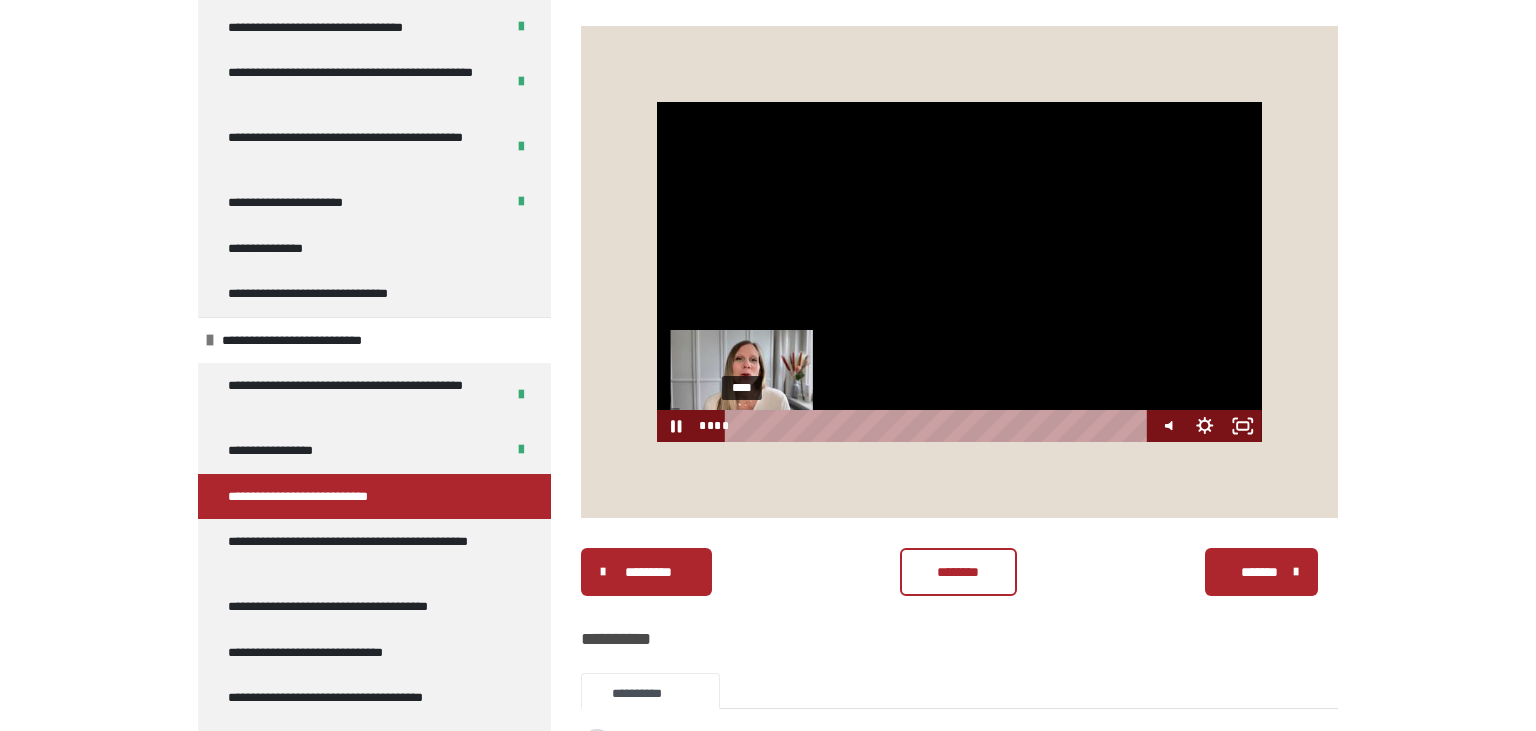 click on "****" at bounding box center [939, 426] 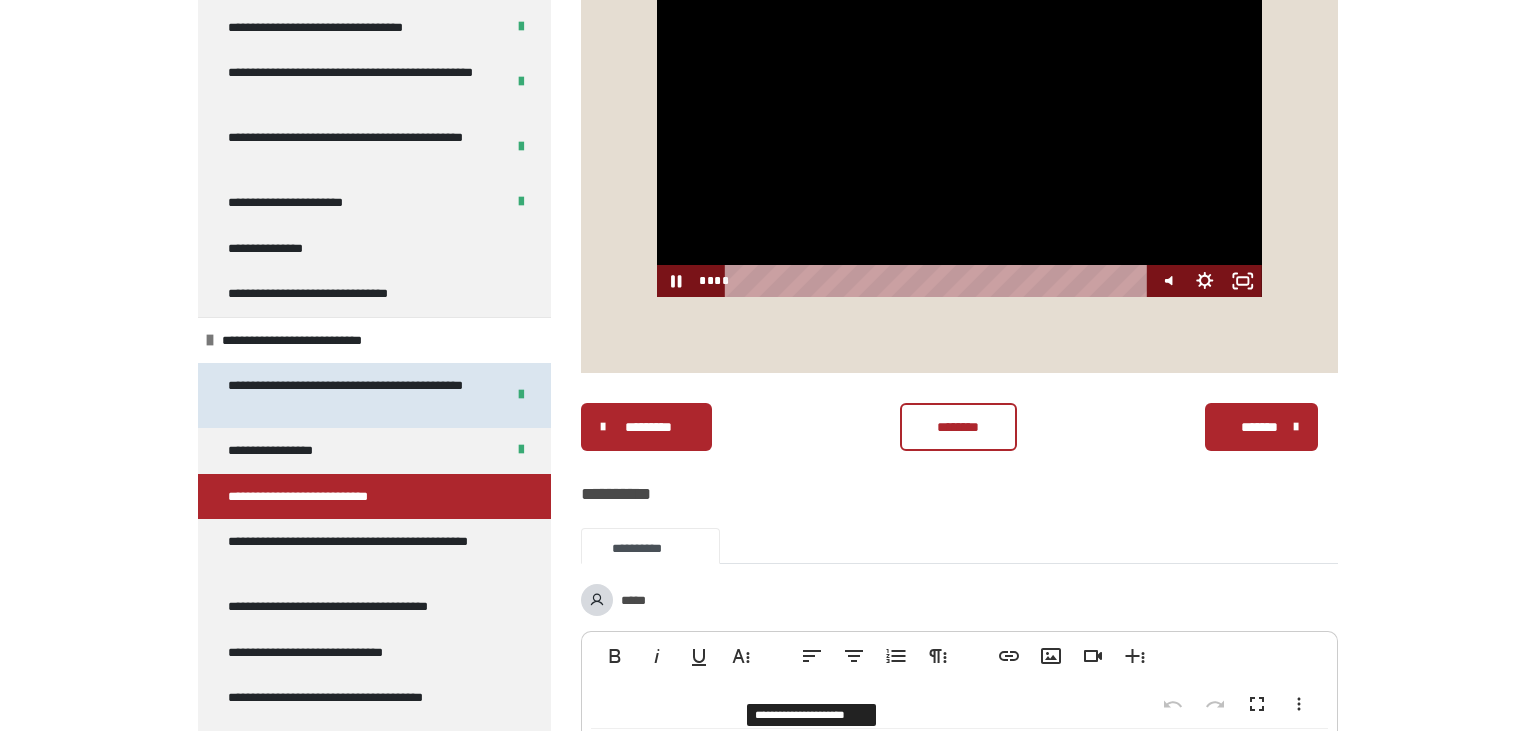 scroll, scrollTop: 783, scrollLeft: 0, axis: vertical 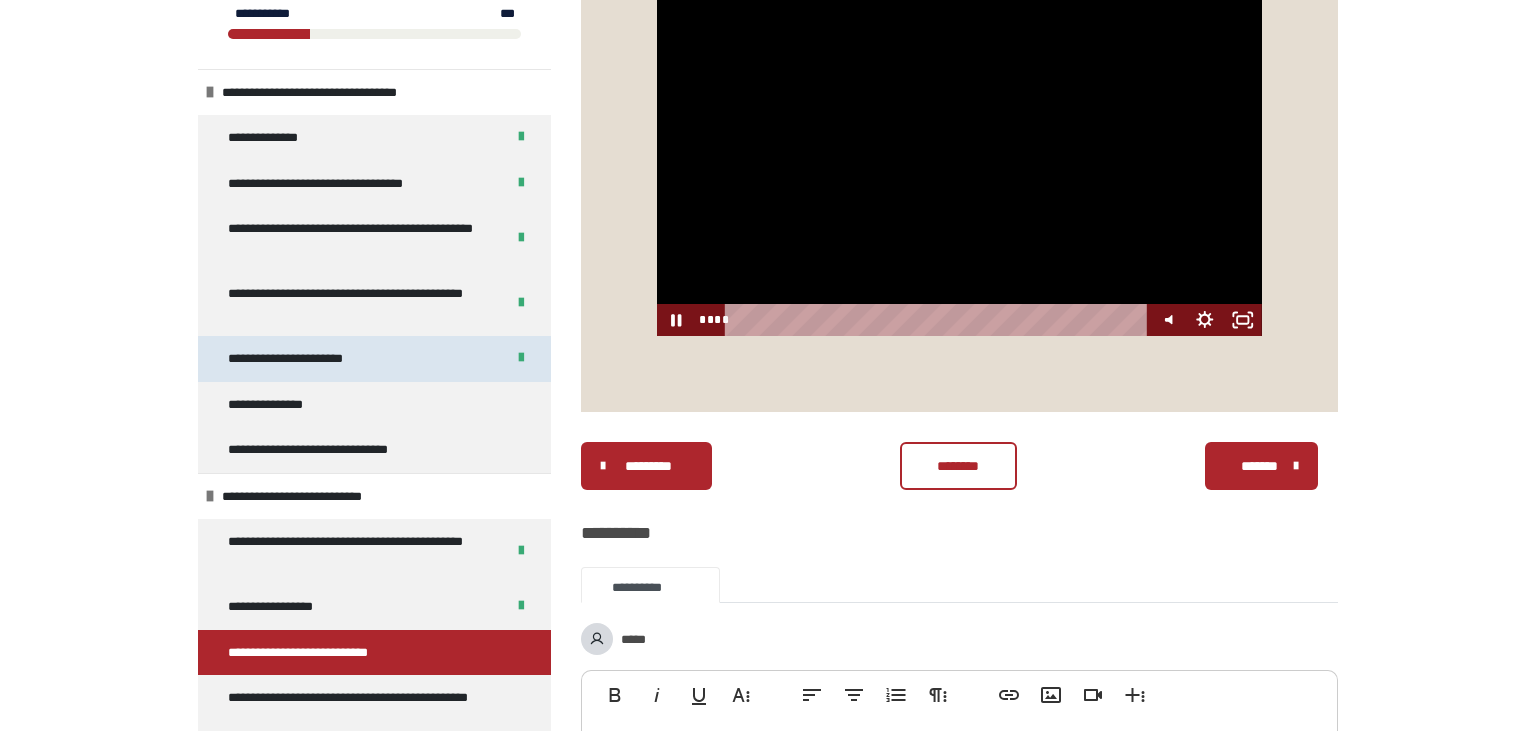 click on "**********" at bounding box center (308, 359) 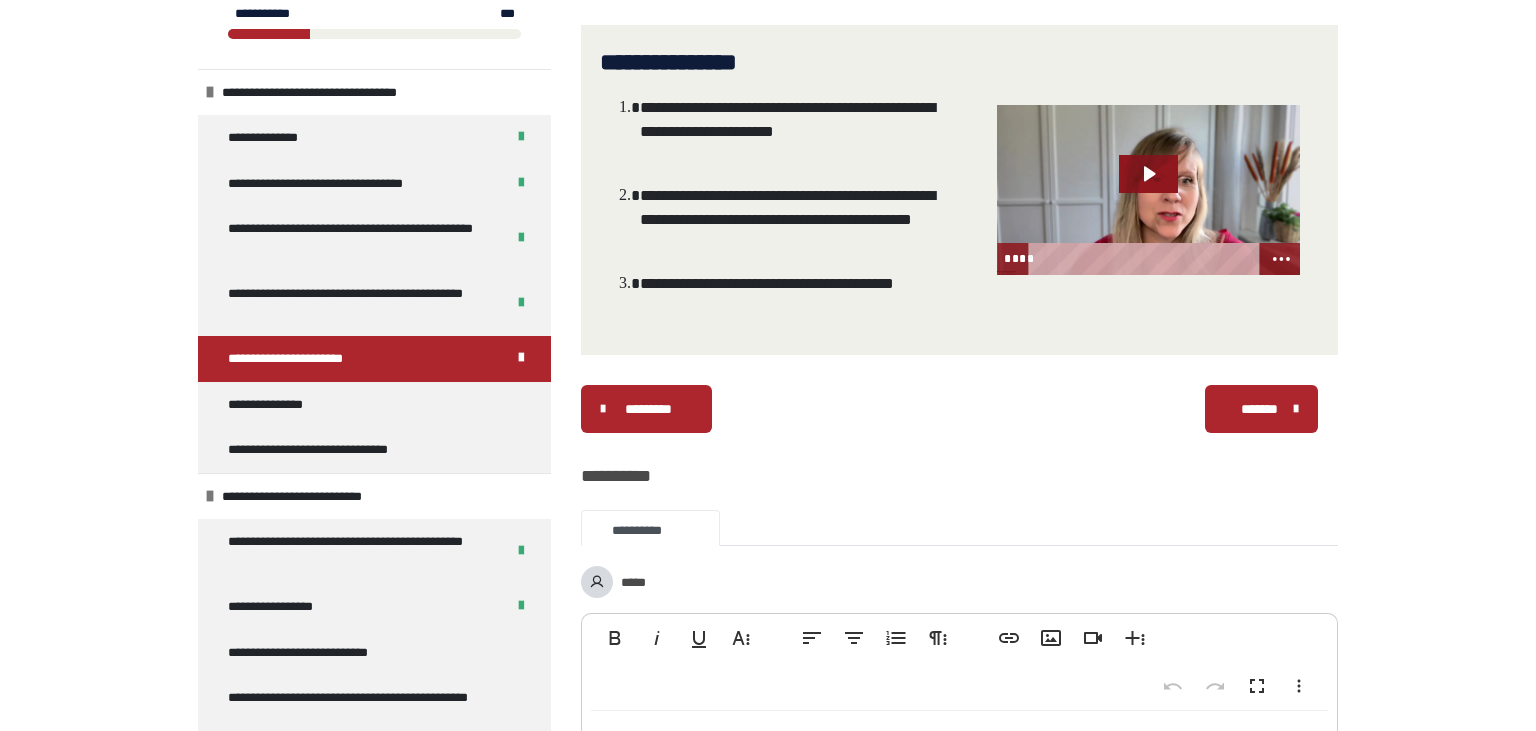 scroll, scrollTop: 1720, scrollLeft: 0, axis: vertical 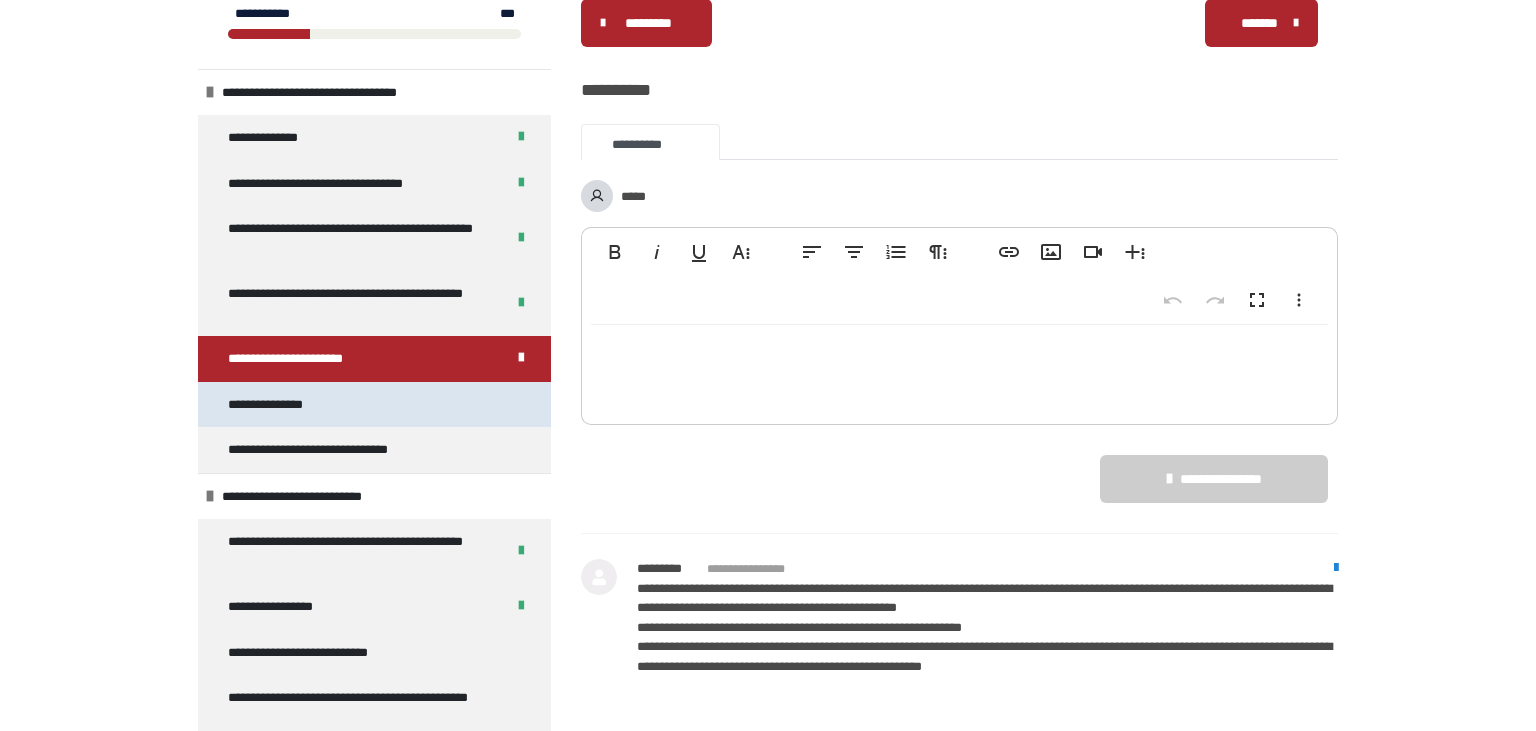 click on "**********" at bounding box center (279, 405) 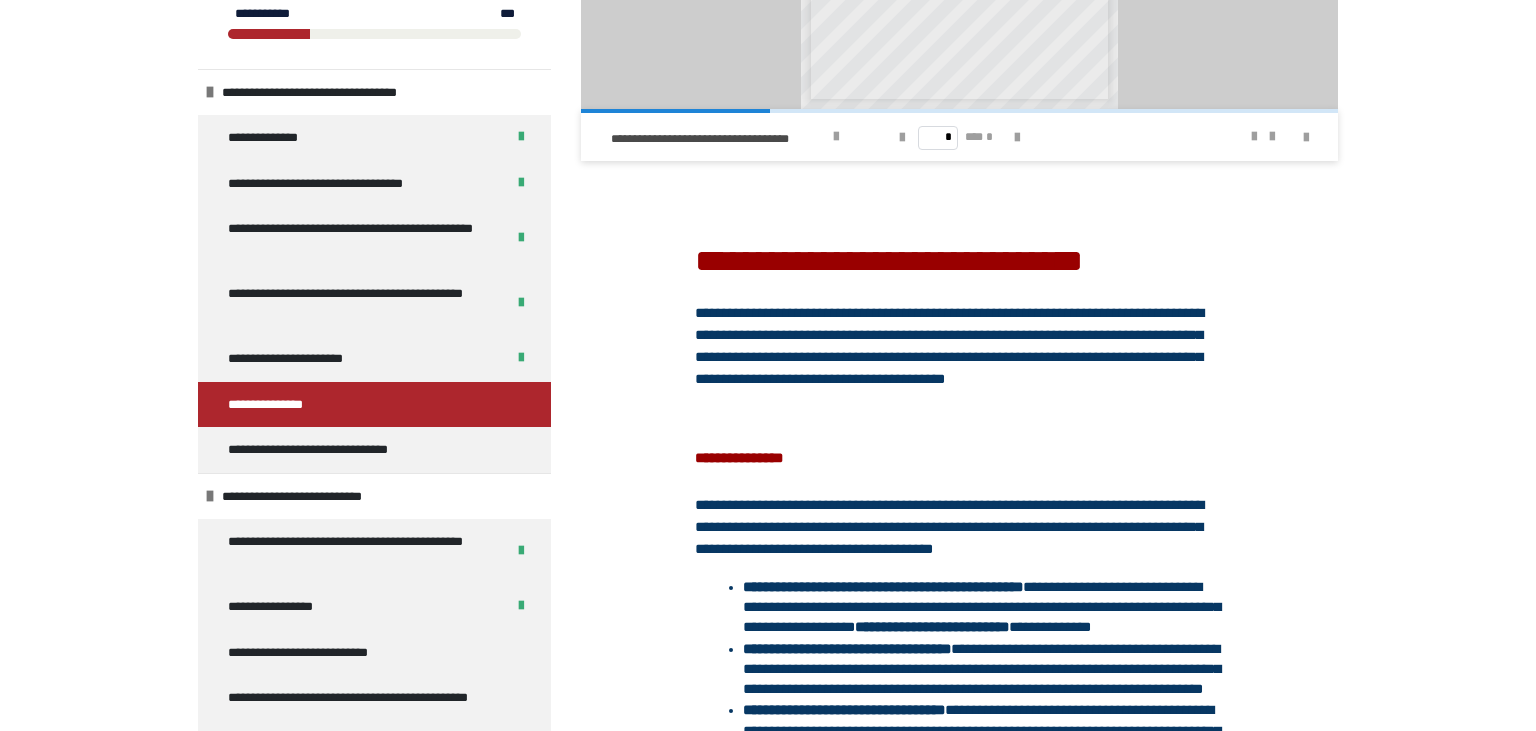 scroll, scrollTop: 2684, scrollLeft: 0, axis: vertical 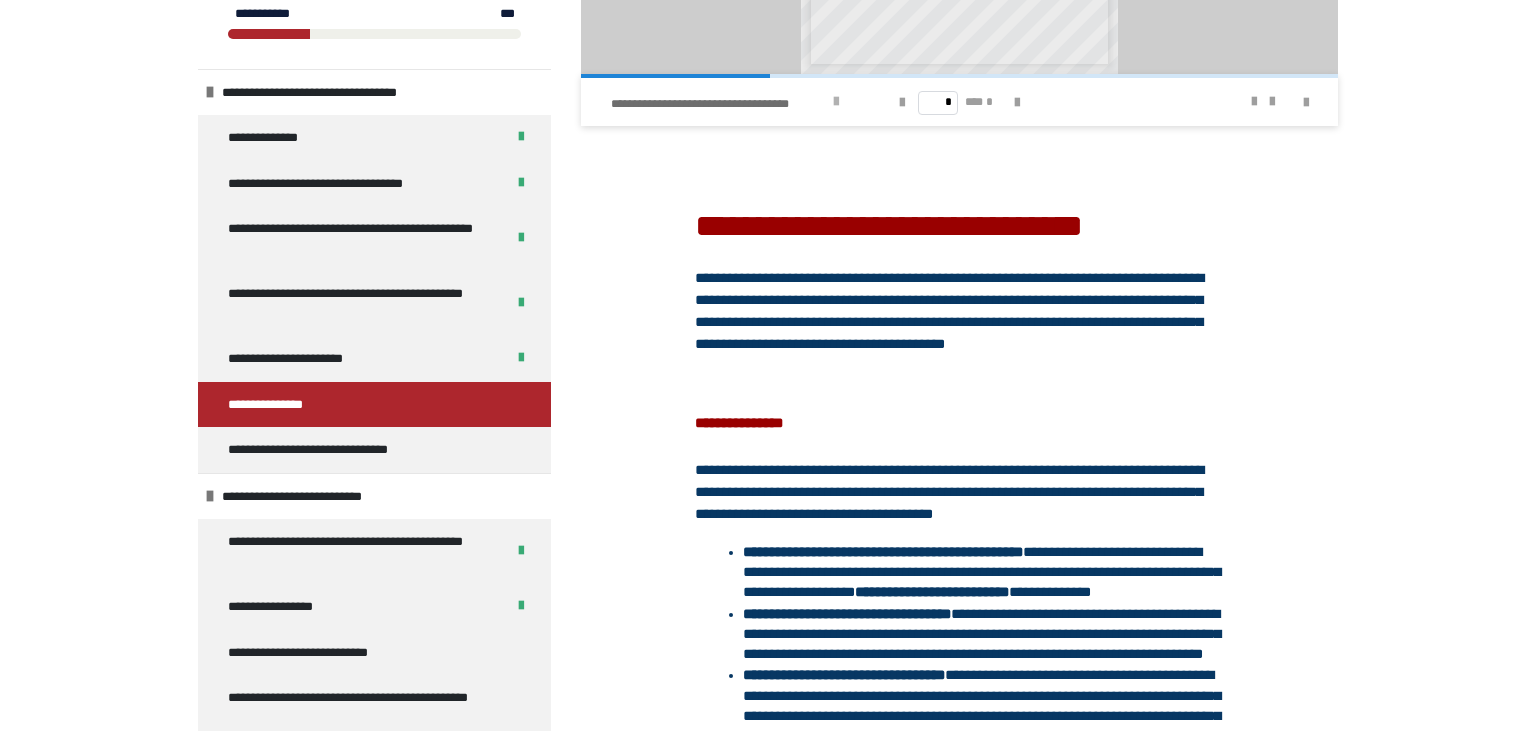 click at bounding box center (836, 102) 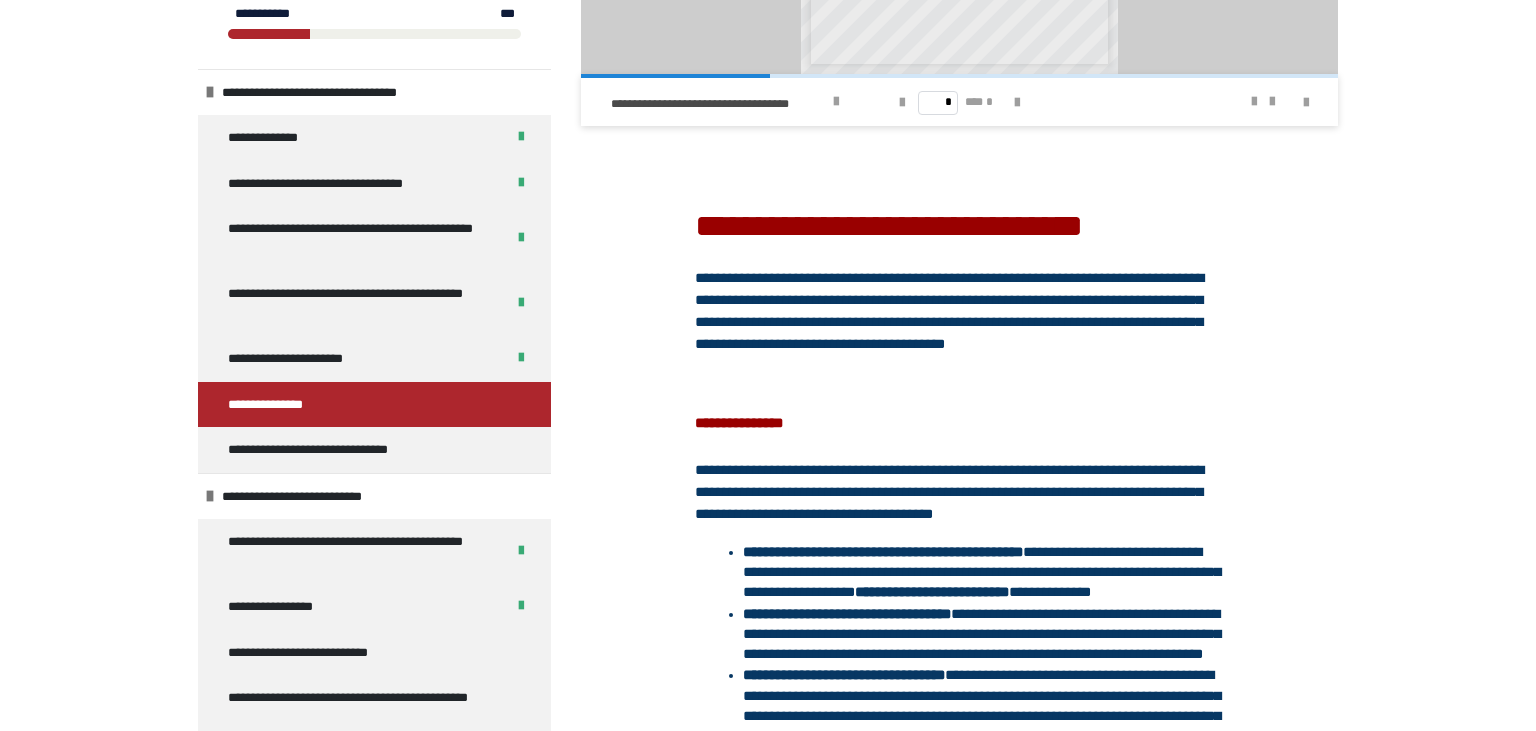 scroll, scrollTop: 2472, scrollLeft: 0, axis: vertical 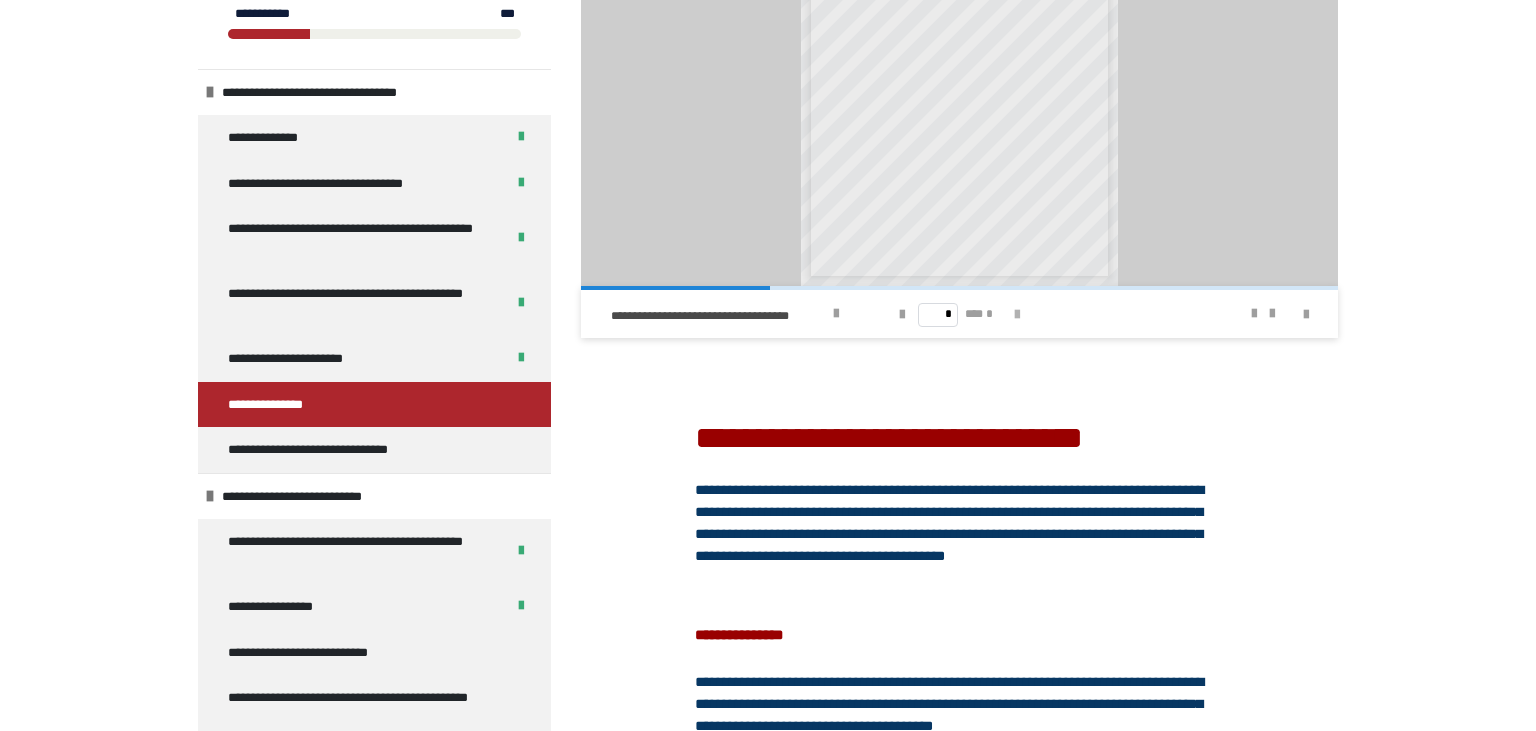 click at bounding box center (1017, 315) 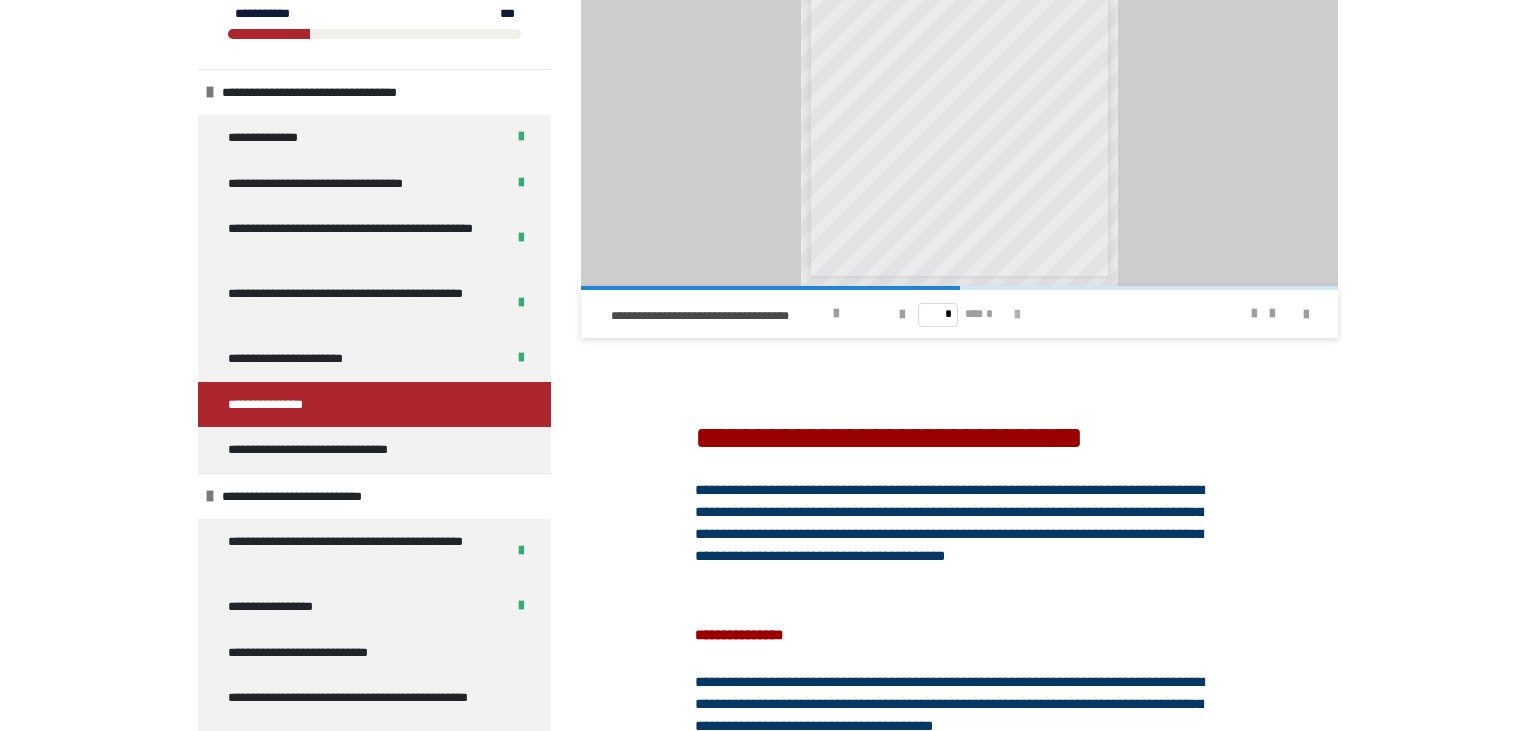 click at bounding box center (1017, 315) 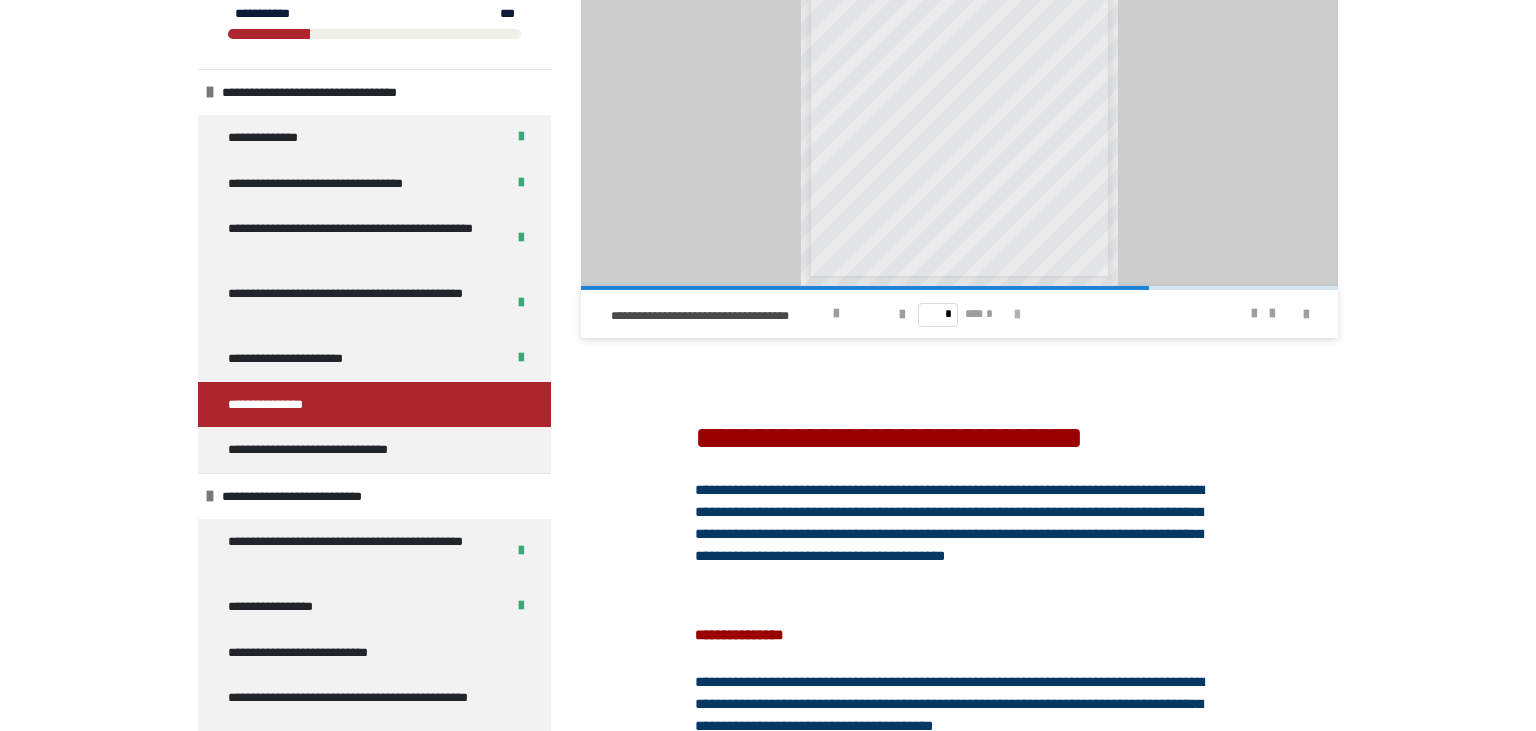 click at bounding box center [1017, 315] 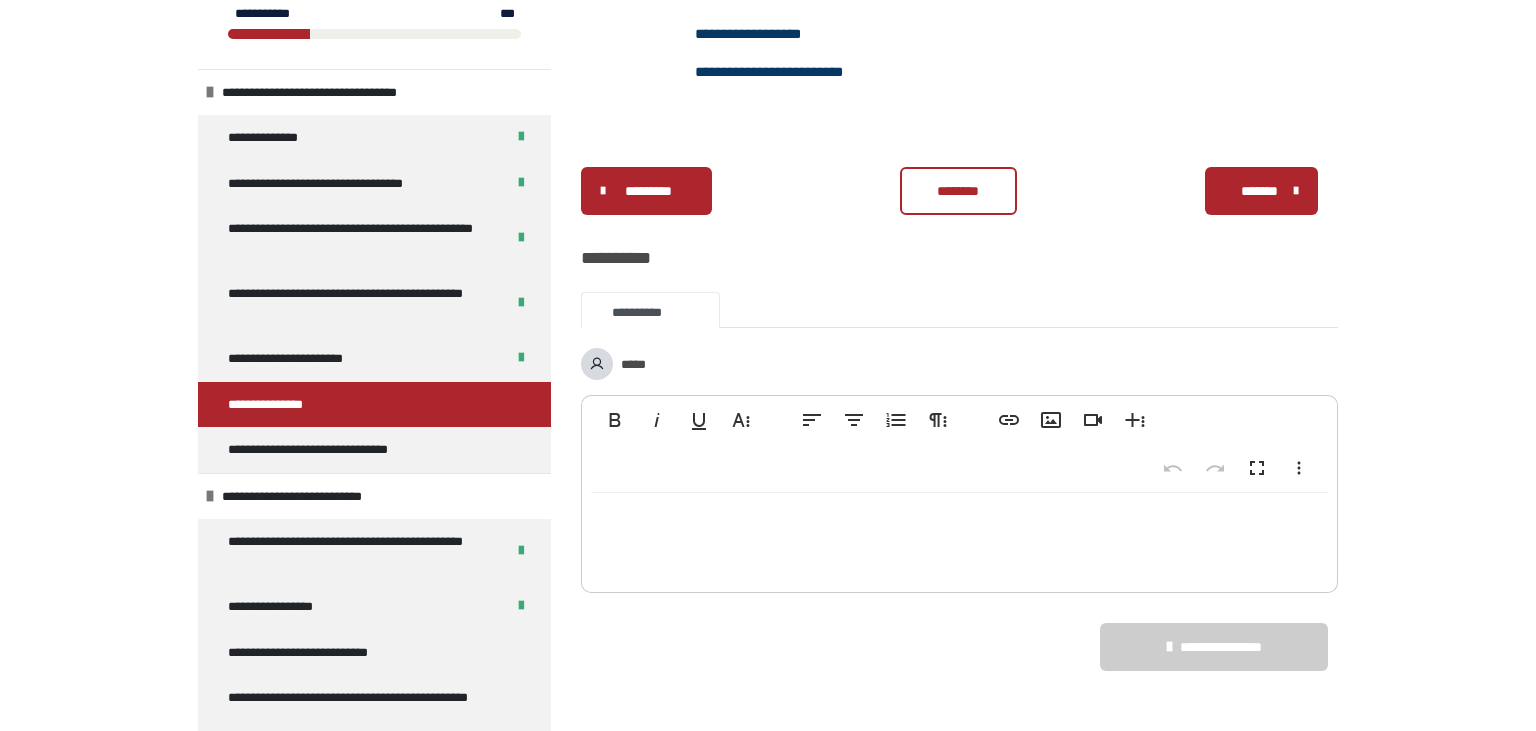 scroll, scrollTop: 6591, scrollLeft: 0, axis: vertical 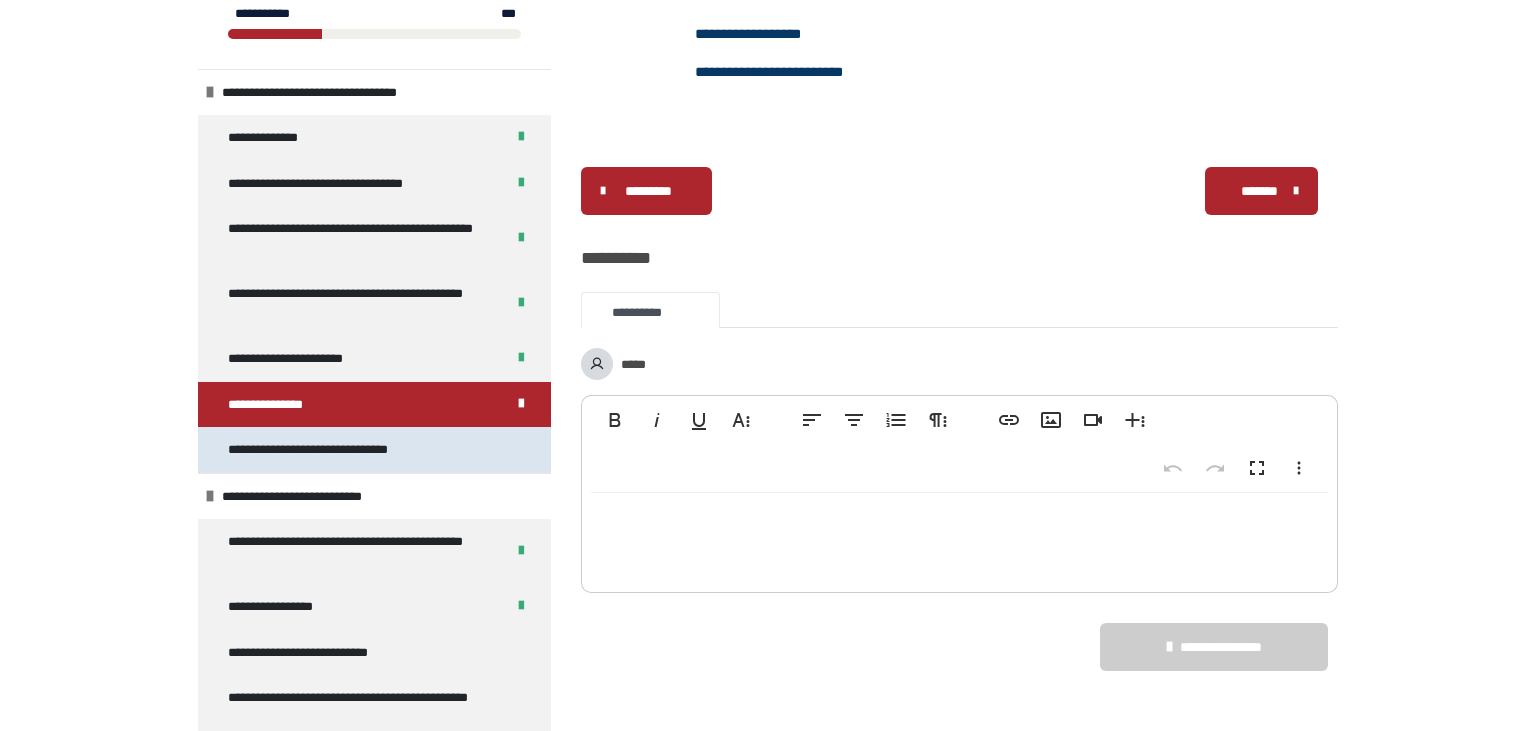click on "**********" at bounding box center [342, 450] 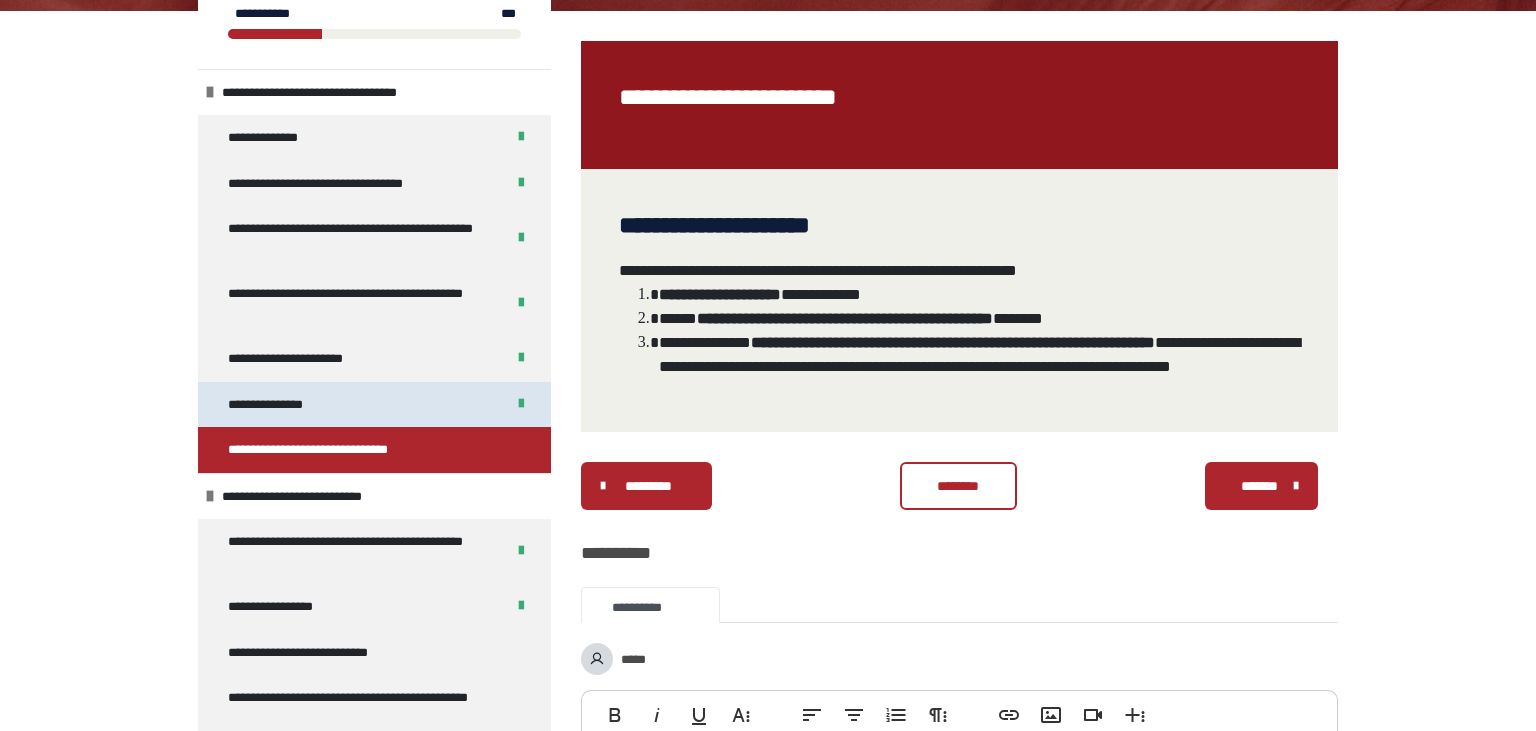click on "**********" at bounding box center [374, 405] 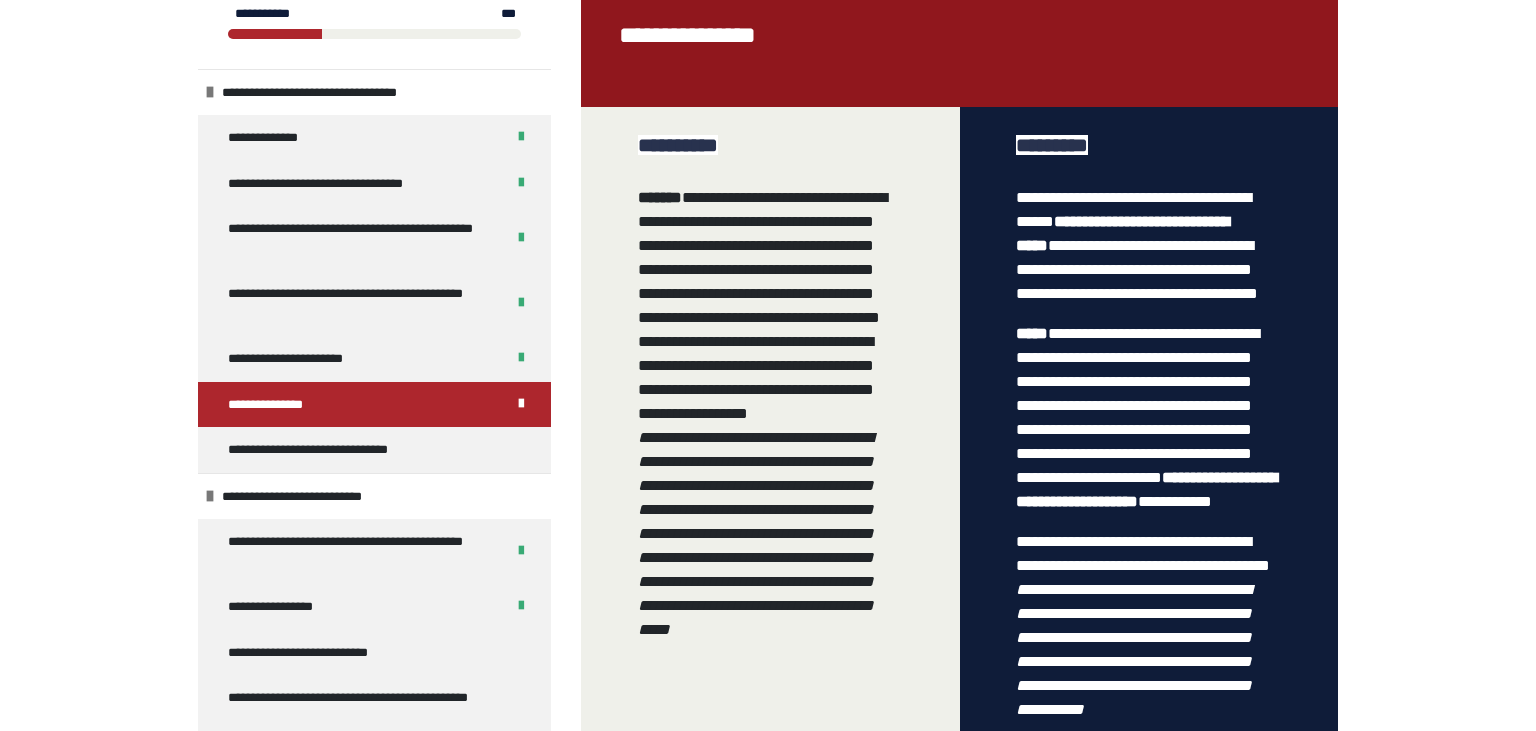 scroll, scrollTop: 105, scrollLeft: 0, axis: vertical 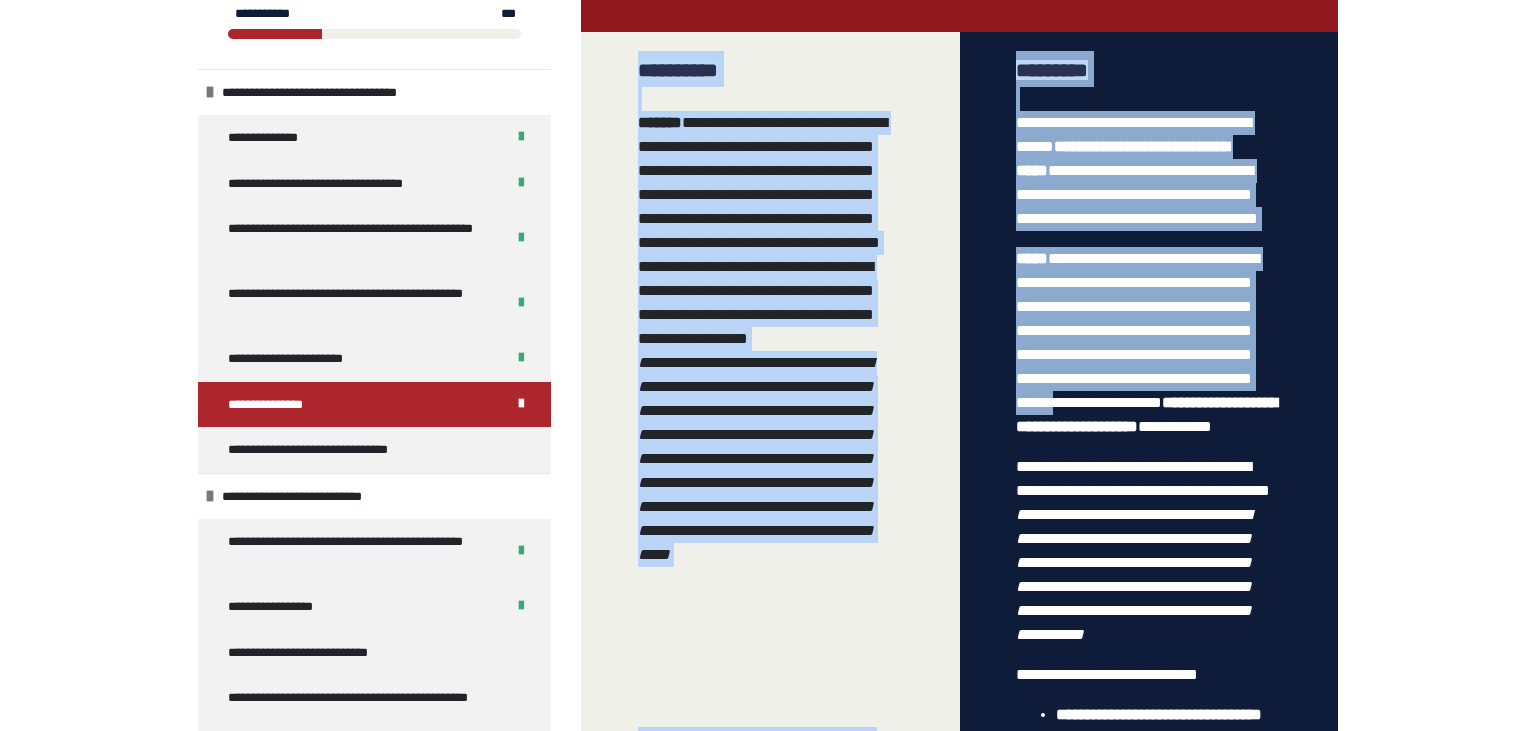 drag, startPoint x: 618, startPoint y: 434, endPoint x: 1258, endPoint y: 592, distance: 659.21466 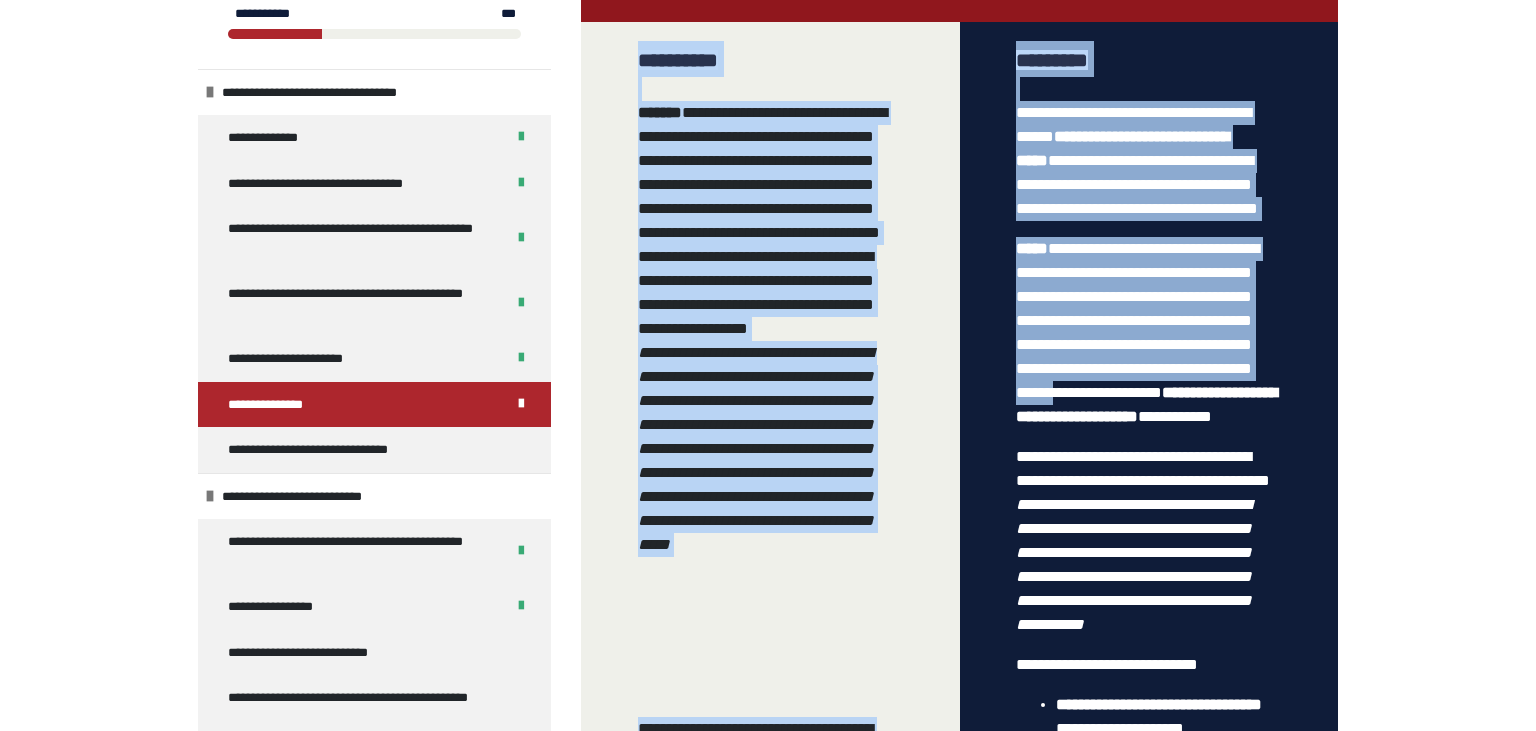 click on "**********" at bounding box center (959, 739) 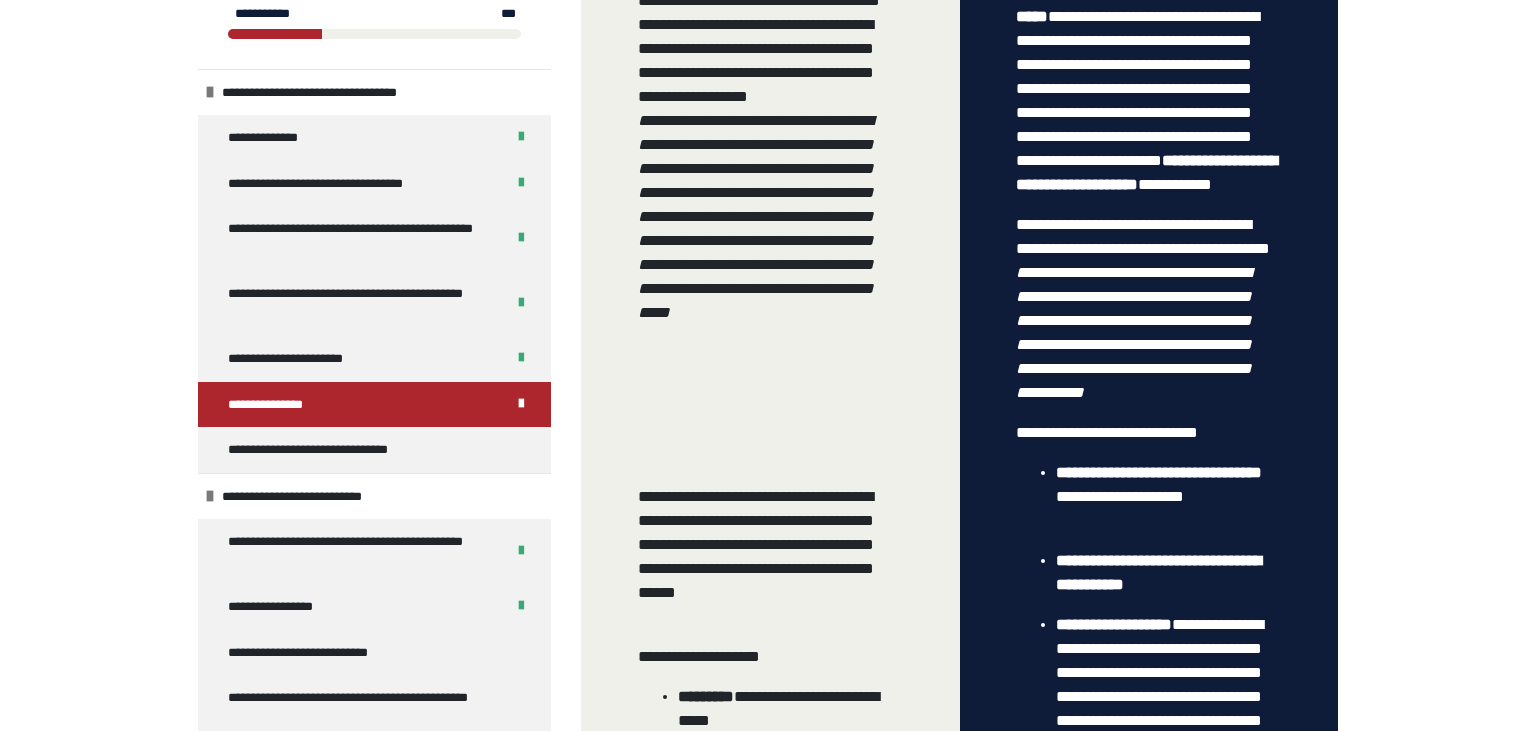click on "**********" at bounding box center (1148, 309) 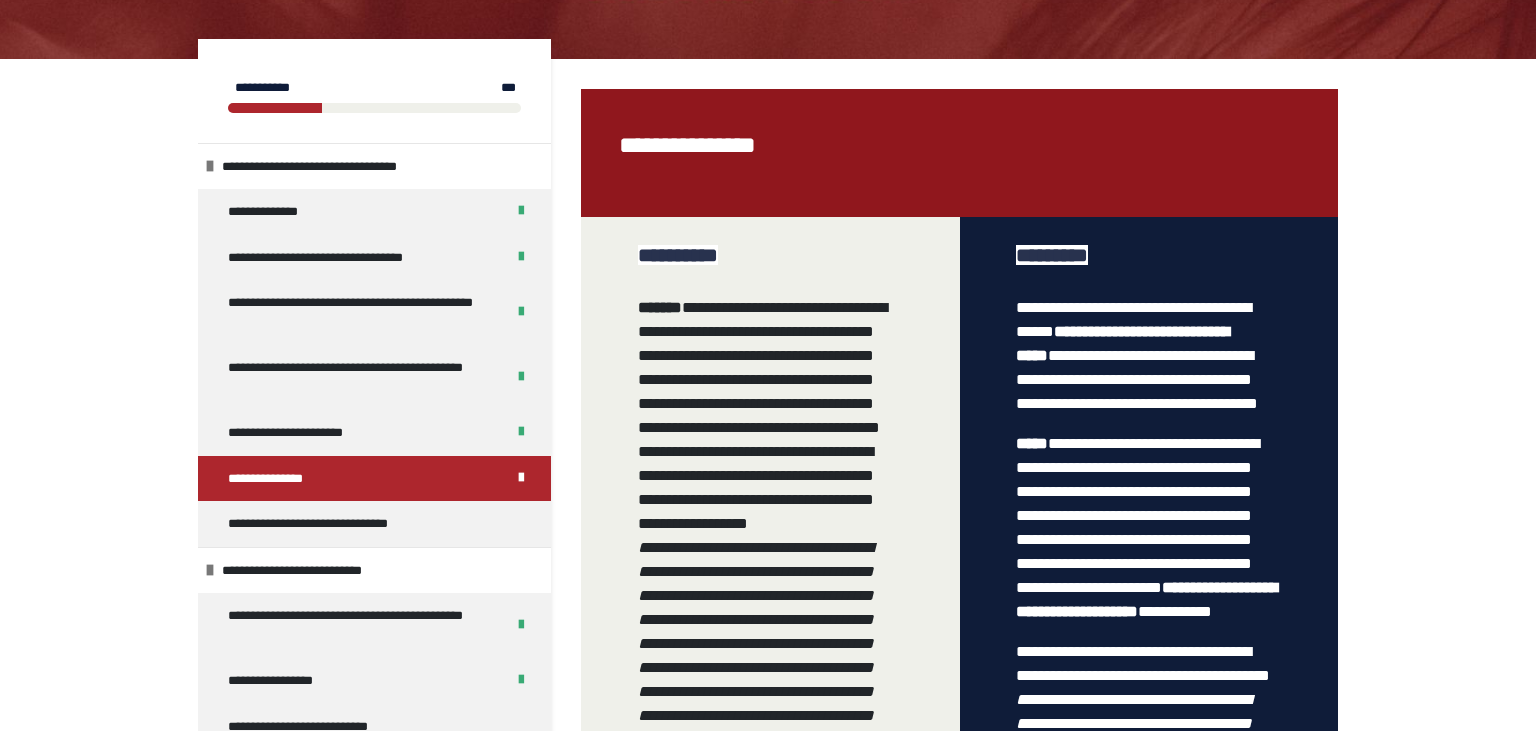 scroll, scrollTop: 211, scrollLeft: 0, axis: vertical 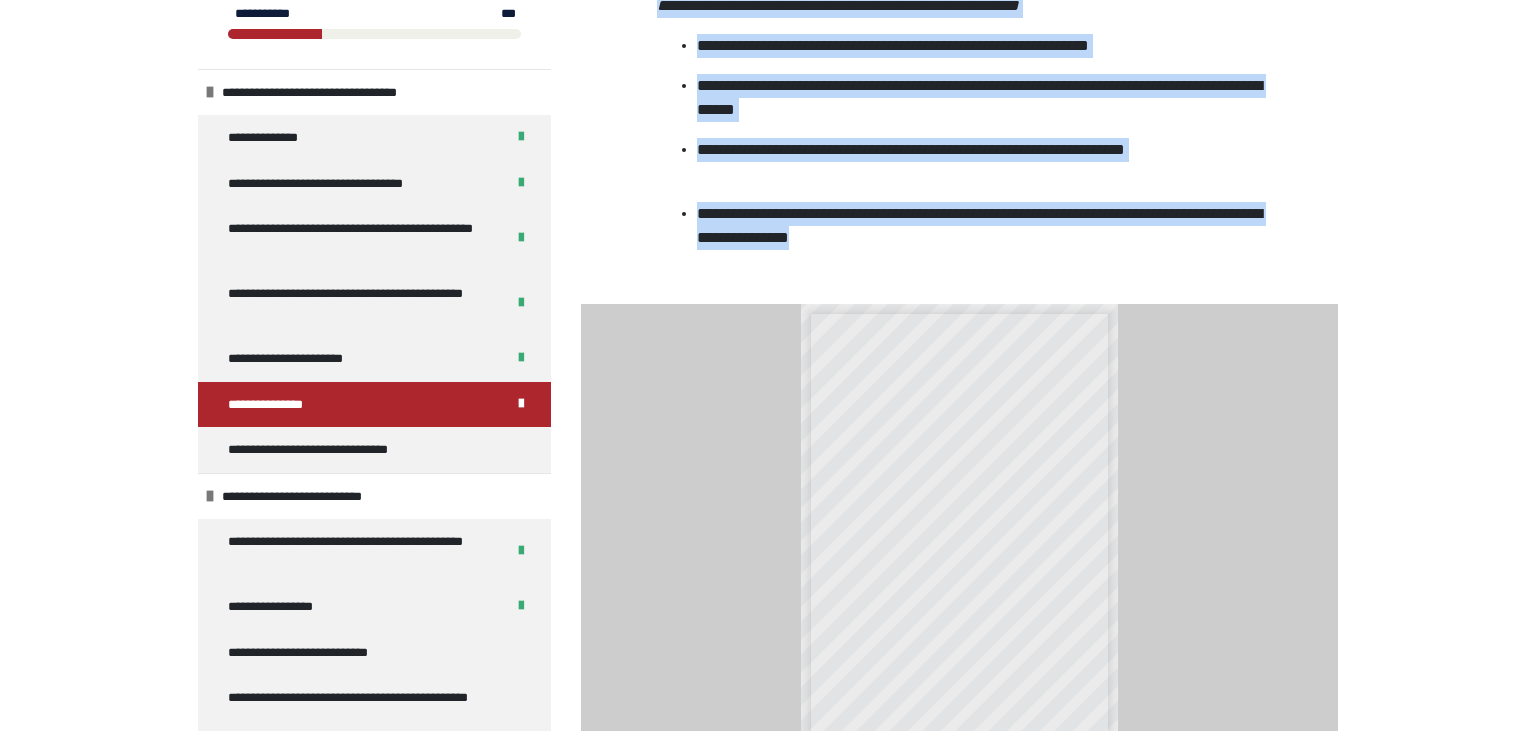 drag, startPoint x: 638, startPoint y: 347, endPoint x: 1166, endPoint y: 434, distance: 535.1196 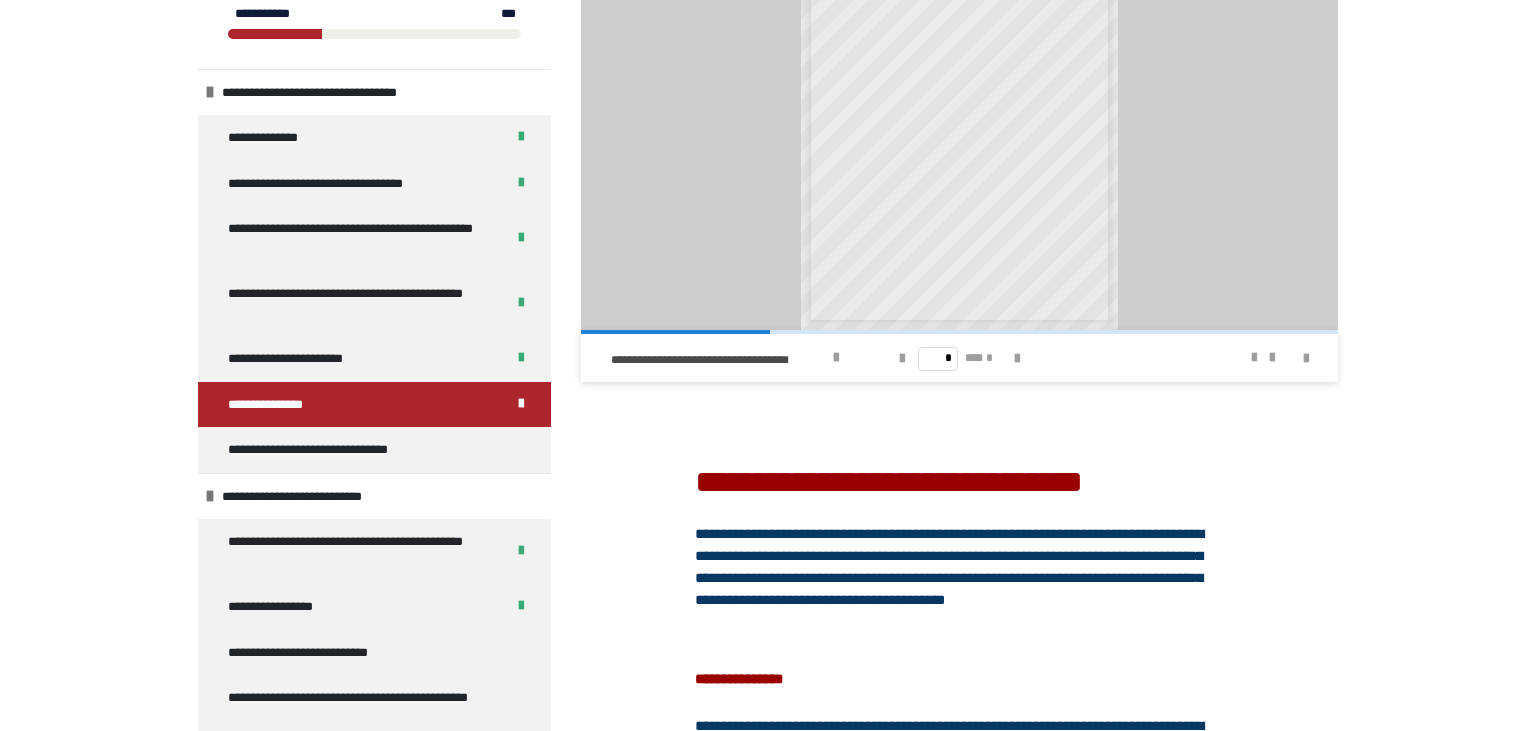 click on "**********" at bounding box center [768, 1022] 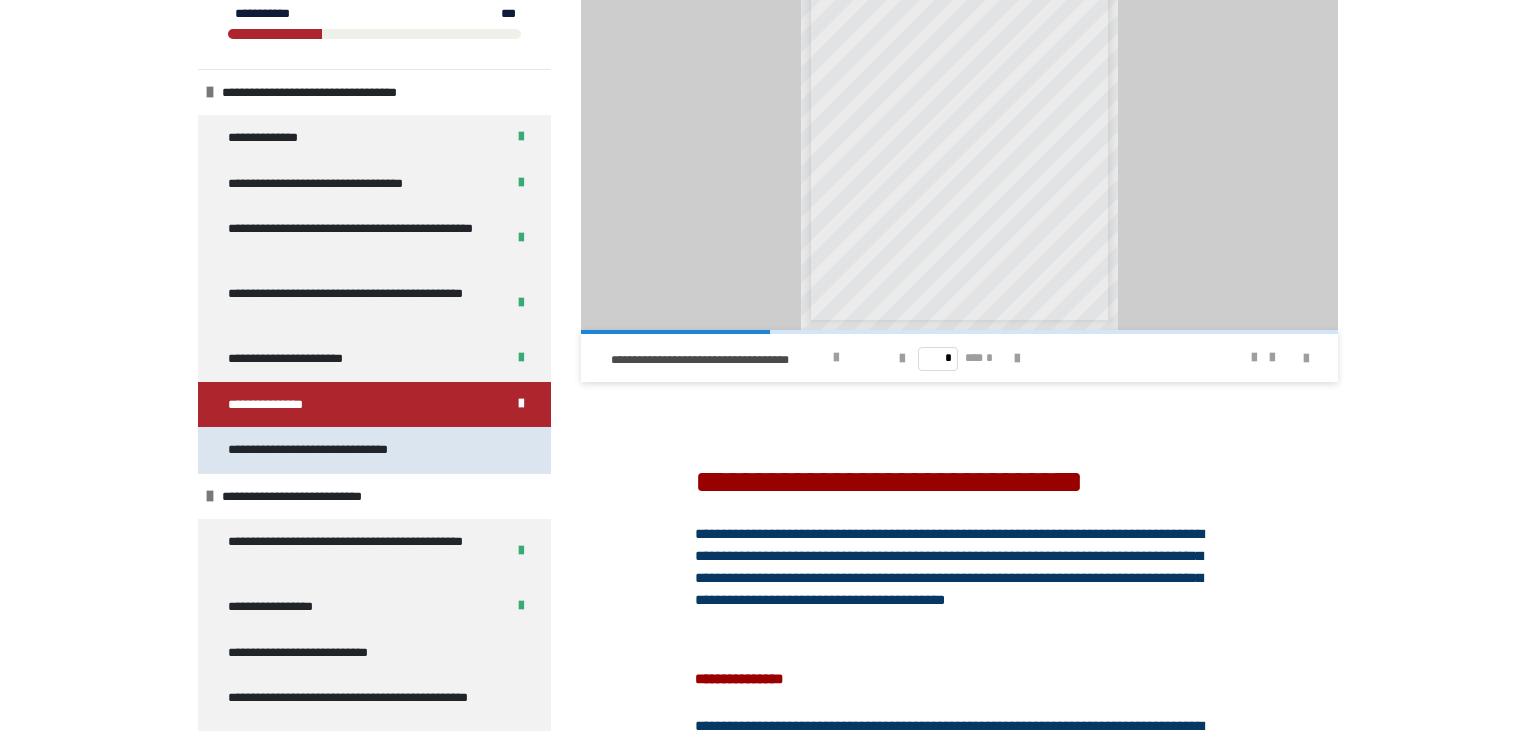 click on "**********" at bounding box center [342, 450] 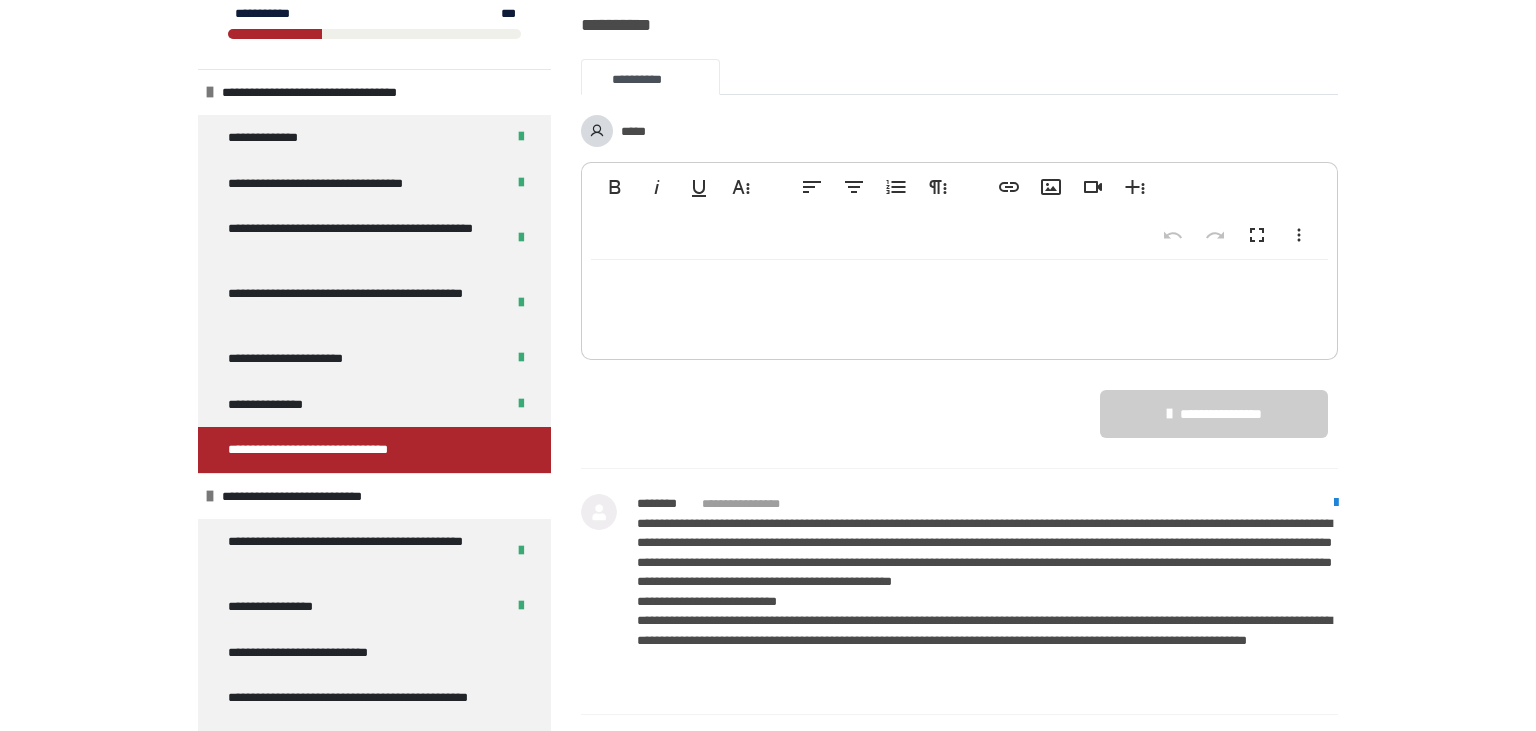 scroll, scrollTop: 466, scrollLeft: 0, axis: vertical 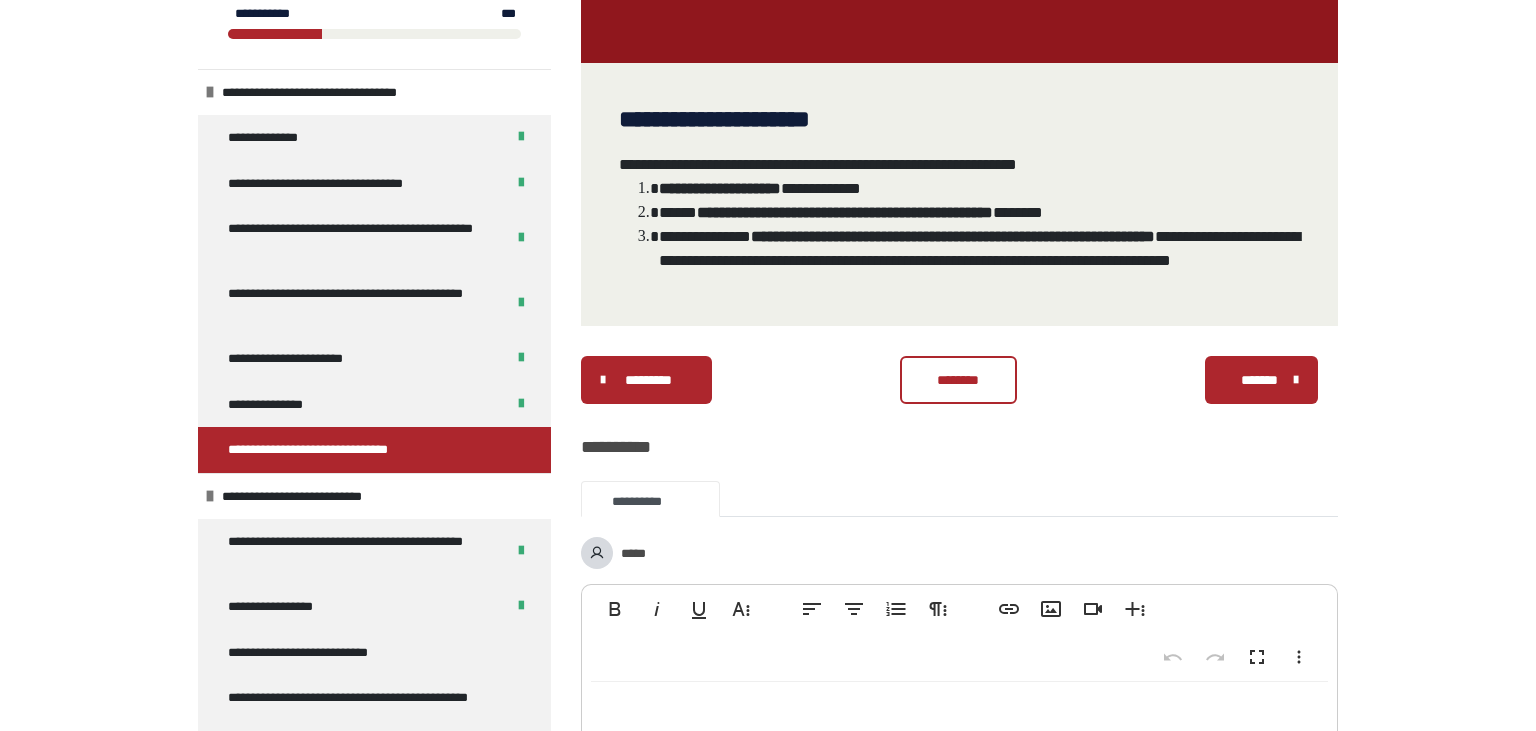 click on "********" at bounding box center (958, 380) 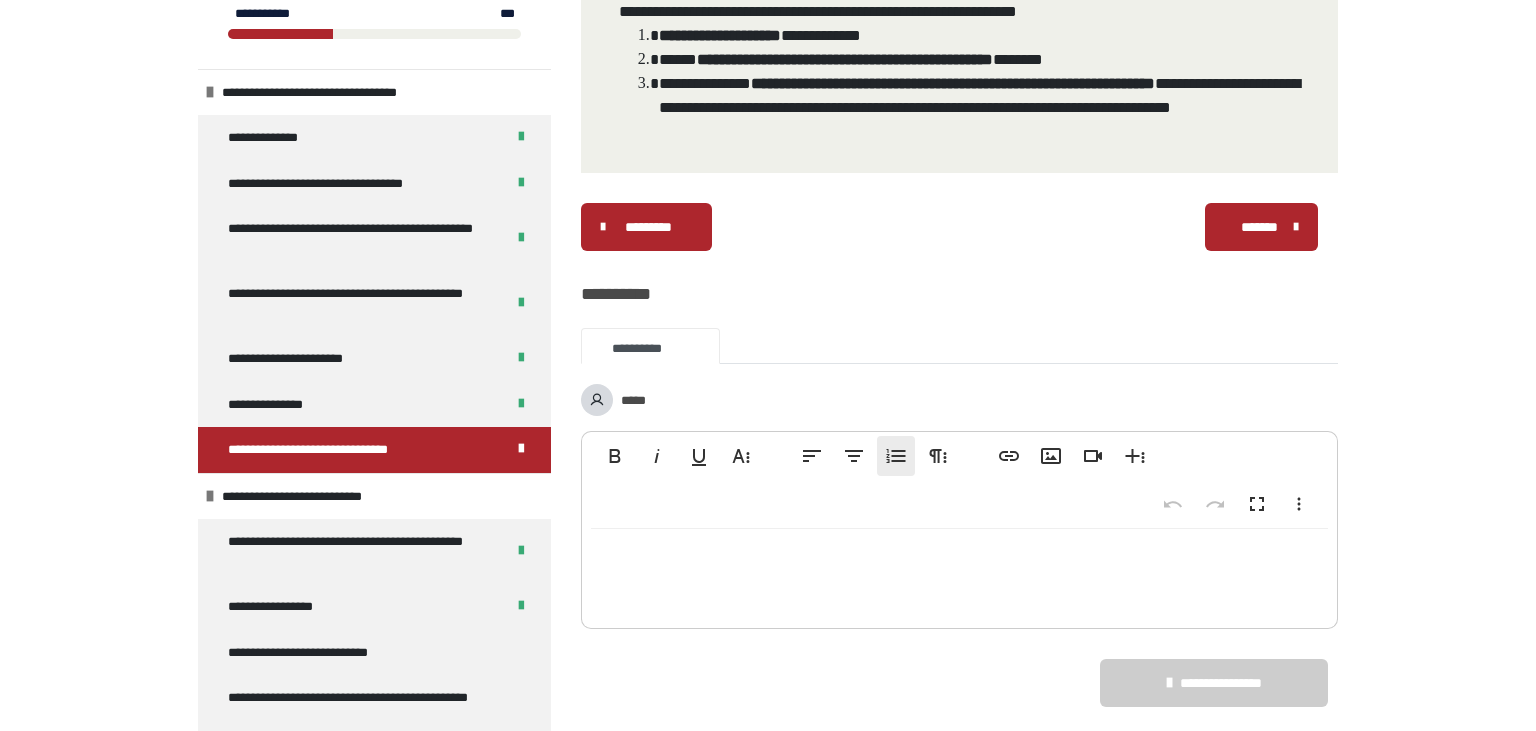scroll, scrollTop: 684, scrollLeft: 0, axis: vertical 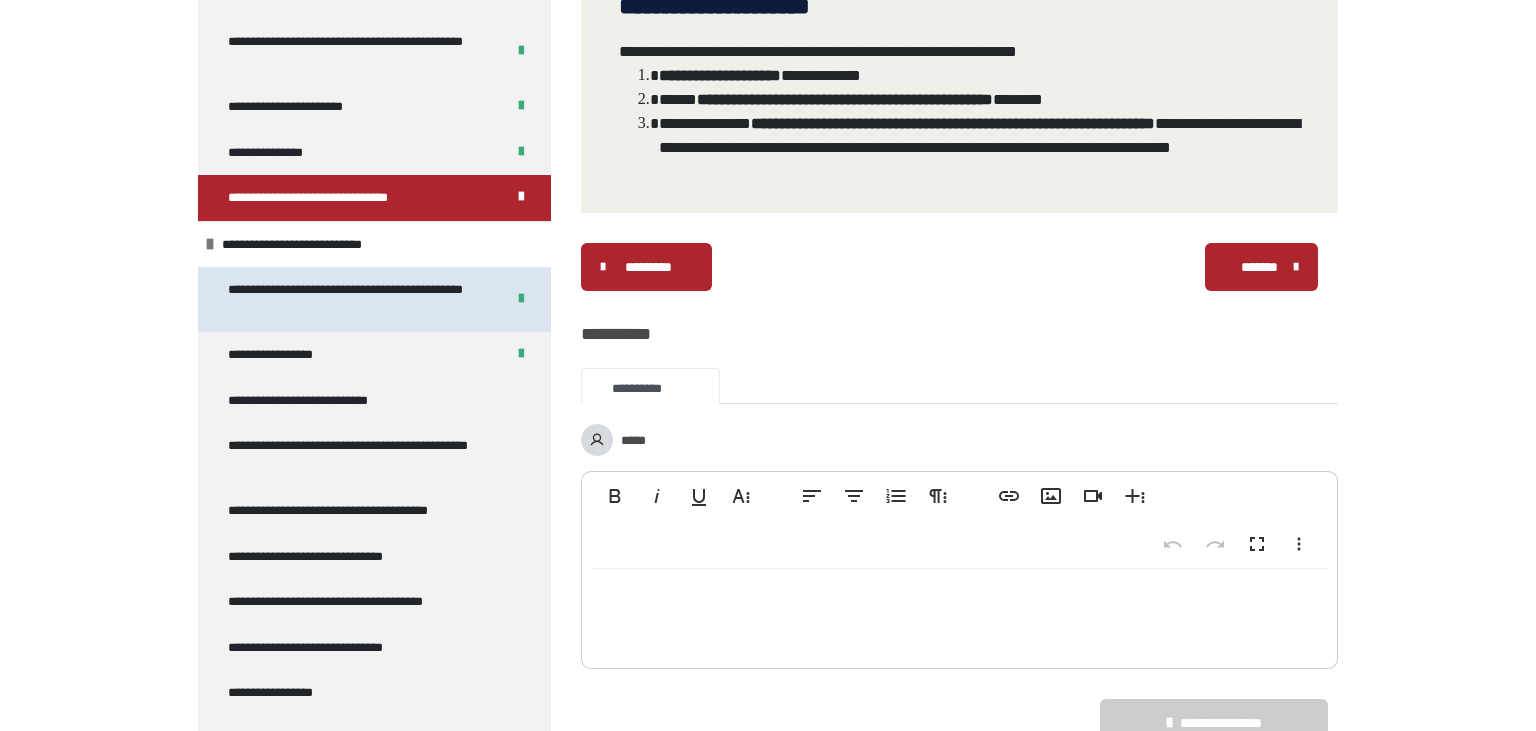 click on "**********" at bounding box center [358, 299] 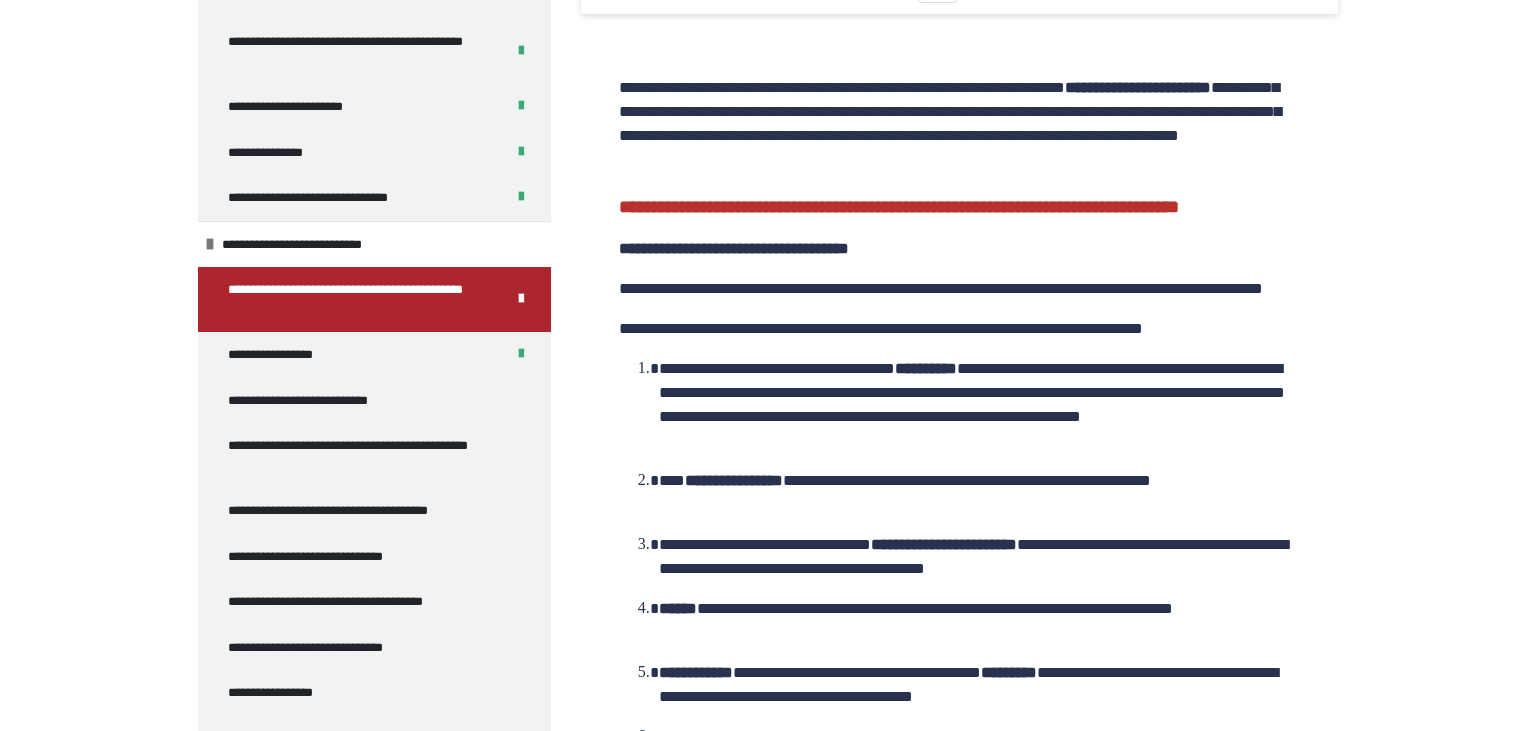 scroll, scrollTop: 1615, scrollLeft: 0, axis: vertical 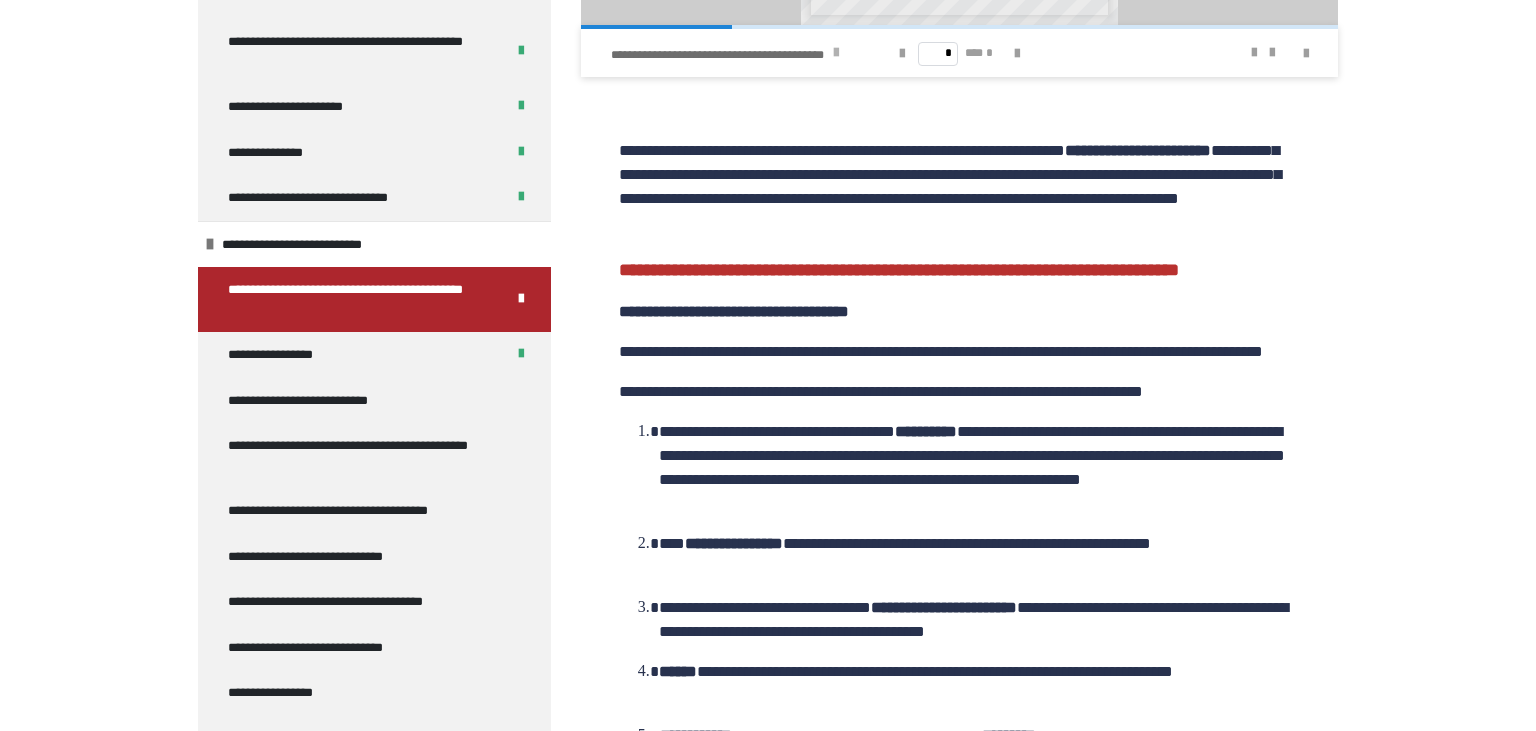 click at bounding box center [836, 53] 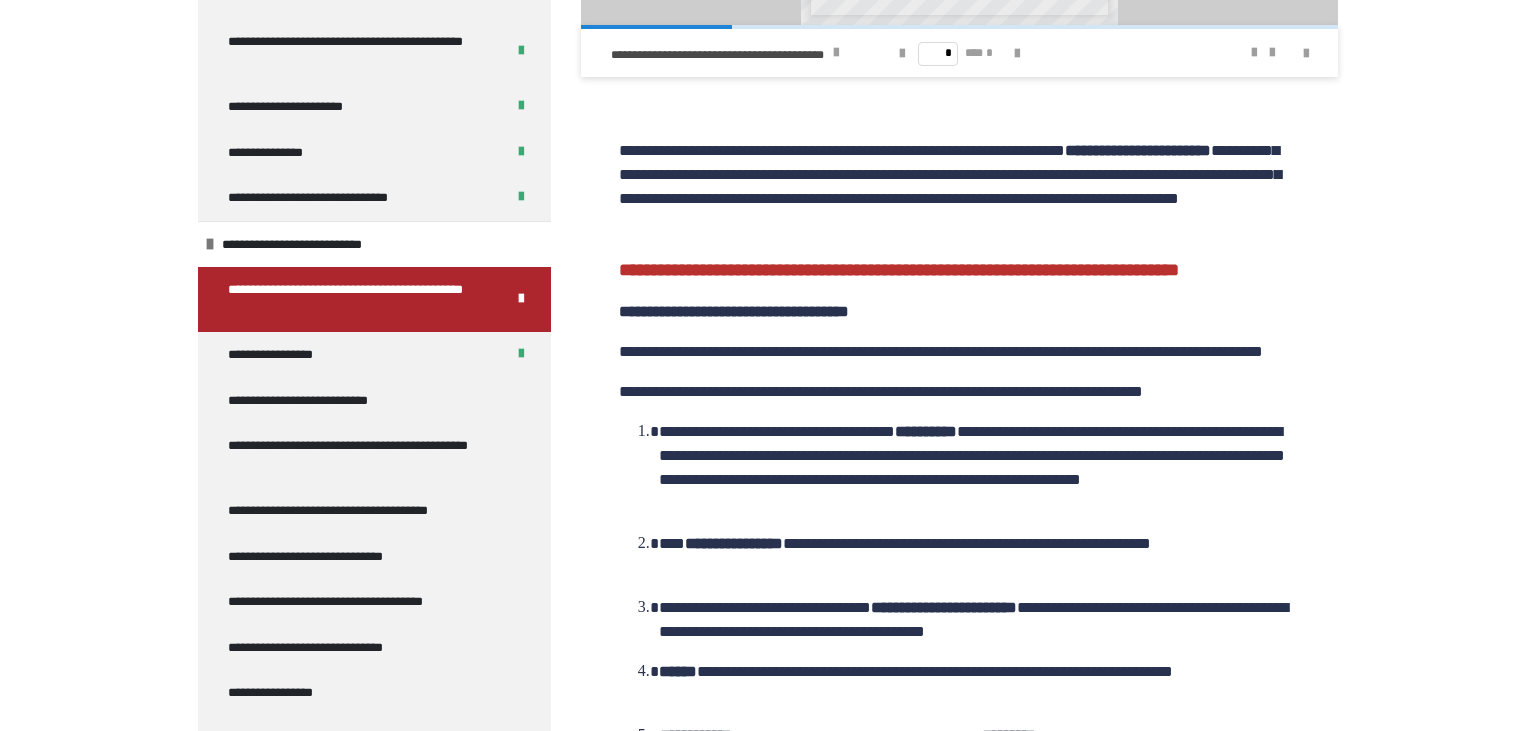click on "**********" at bounding box center [959, -199] 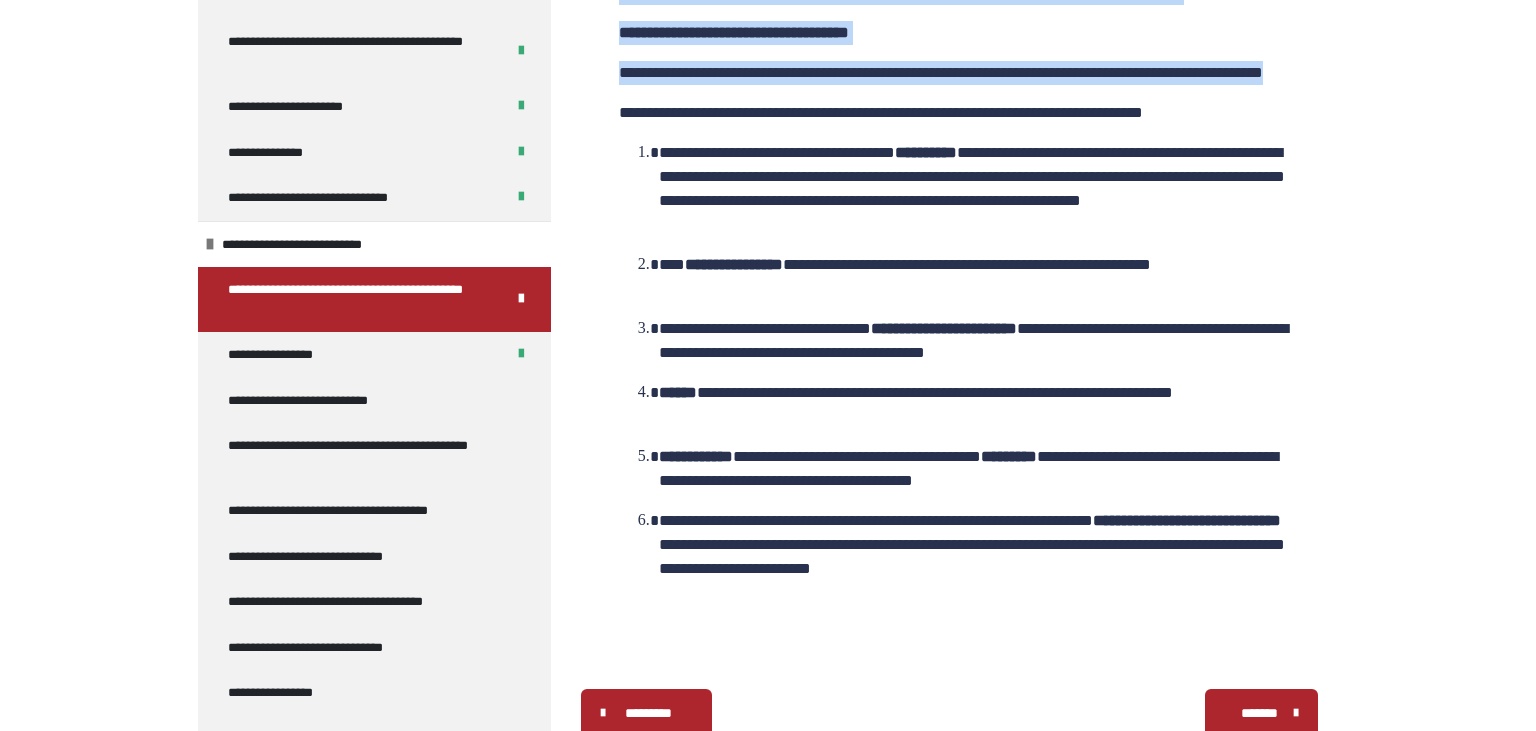drag, startPoint x: 624, startPoint y: 234, endPoint x: 1196, endPoint y: 524, distance: 641.3143 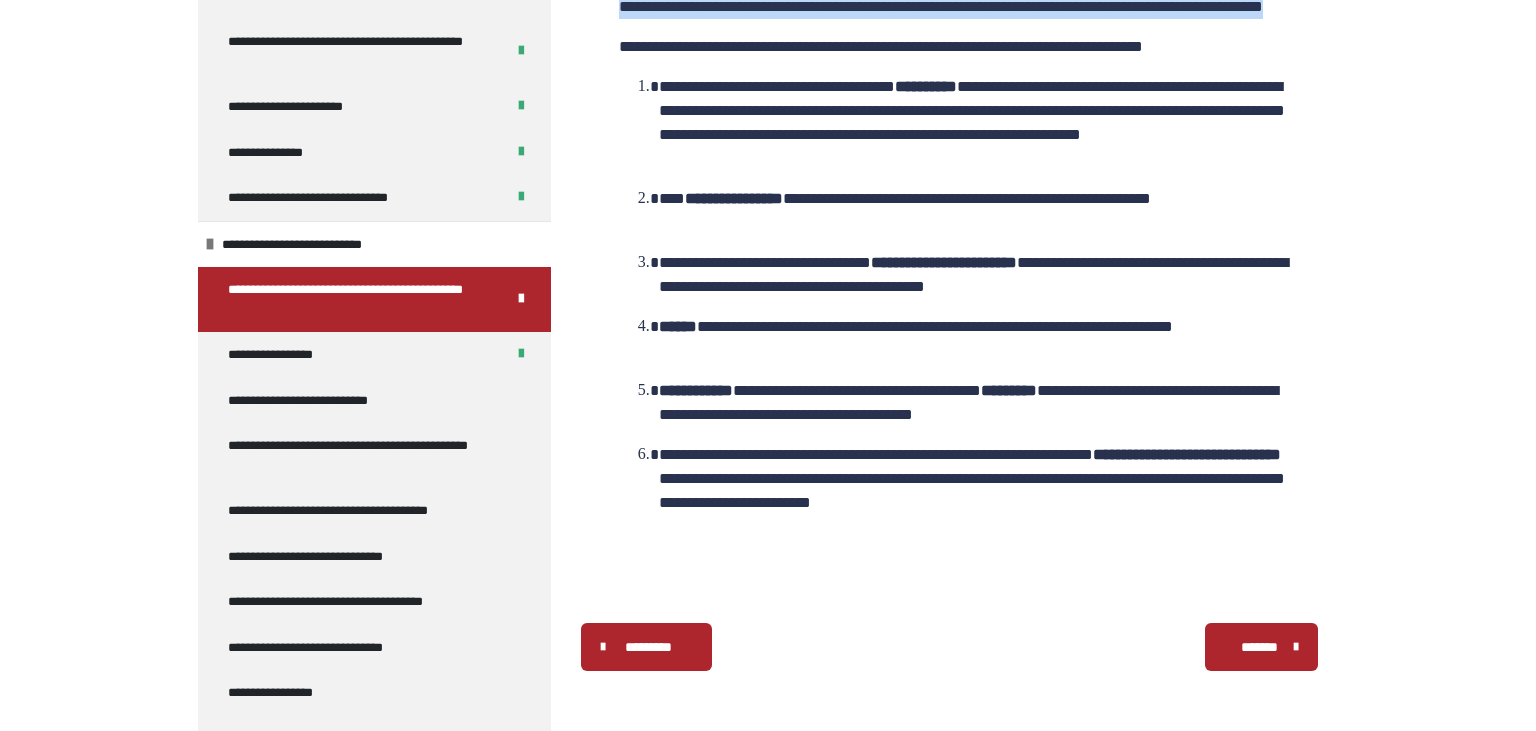 scroll, scrollTop: 2143, scrollLeft: 0, axis: vertical 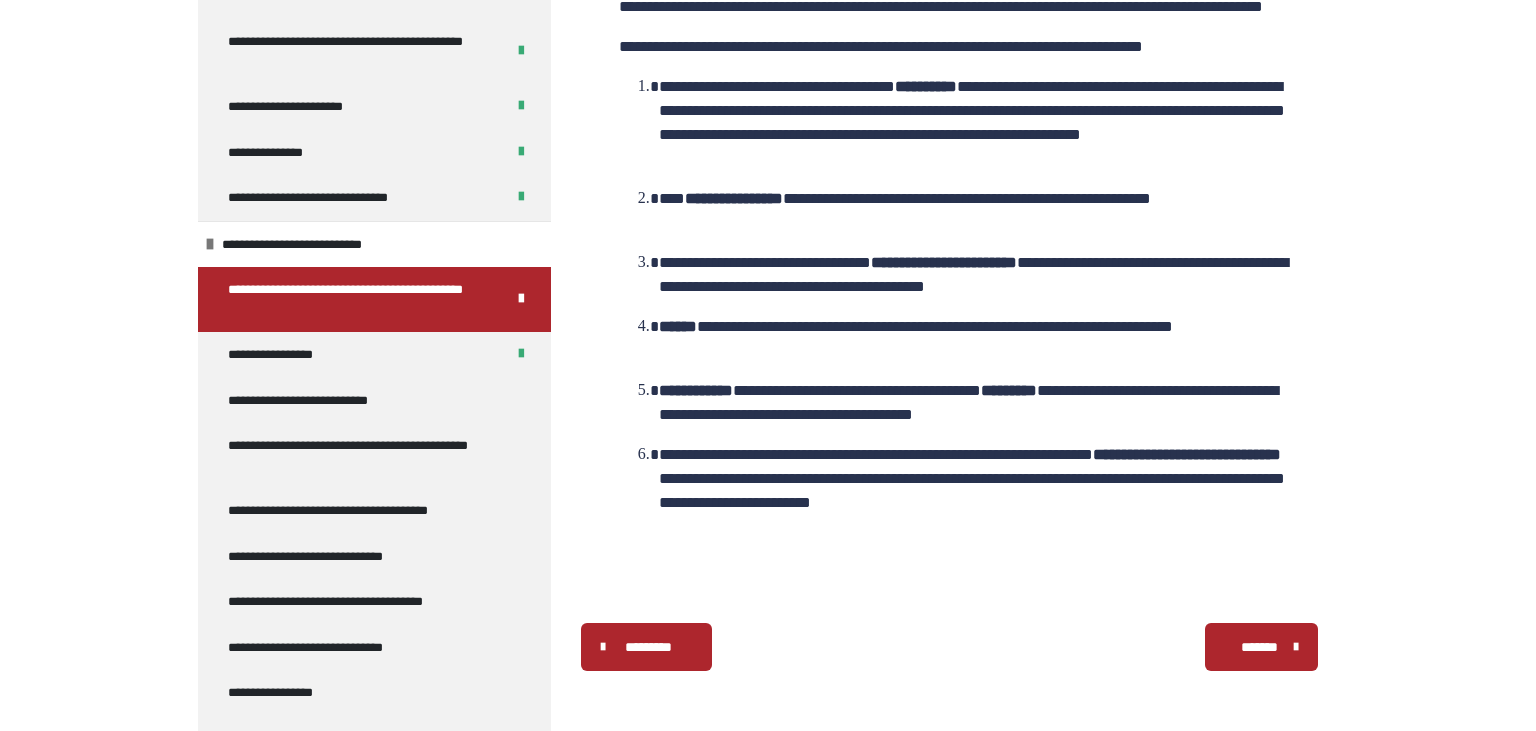 click on "**********" at bounding box center (959, 162) 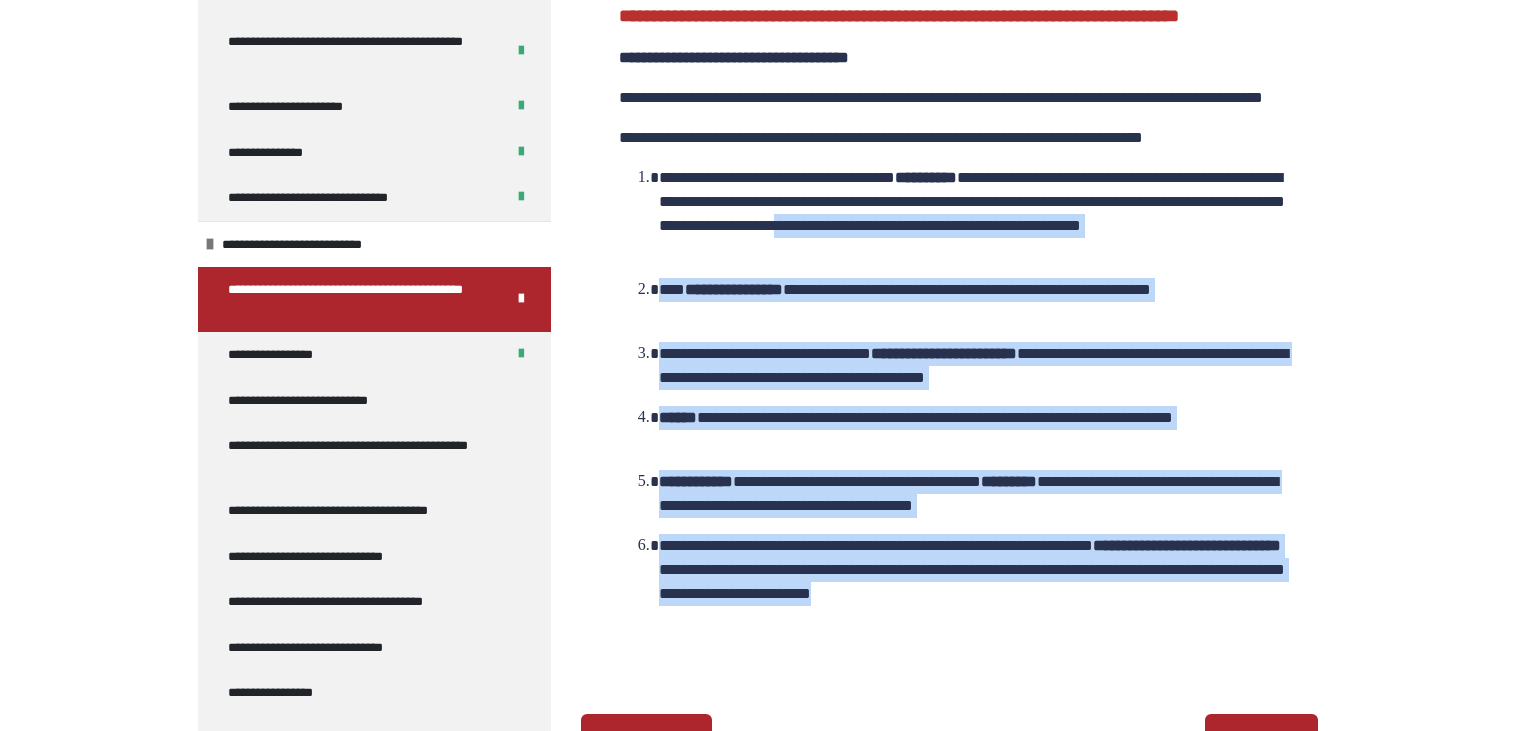 scroll, scrollTop: 1826, scrollLeft: 0, axis: vertical 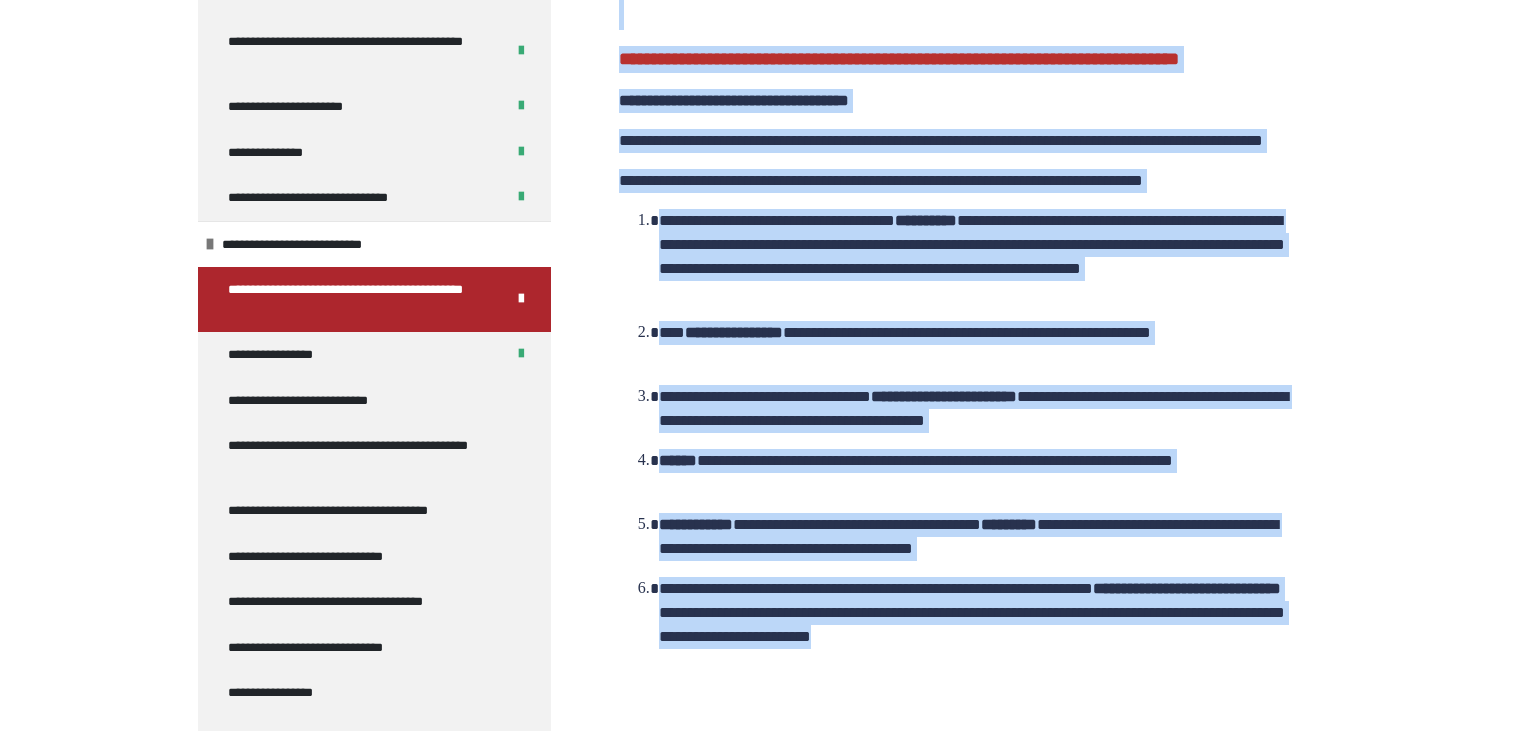 drag, startPoint x: 848, startPoint y: 526, endPoint x: 626, endPoint y: 8, distance: 563.5672 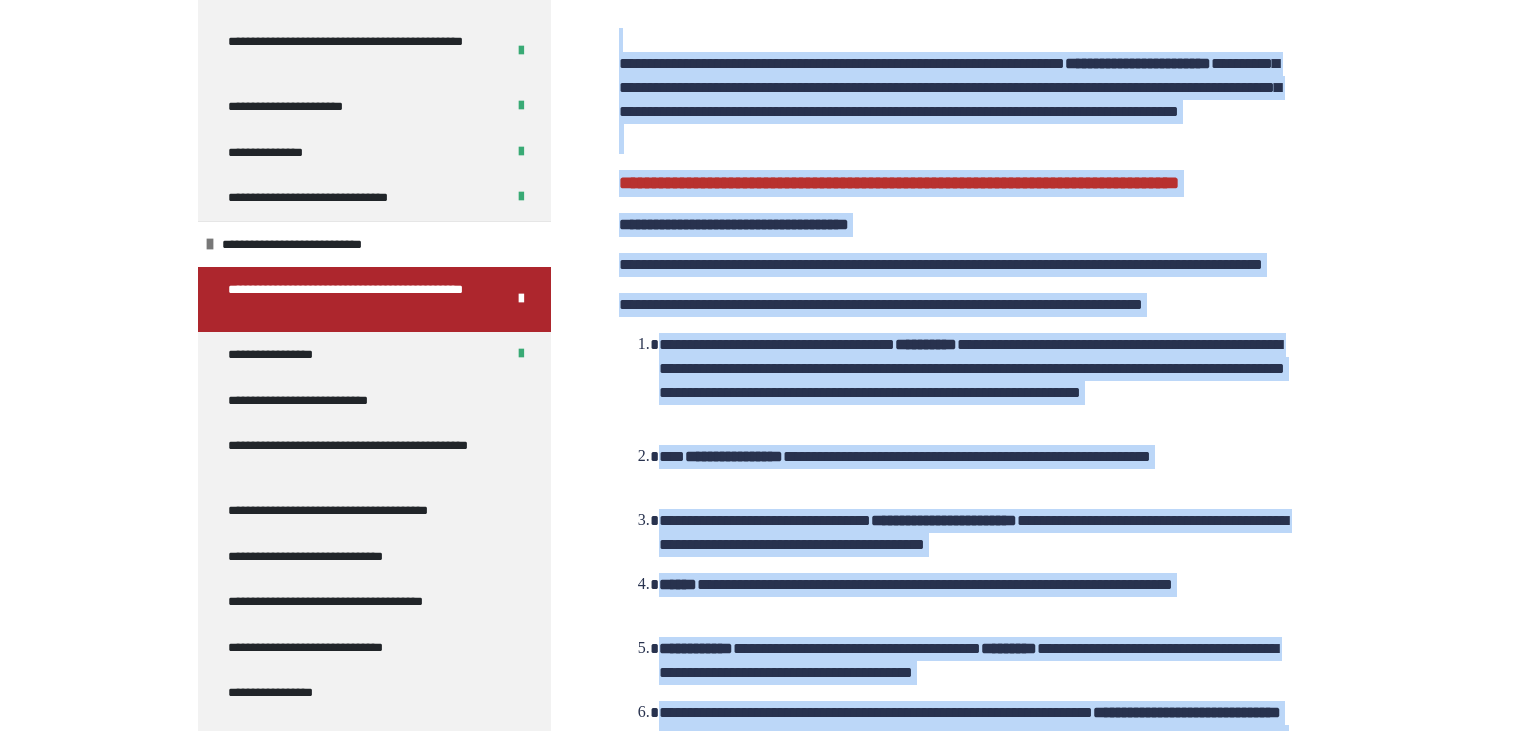 scroll, scrollTop: 1615, scrollLeft: 0, axis: vertical 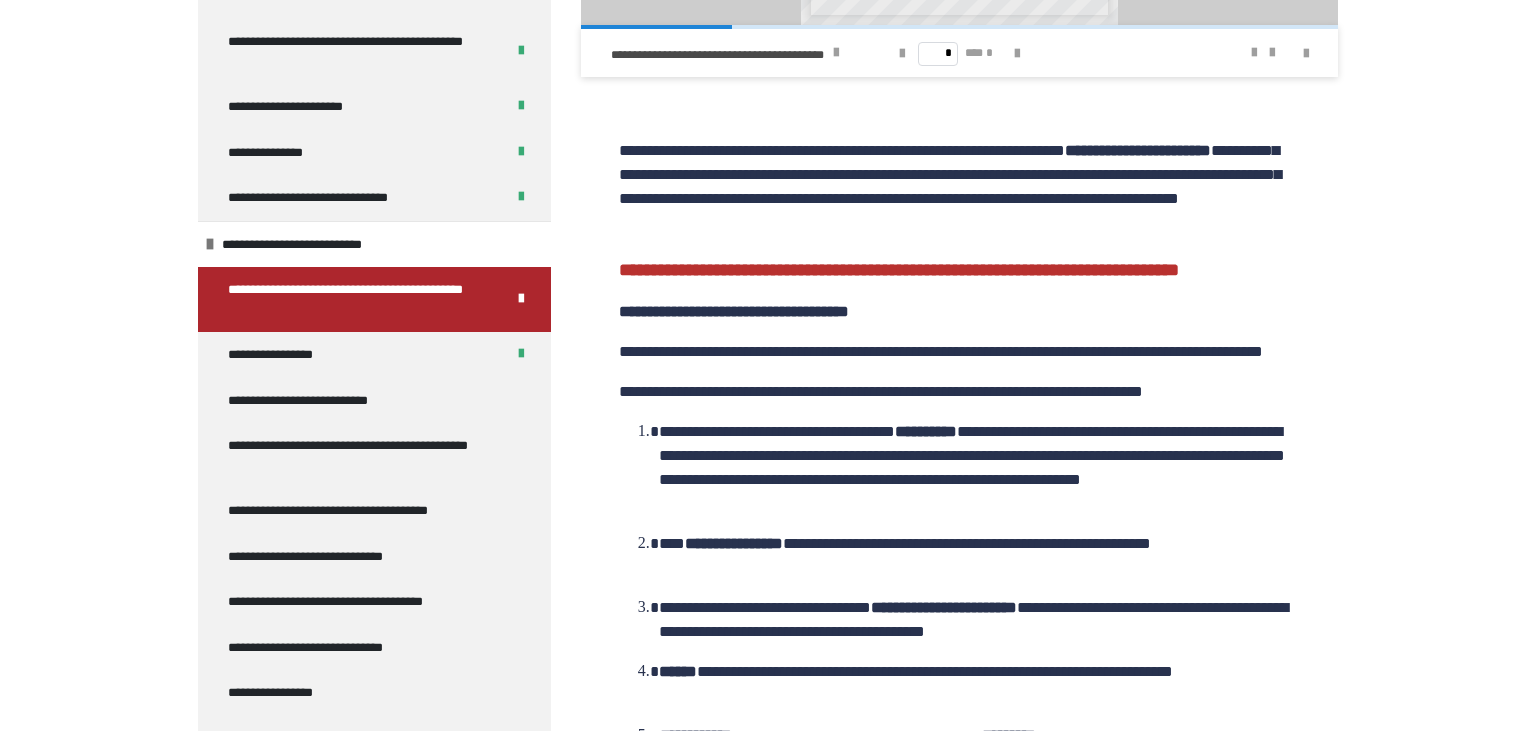 click on "**********" at bounding box center [768, -224] 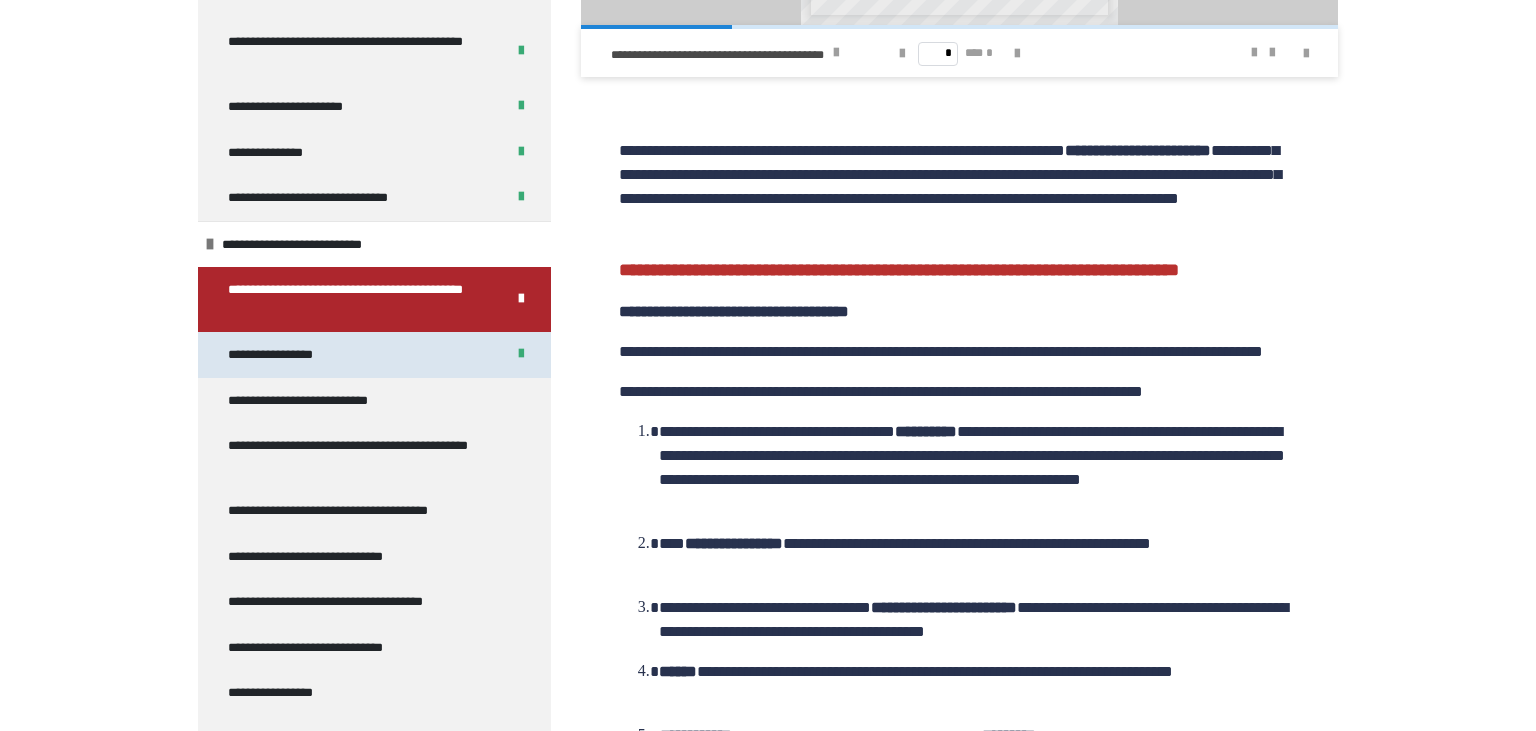 scroll, scrollTop: 288, scrollLeft: 0, axis: vertical 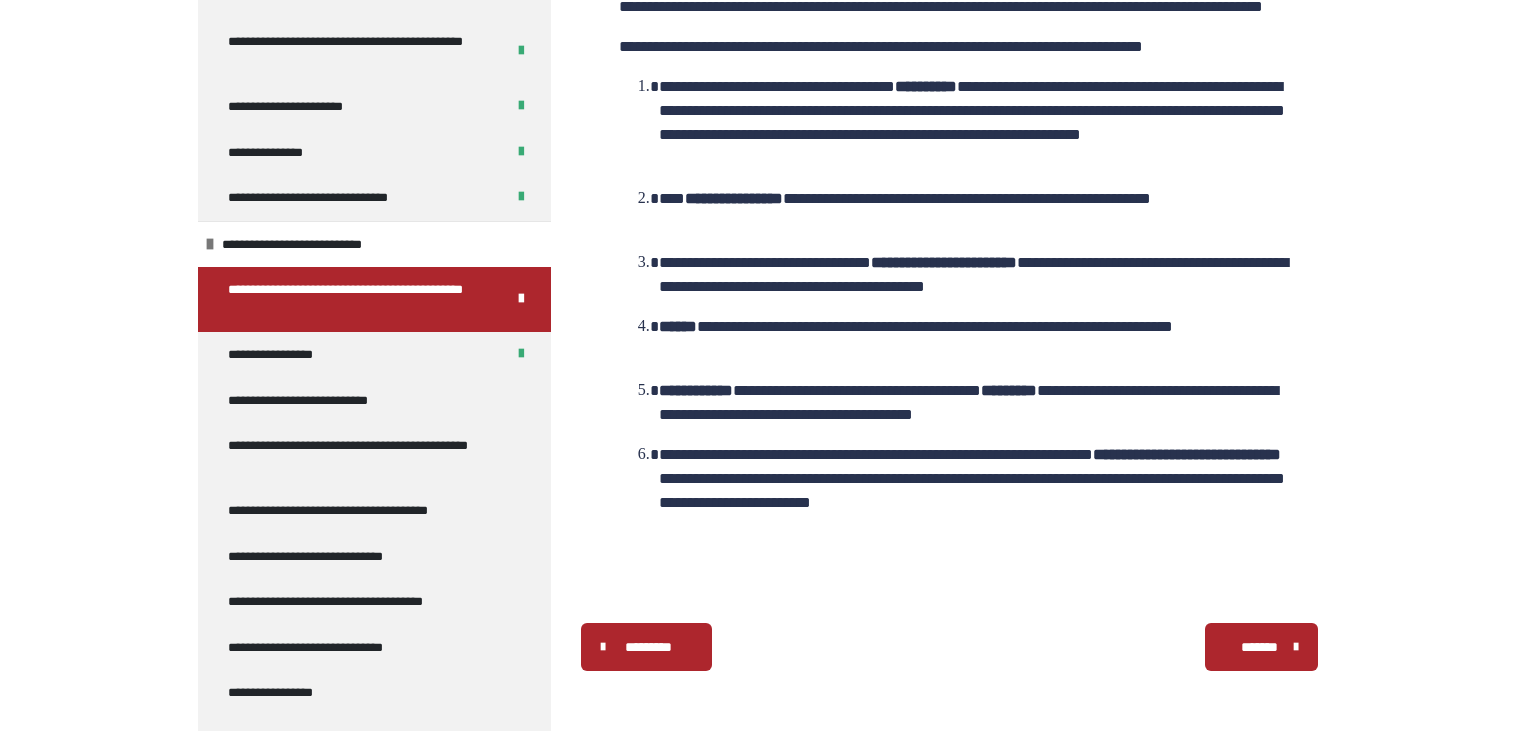 click on "**********" at bounding box center [374, 299] 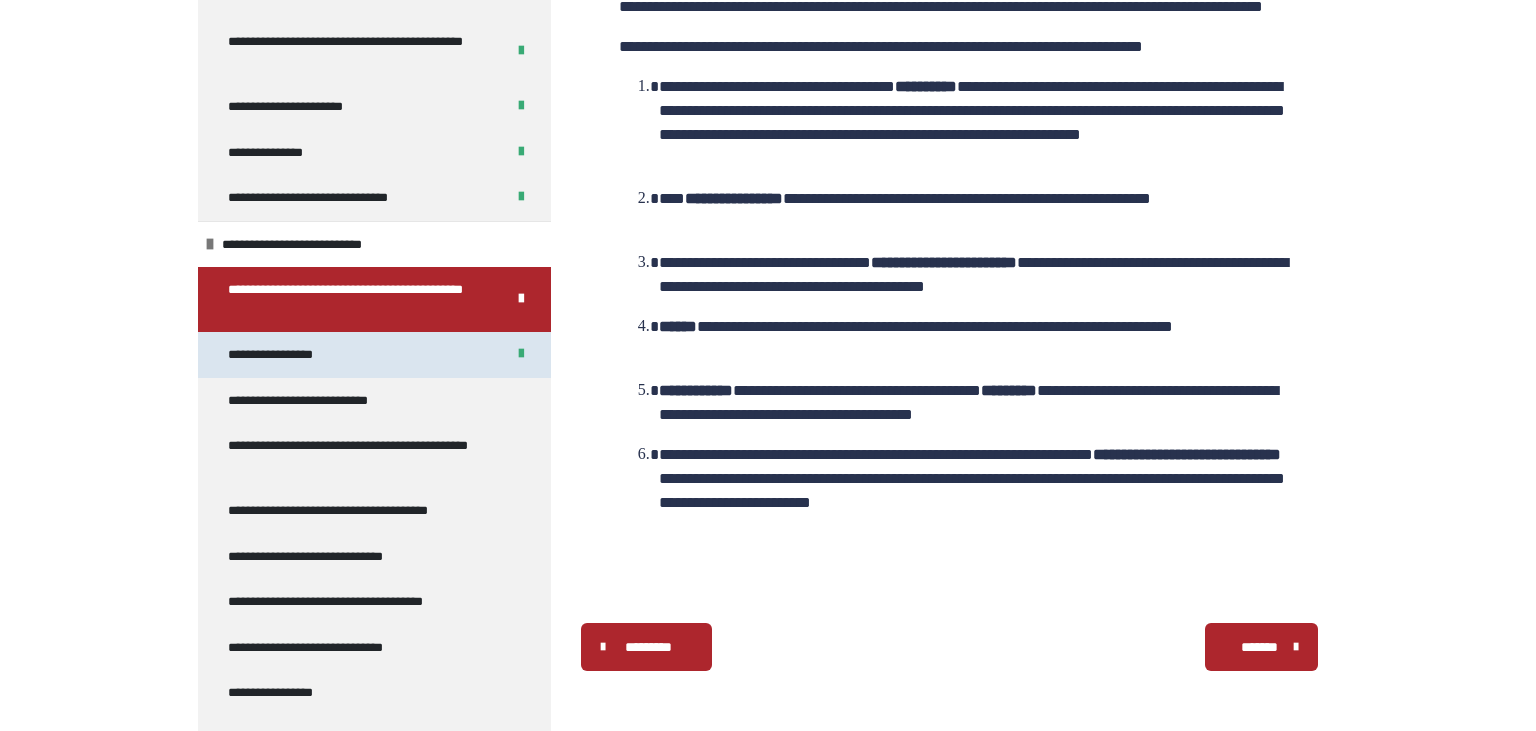 scroll, scrollTop: 360, scrollLeft: 0, axis: vertical 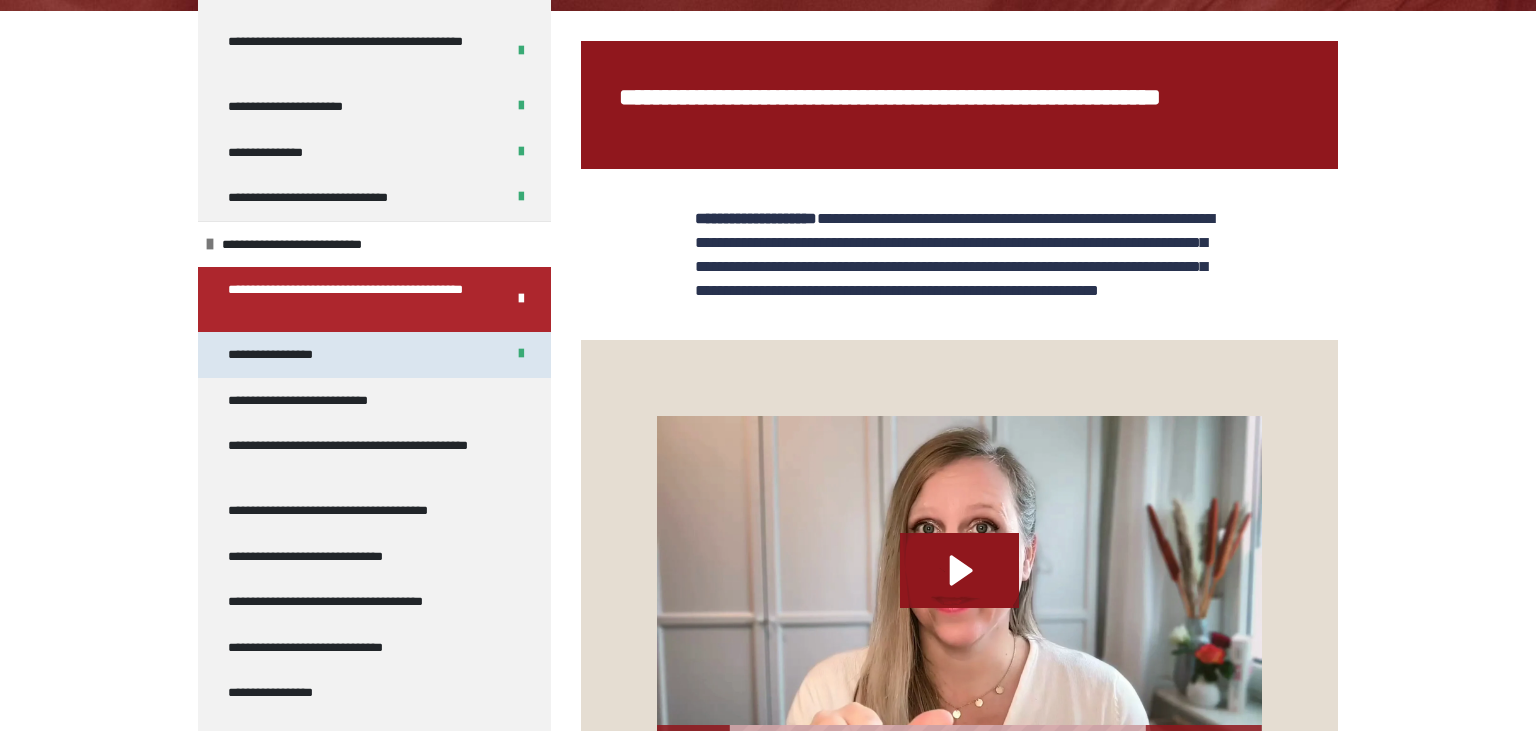 click on "**********" at bounding box center [374, 355] 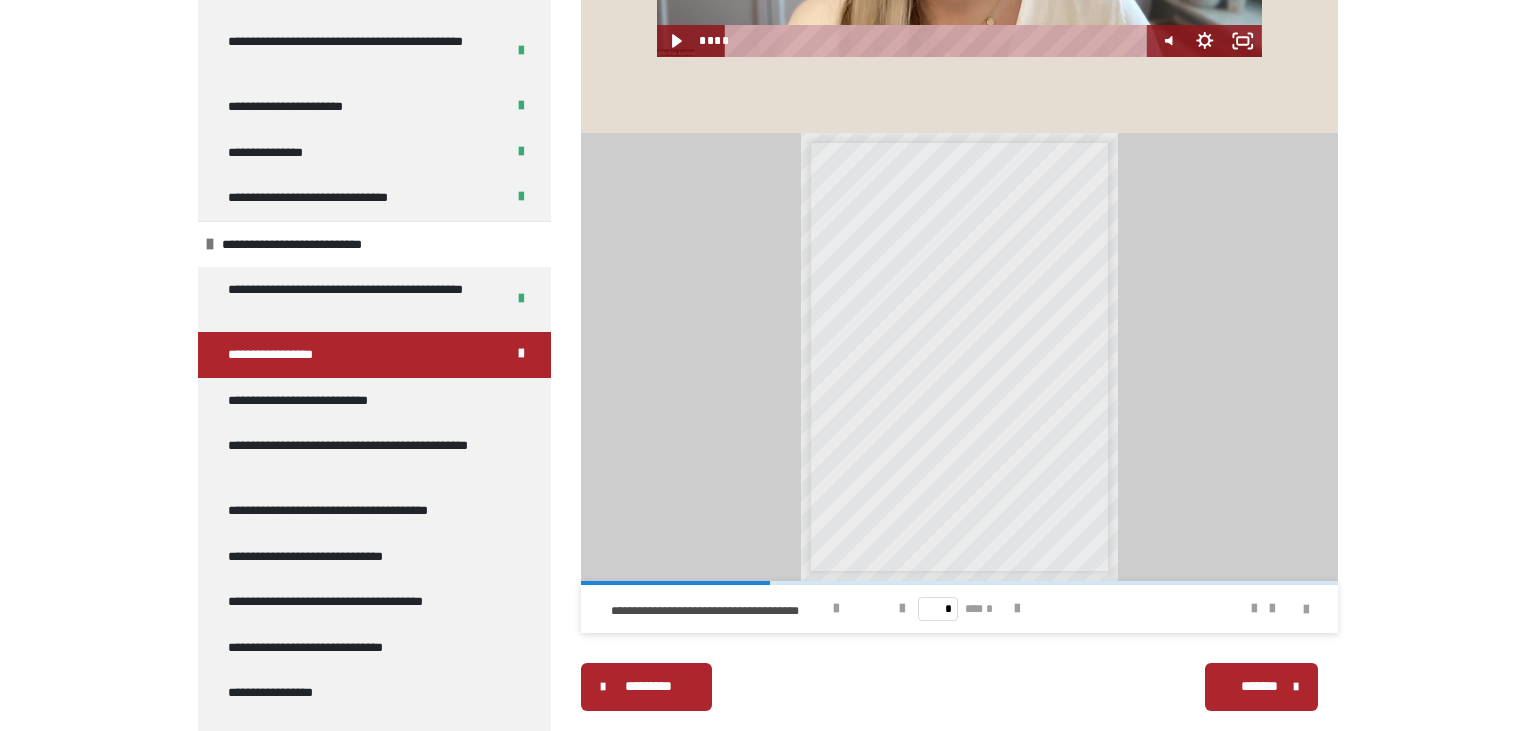scroll, scrollTop: 927, scrollLeft: 0, axis: vertical 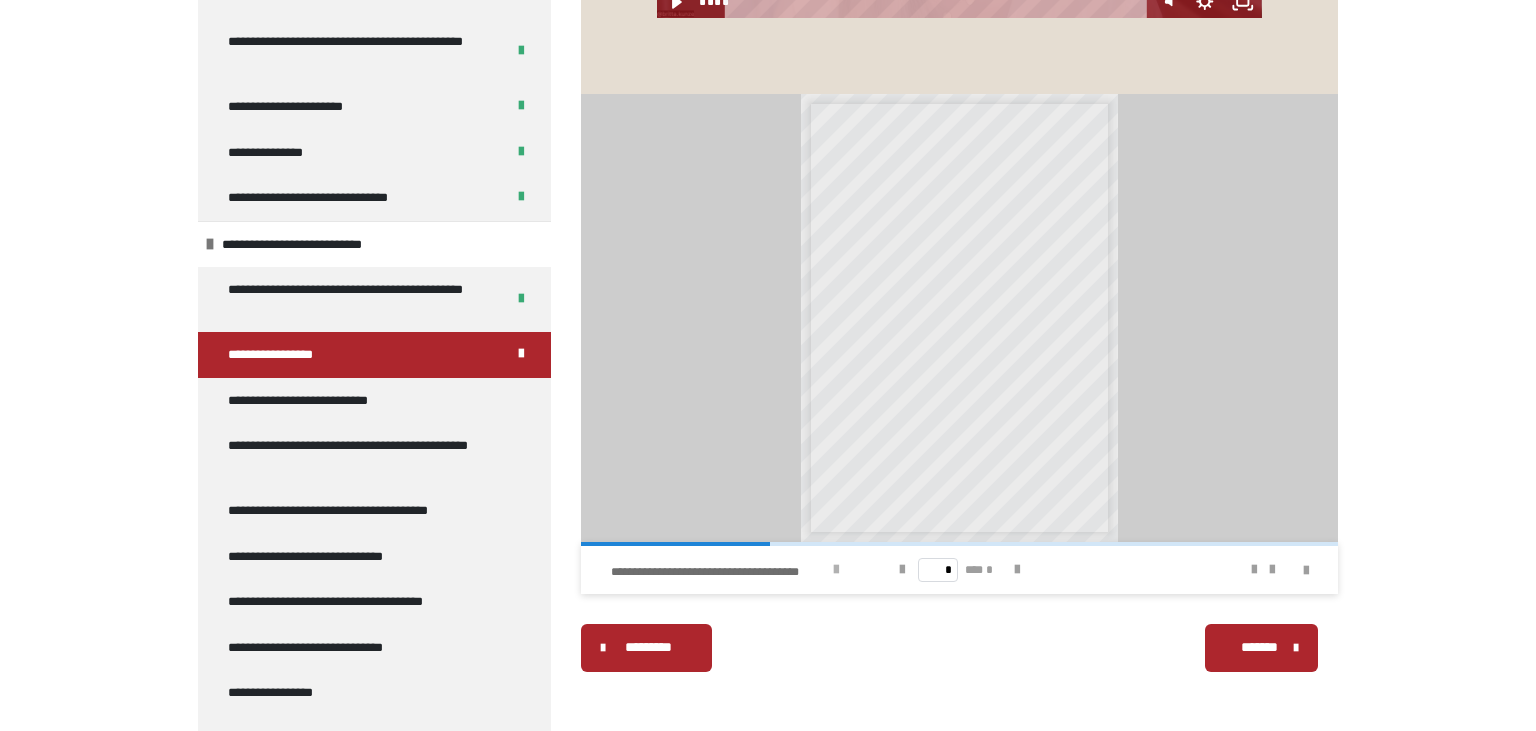 click at bounding box center (836, 570) 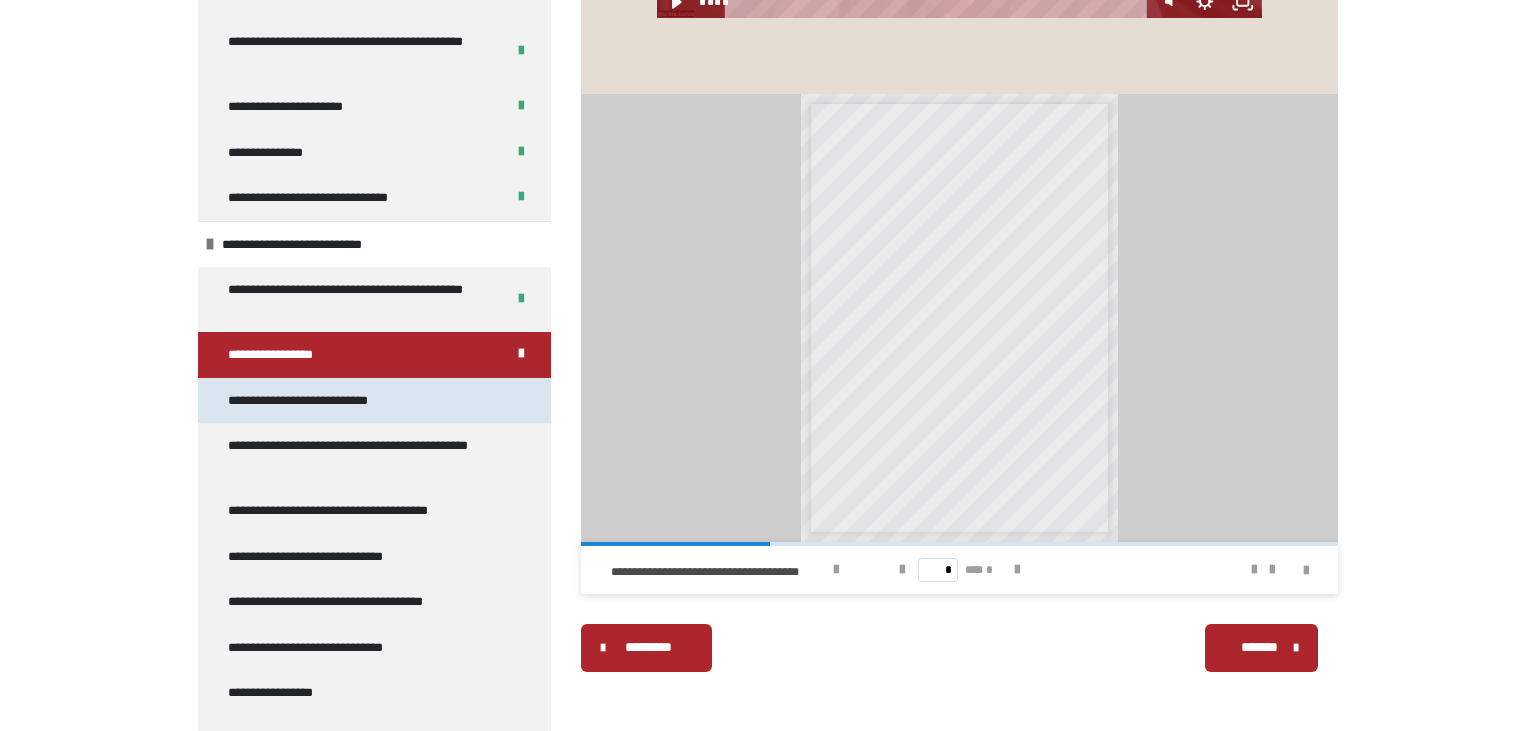 click on "**********" at bounding box center [328, 401] 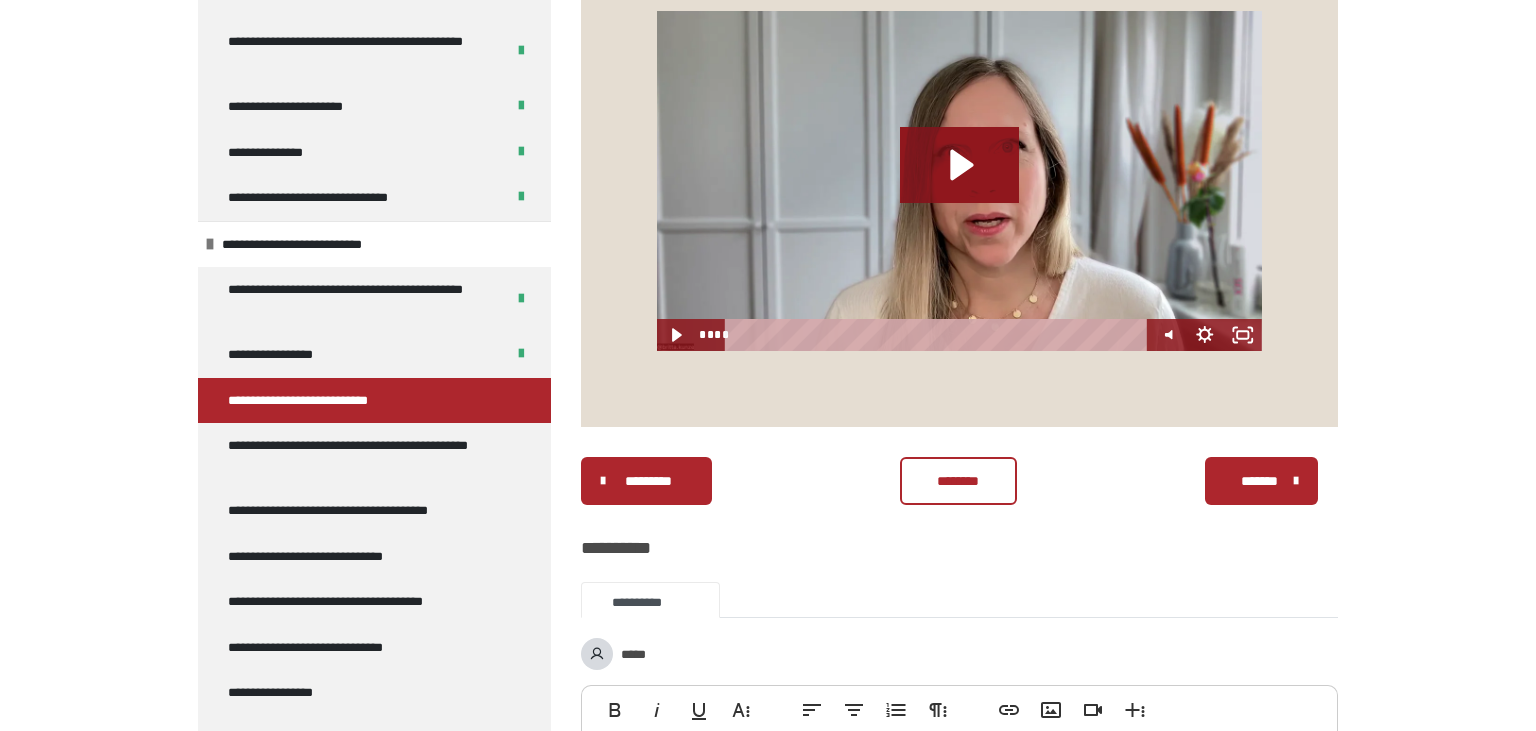 scroll, scrollTop: 345, scrollLeft: 0, axis: vertical 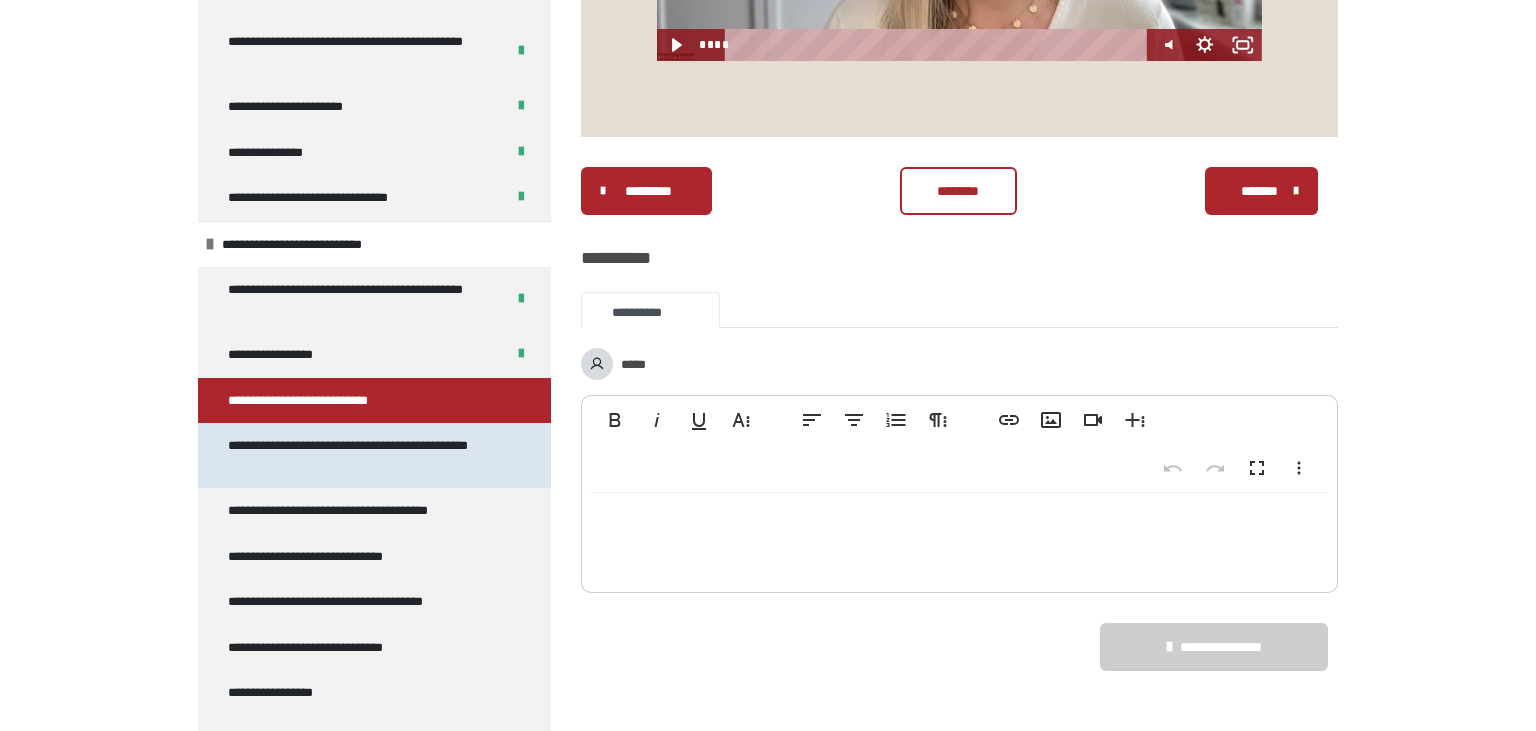 click on "**********" at bounding box center (366, 455) 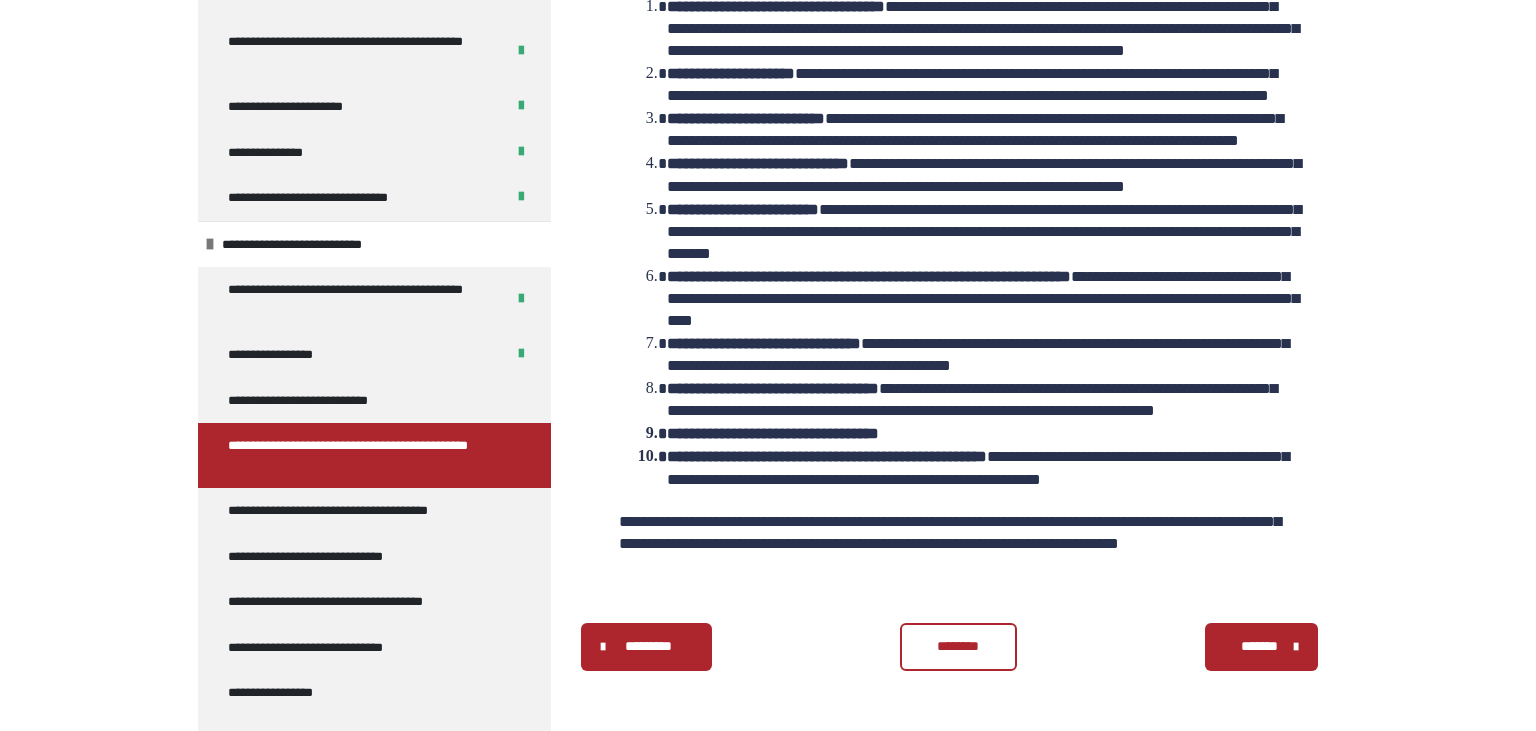 scroll, scrollTop: 1768, scrollLeft: 0, axis: vertical 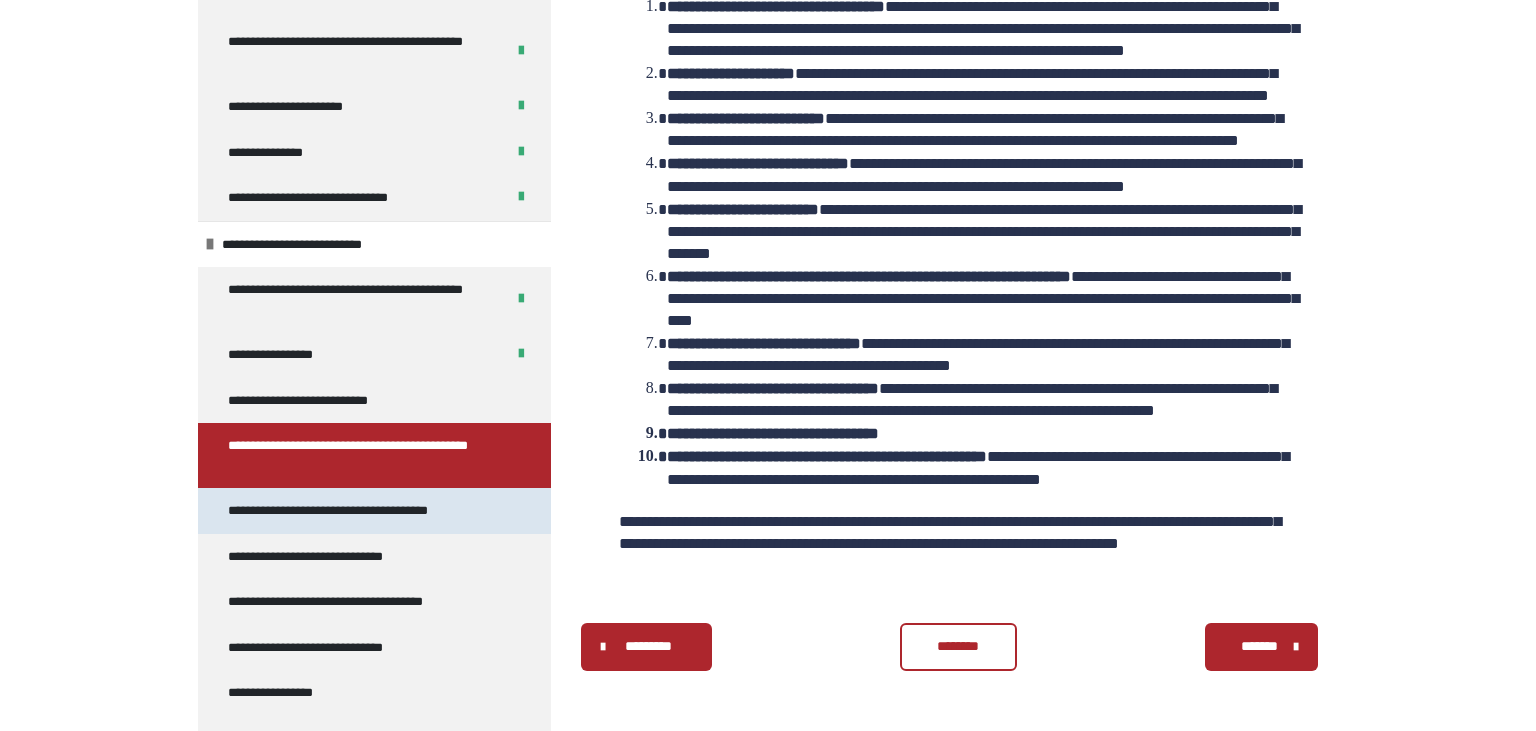 click on "**********" at bounding box center (358, 511) 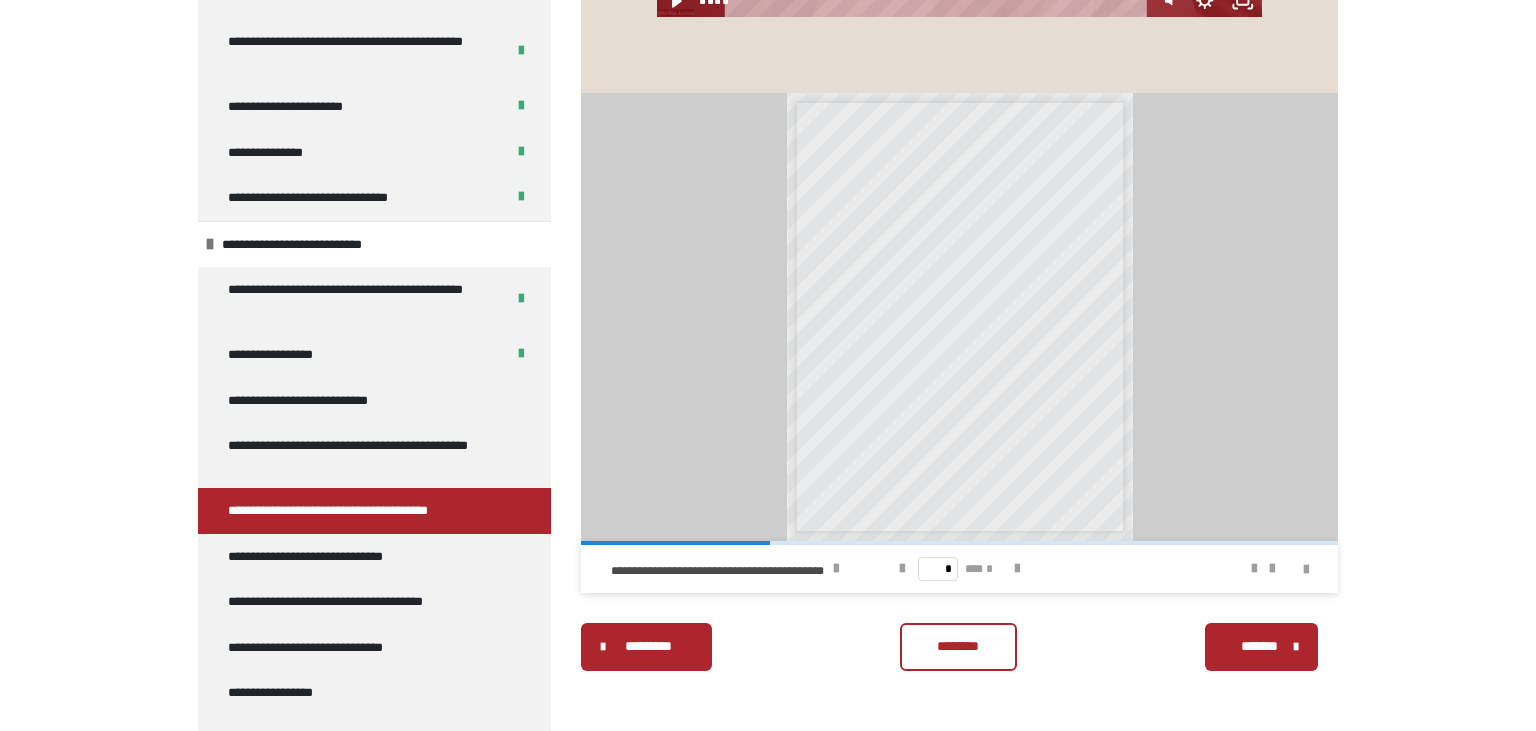 scroll, scrollTop: 963, scrollLeft: 0, axis: vertical 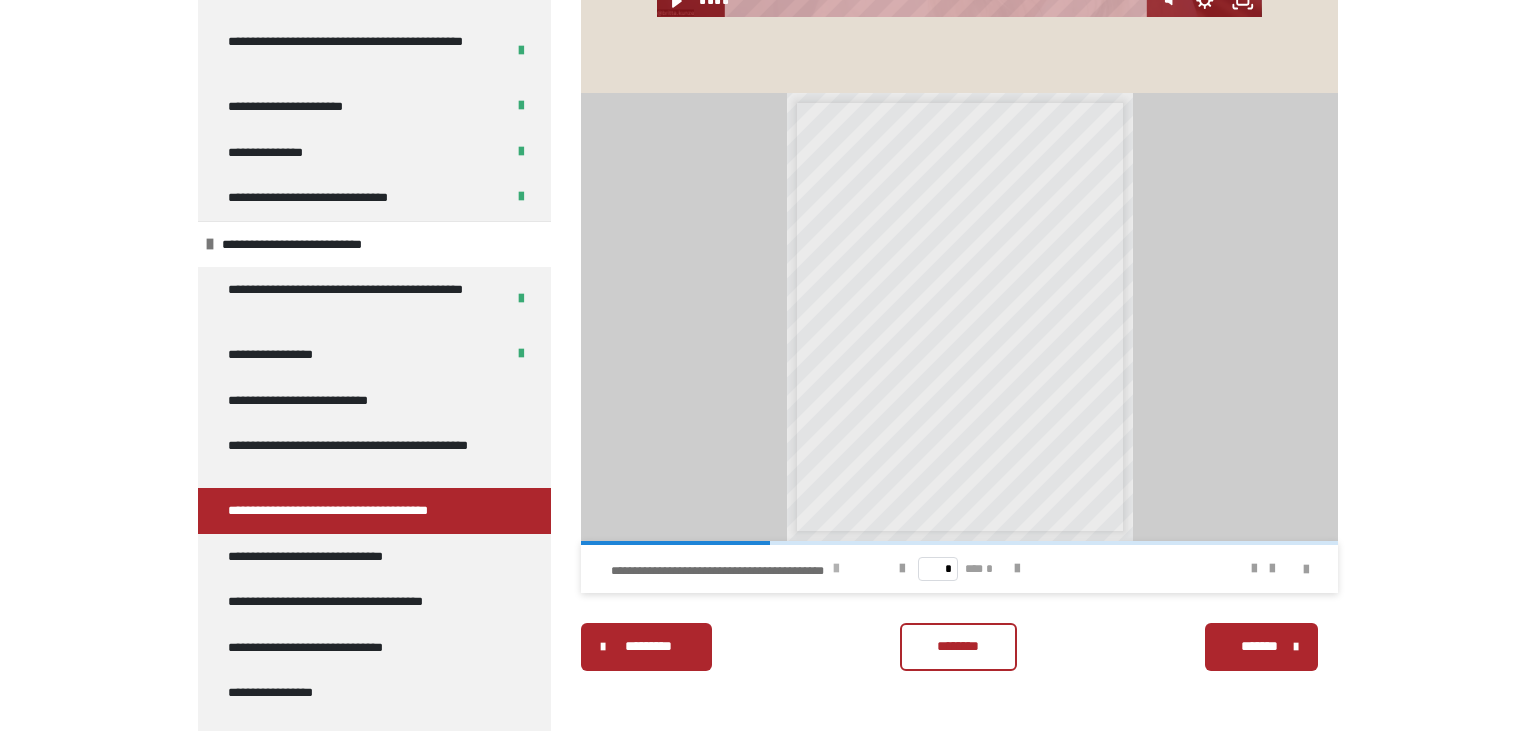click at bounding box center [836, 569] 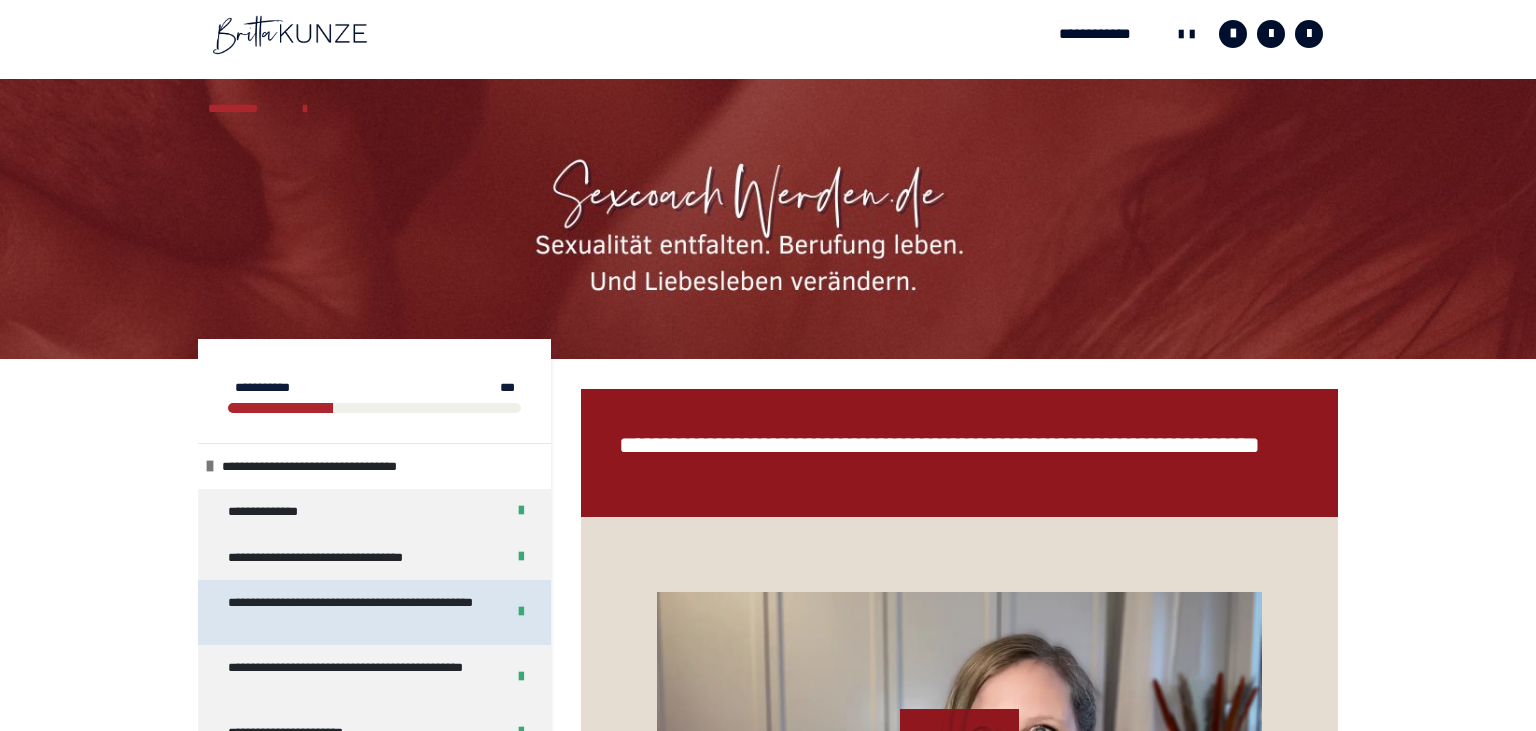 scroll, scrollTop: 435, scrollLeft: 0, axis: vertical 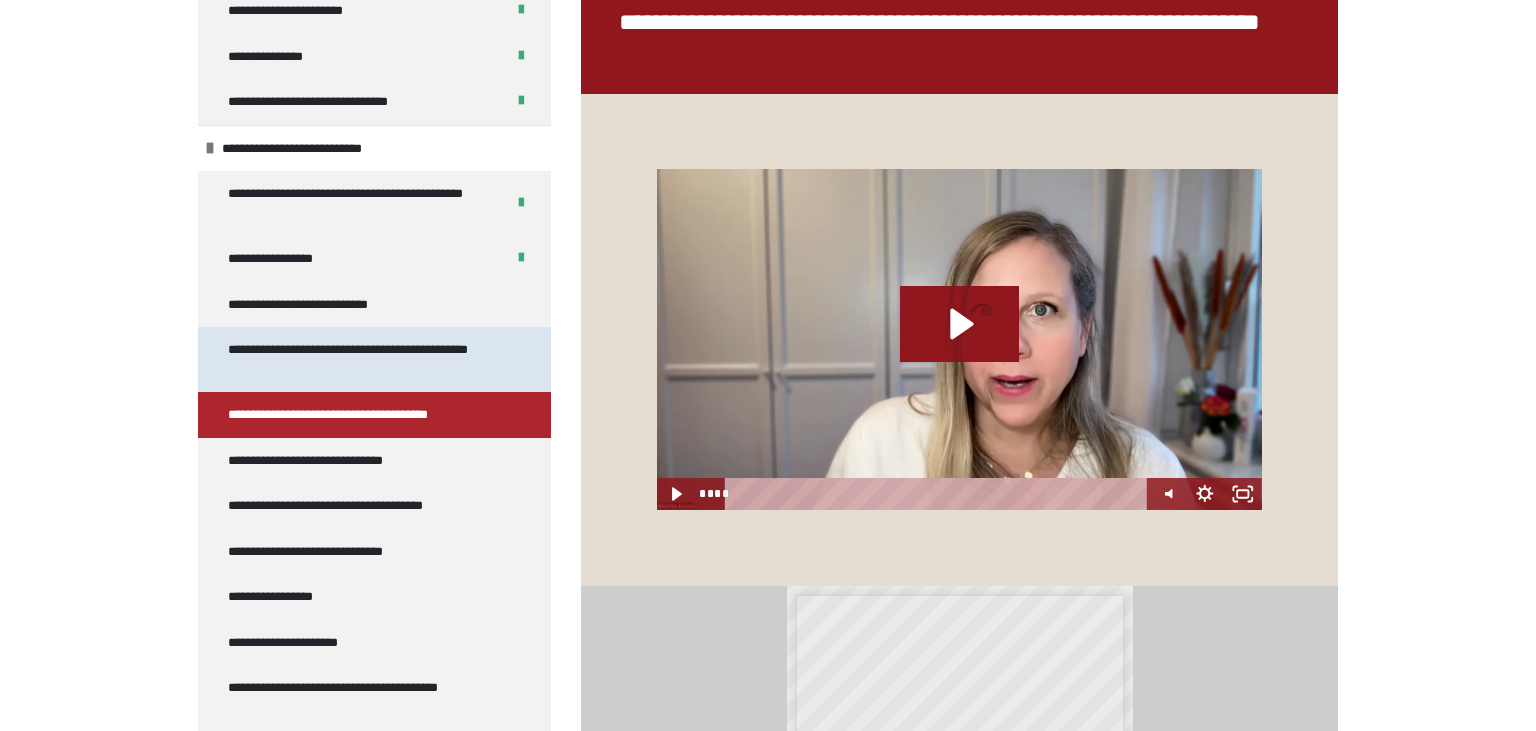 click on "**********" at bounding box center [366, 359] 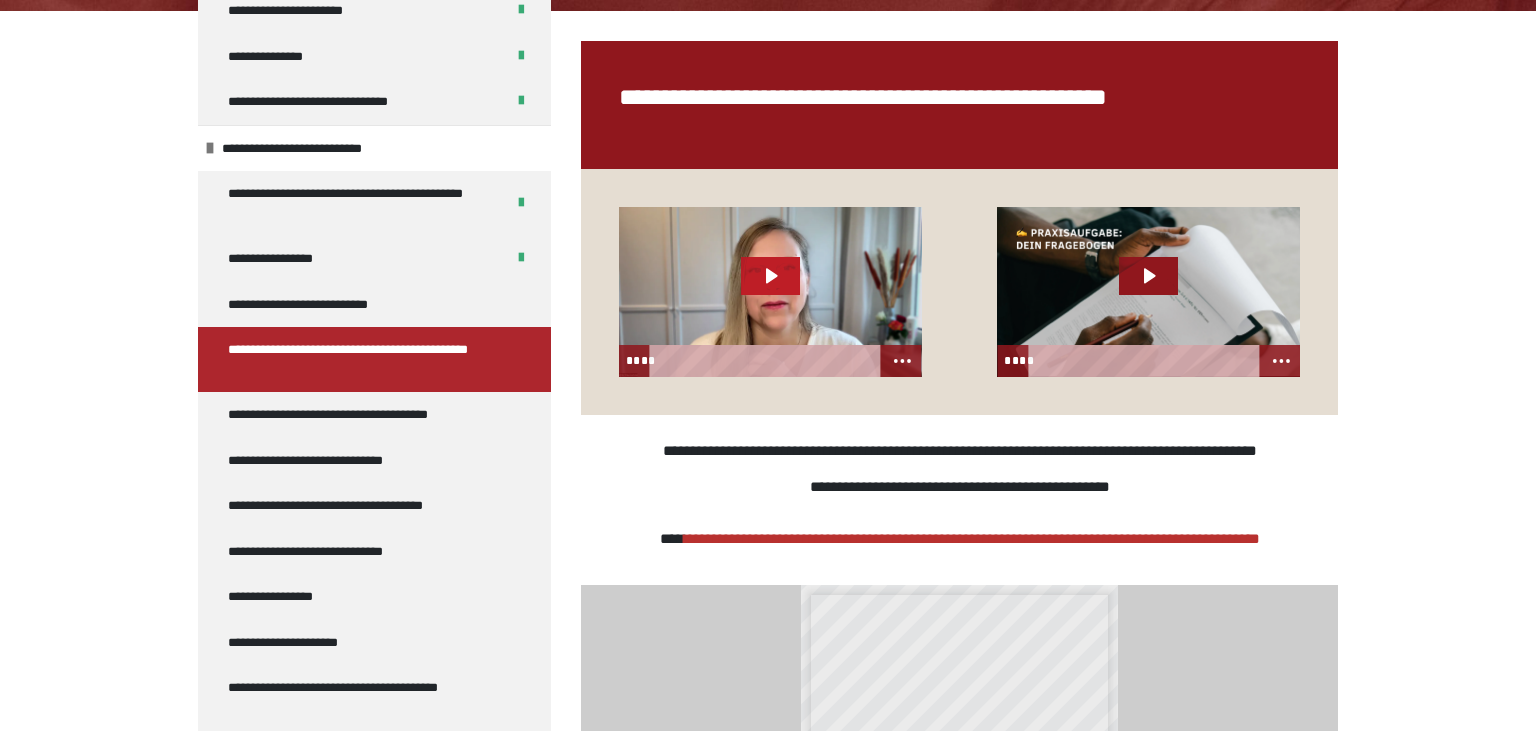 click 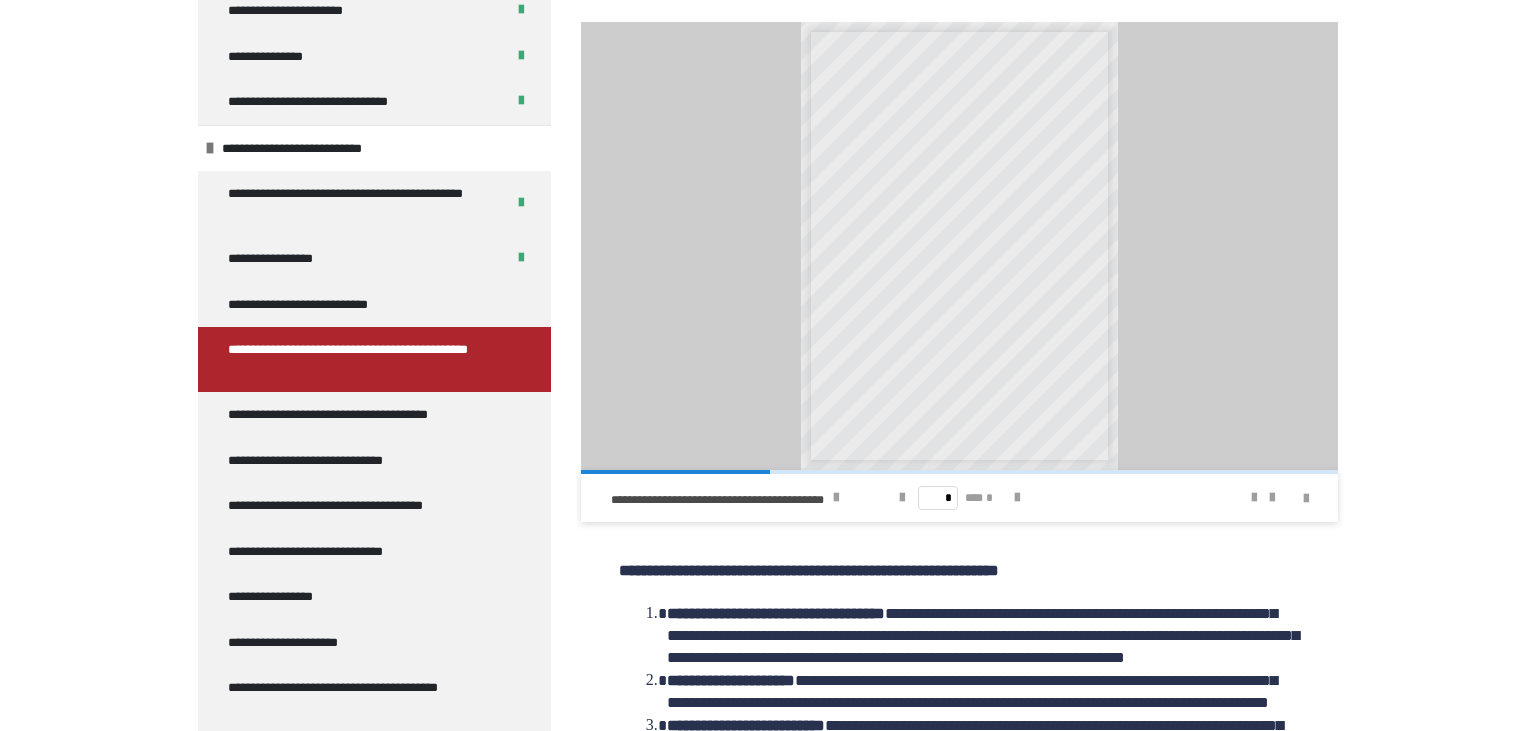 scroll, scrollTop: 1345, scrollLeft: 0, axis: vertical 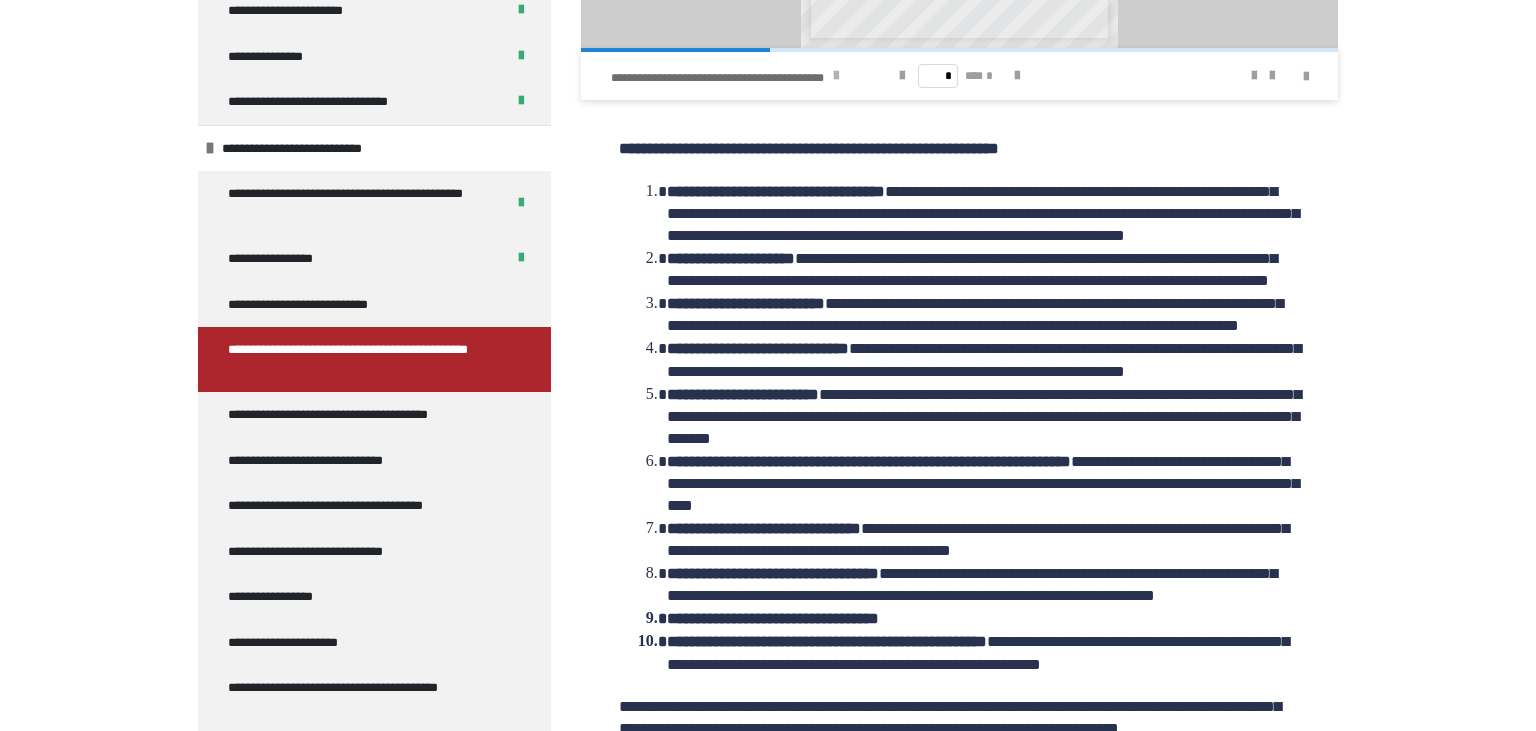 click at bounding box center [836, 76] 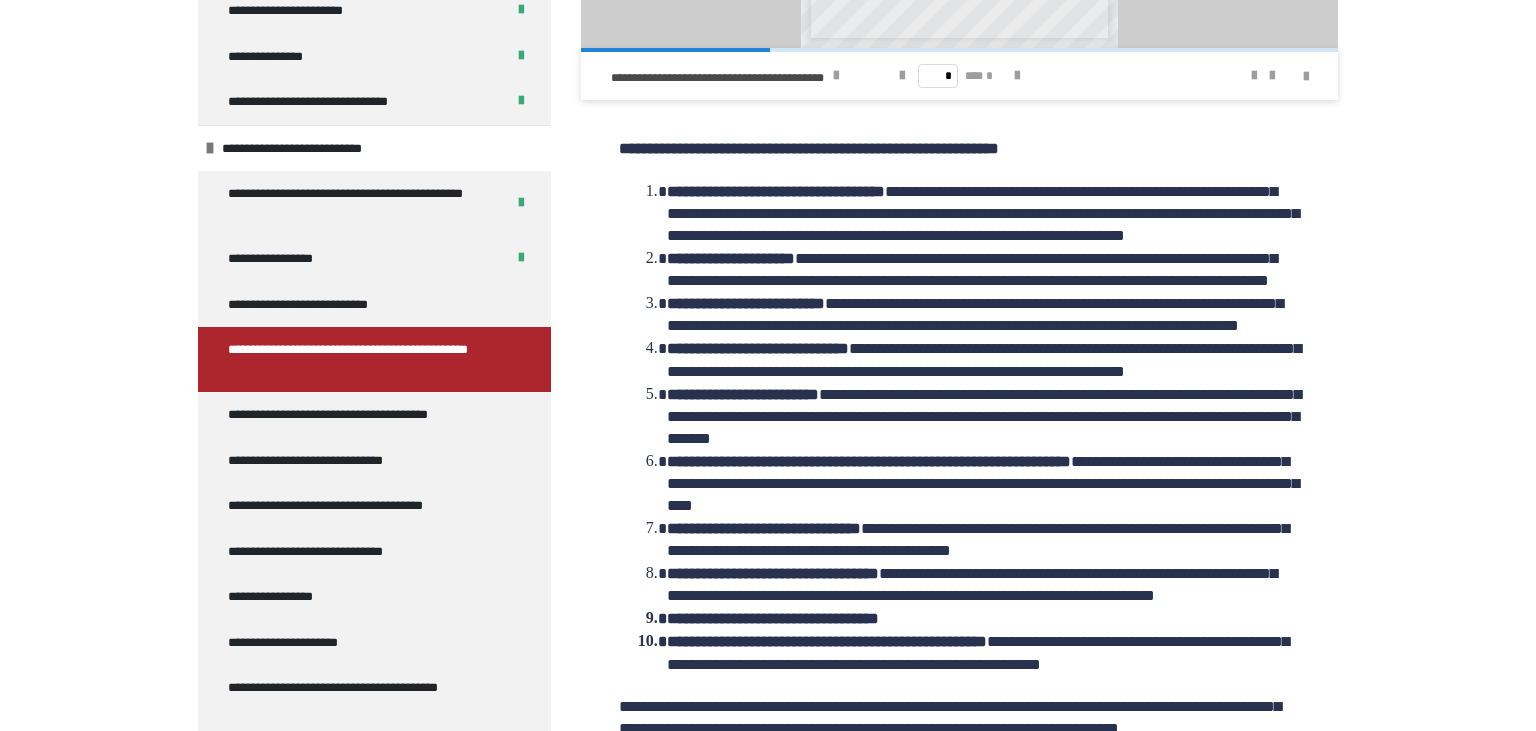 click on "**********" at bounding box center (959, -176) 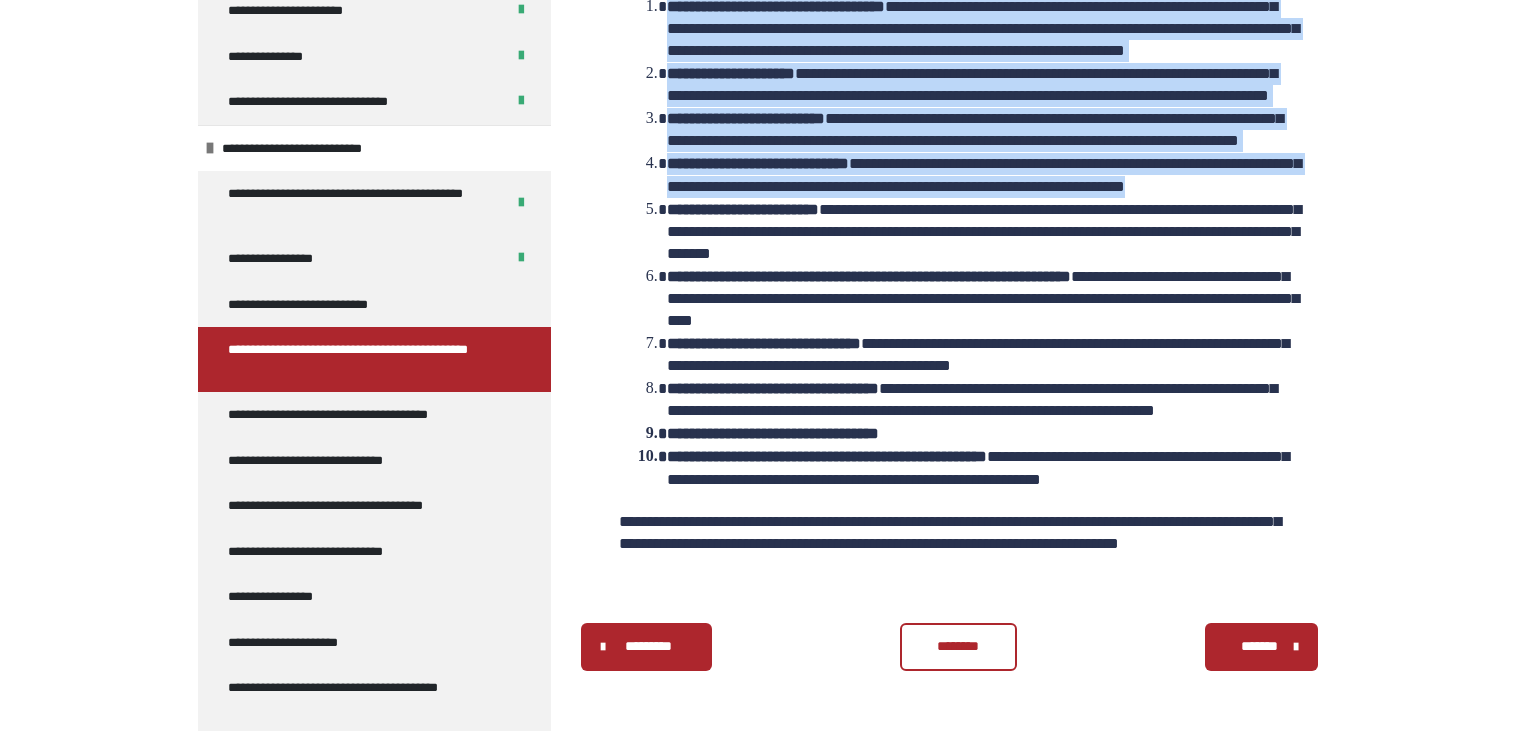 scroll, scrollTop: 1768, scrollLeft: 0, axis: vertical 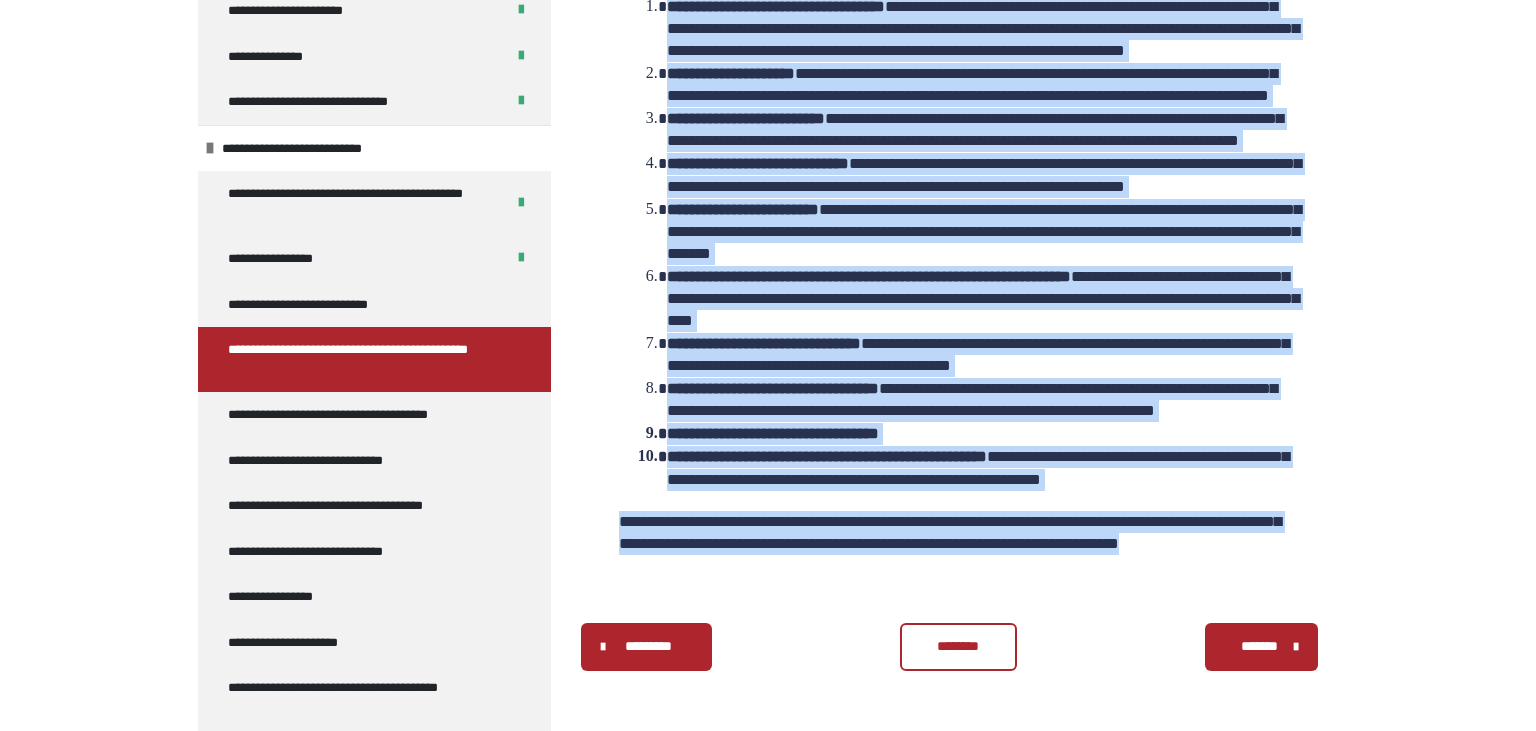 drag, startPoint x: 622, startPoint y: 223, endPoint x: 984, endPoint y: 563, distance: 496.63266 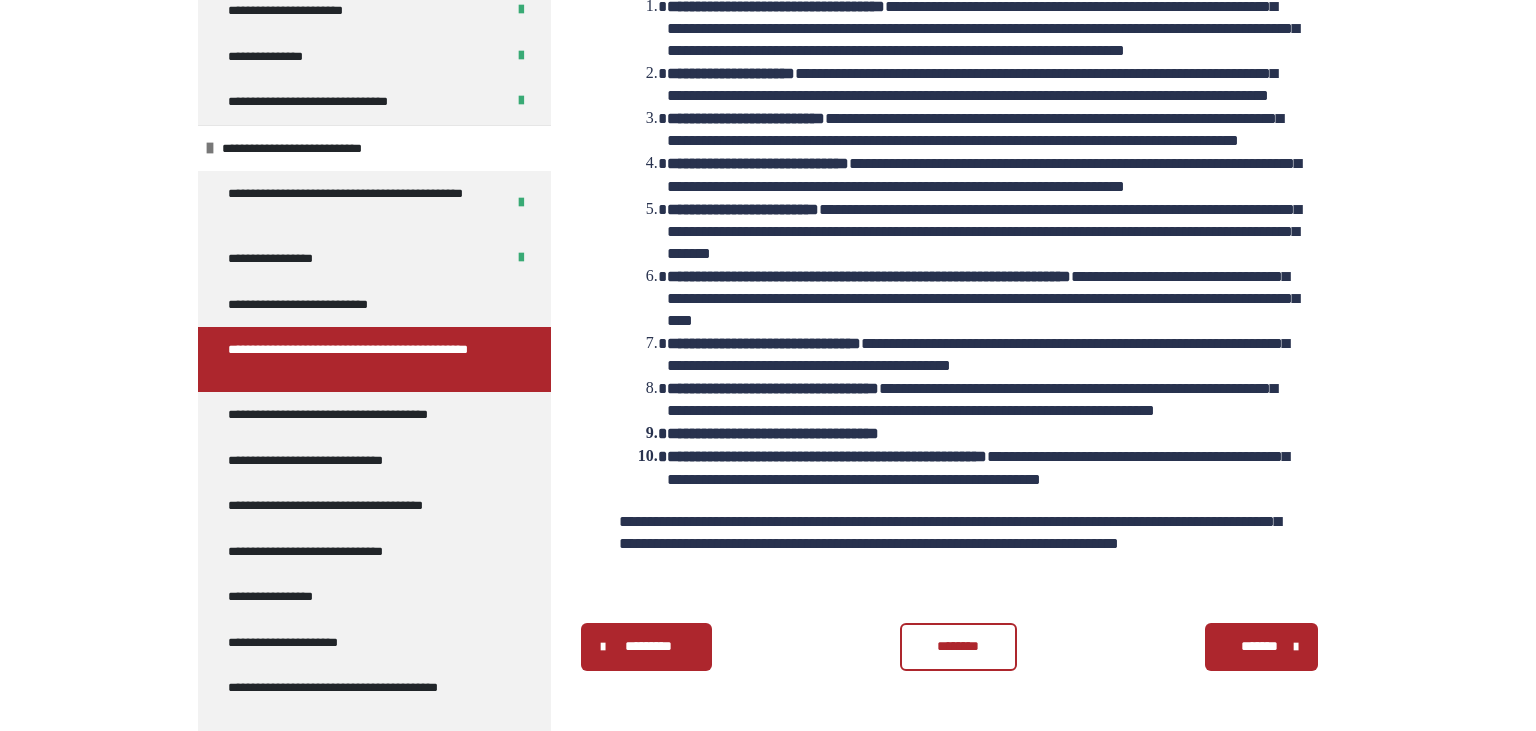 click on "**********" at bounding box center (768, -354) 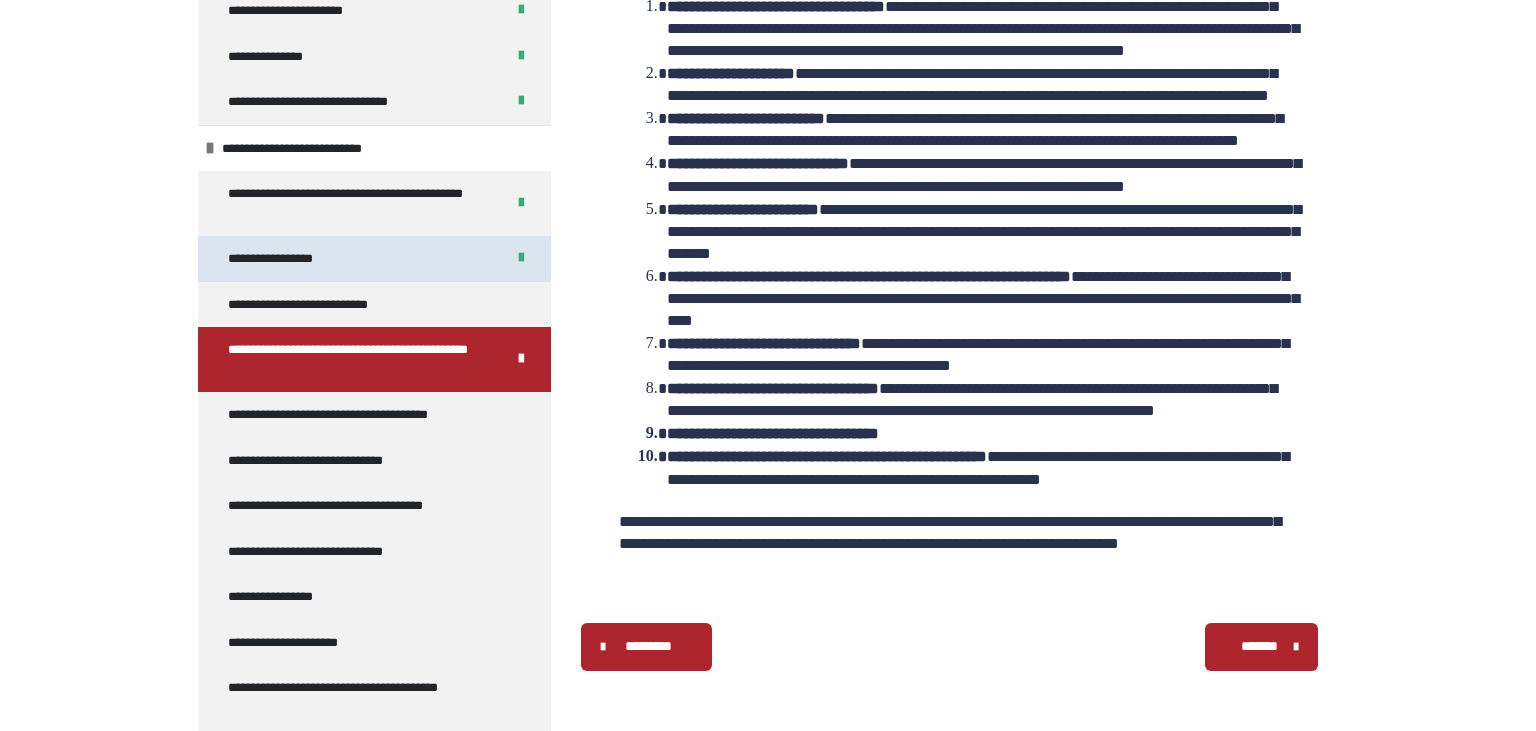 scroll, scrollTop: 384, scrollLeft: 0, axis: vertical 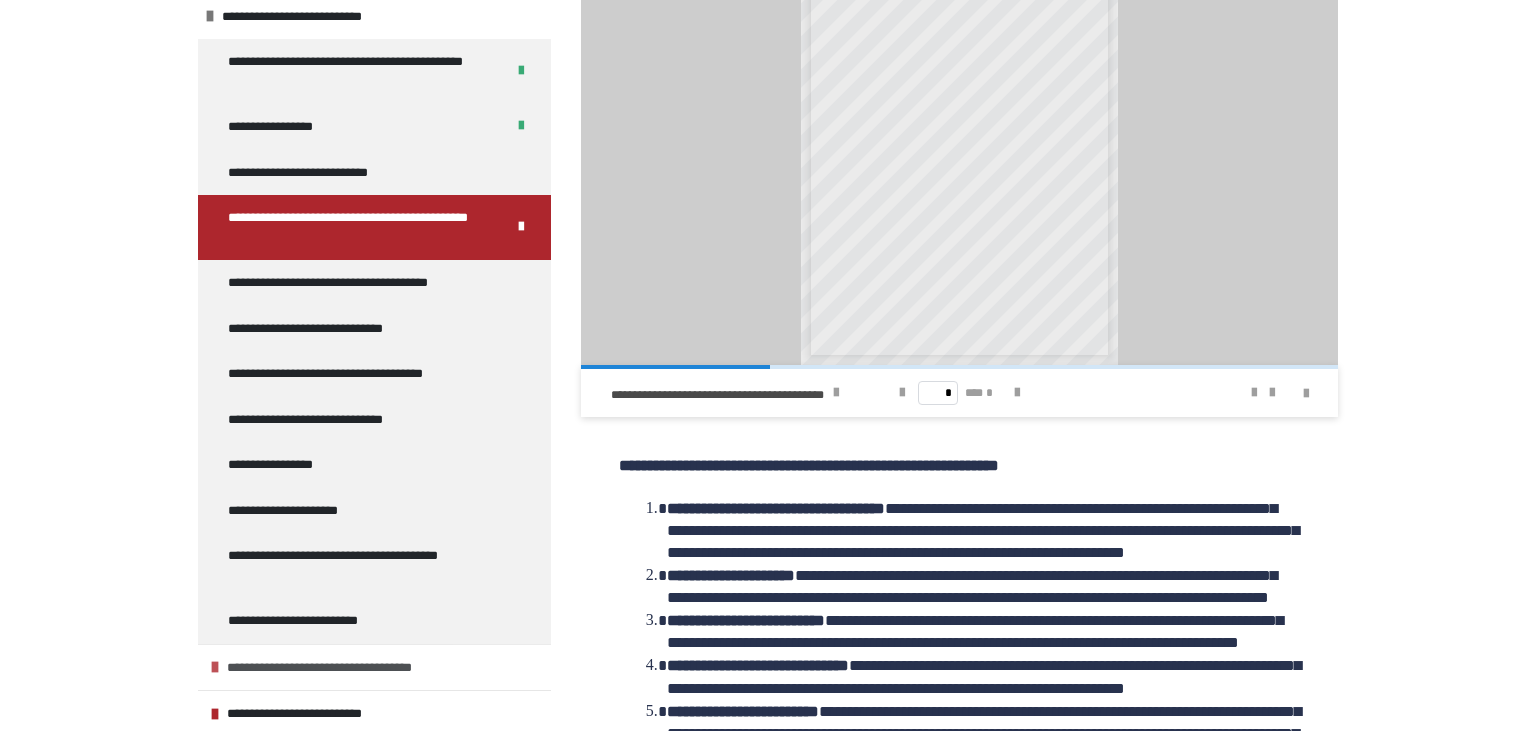 click on "**********" at bounding box center [356, 668] 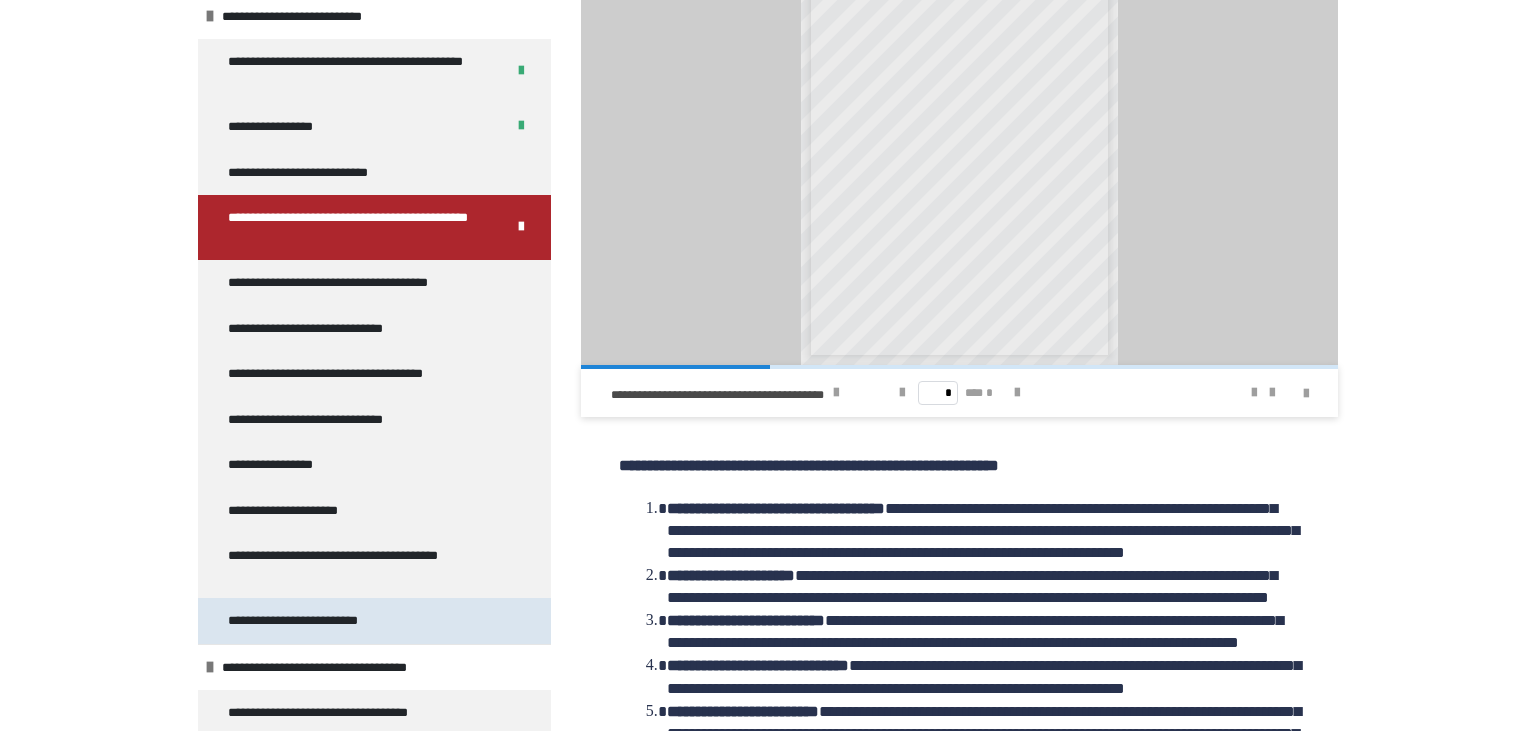 scroll, scrollTop: 698, scrollLeft: 0, axis: vertical 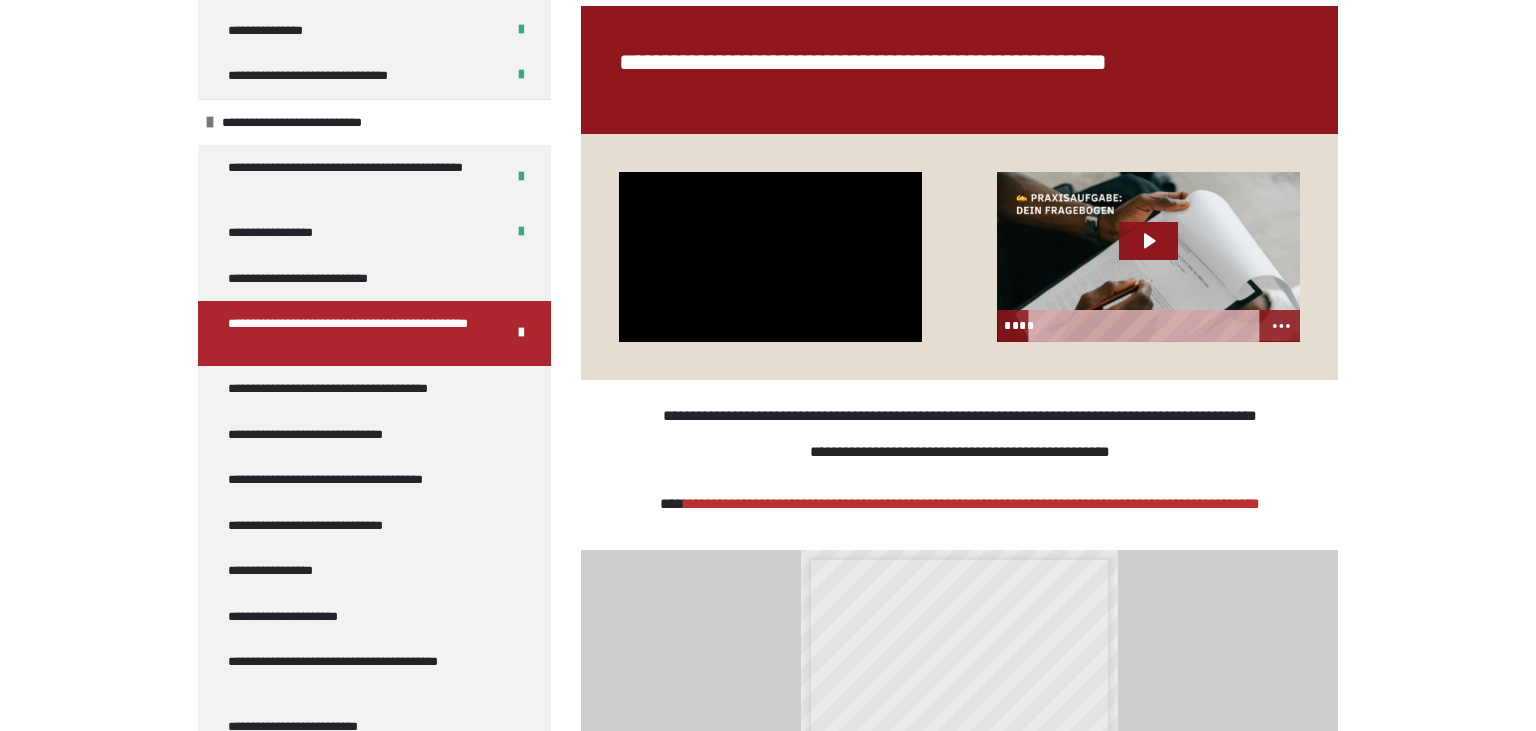 click on "**********" at bounding box center (768, 781) 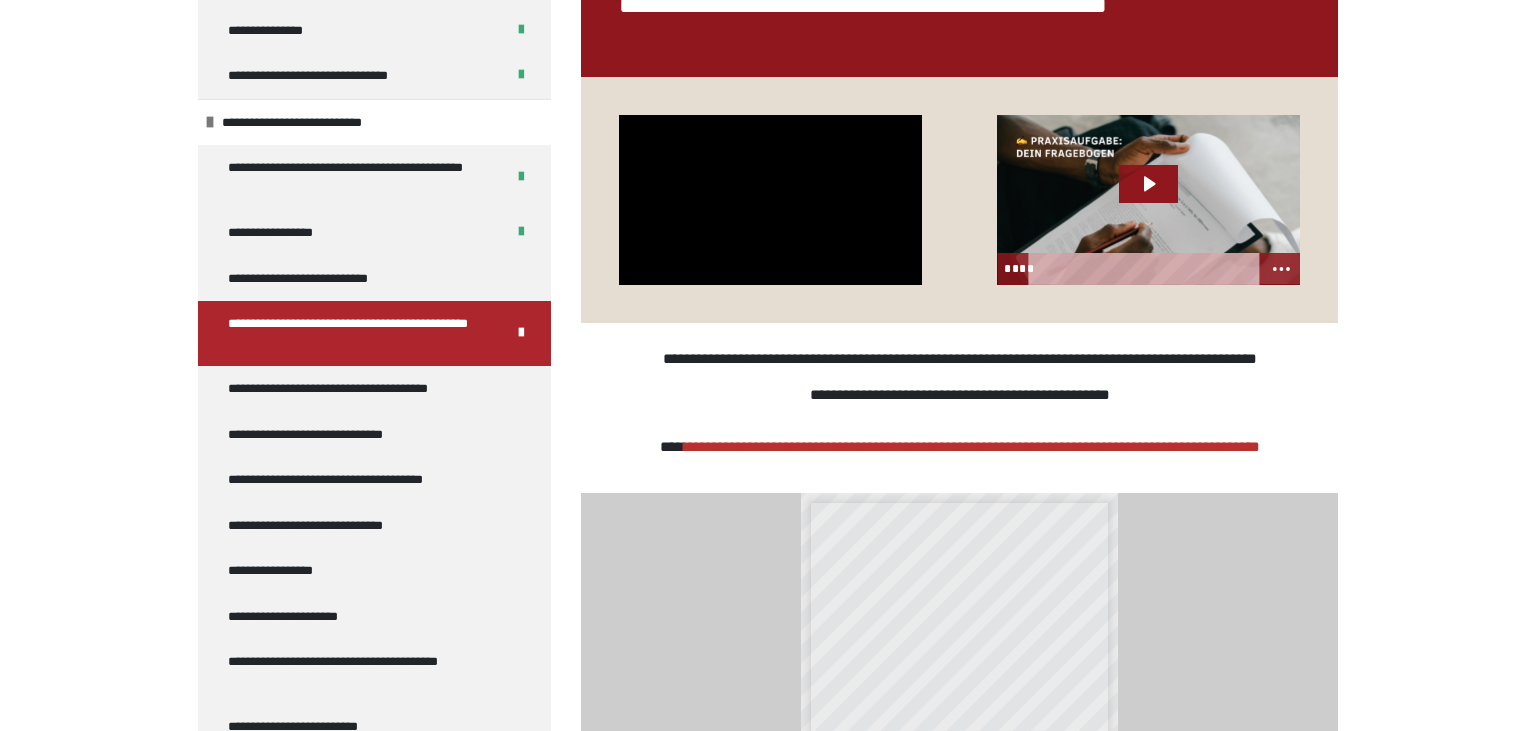 scroll, scrollTop: 500, scrollLeft: 0, axis: vertical 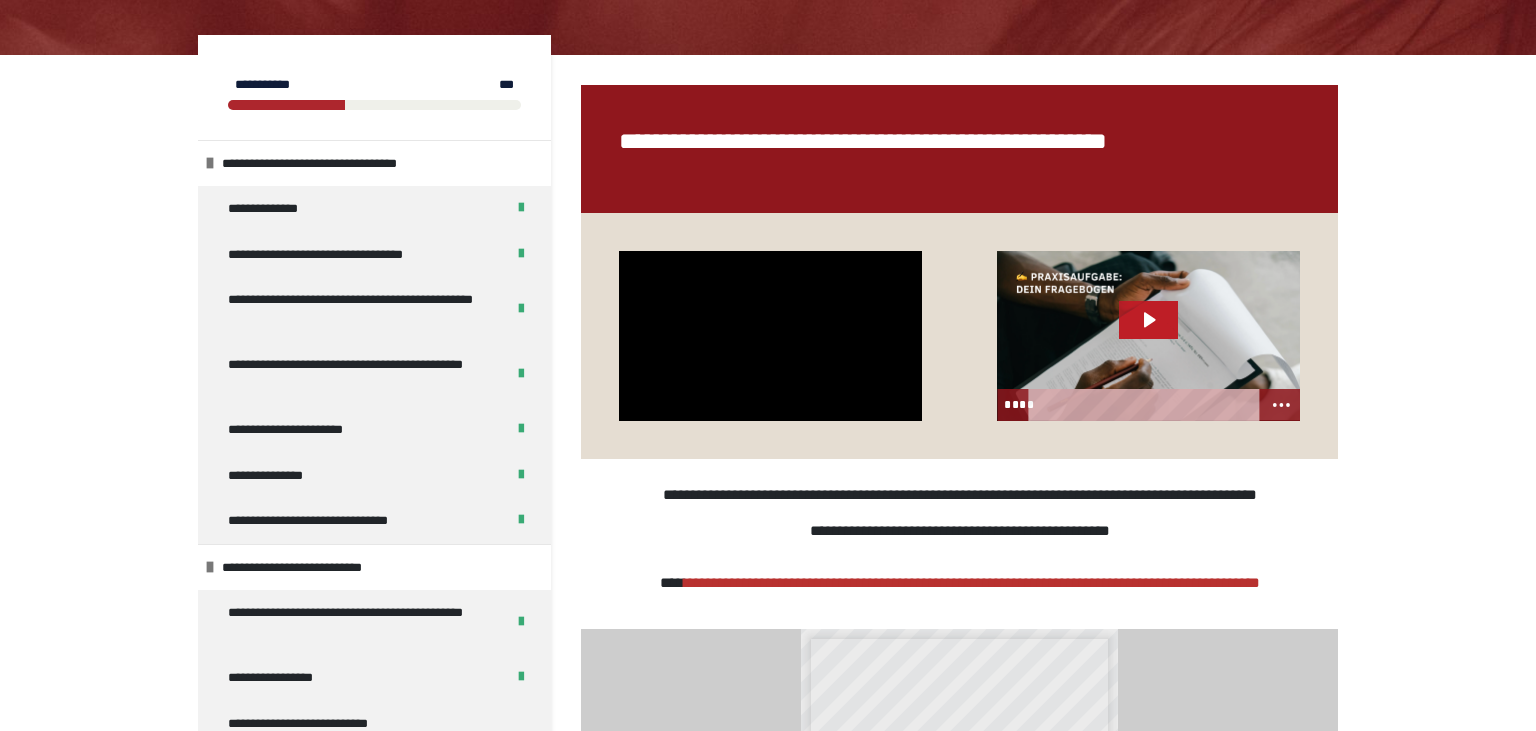 click 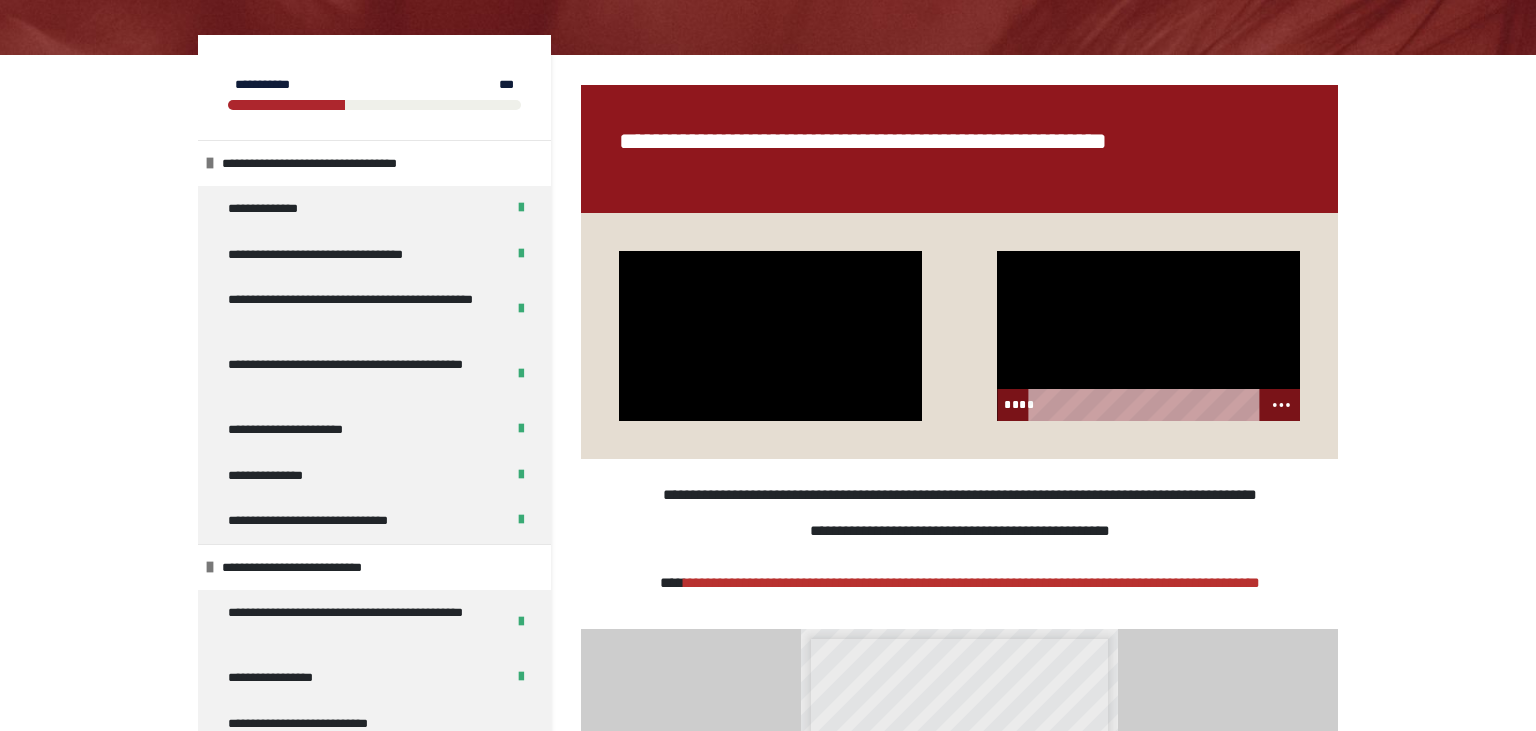 click at bounding box center (1148, 336) 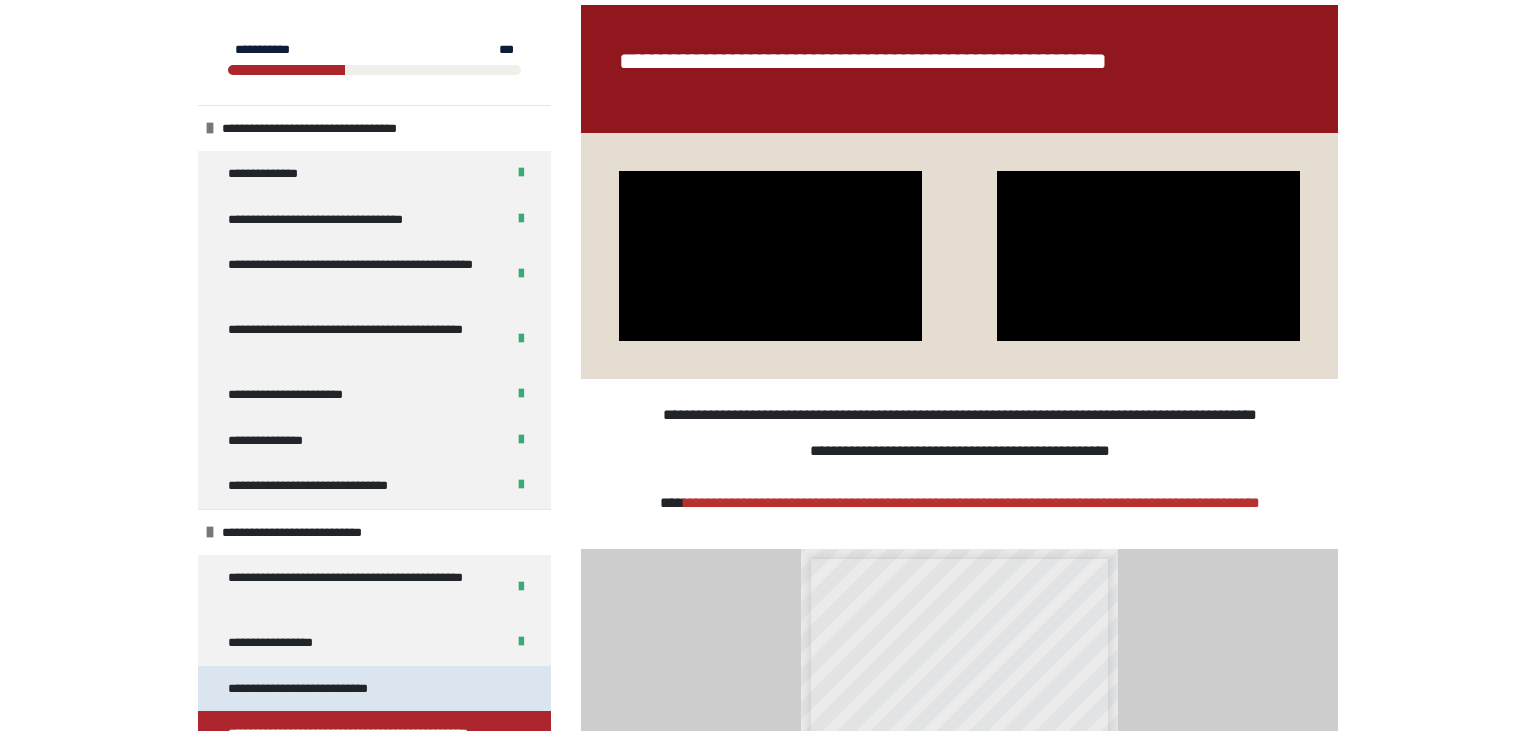 scroll, scrollTop: 422, scrollLeft: 0, axis: vertical 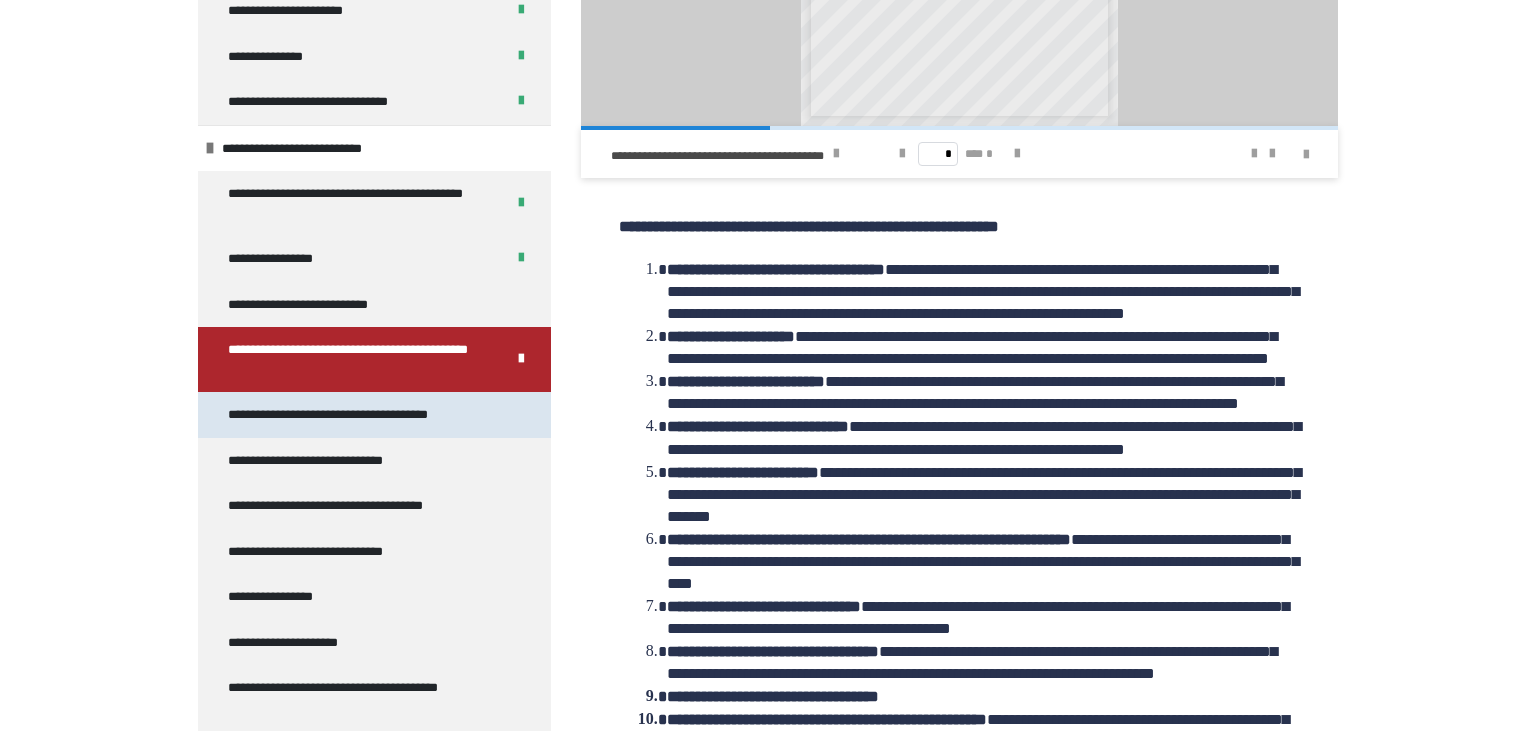 click on "**********" at bounding box center (358, 415) 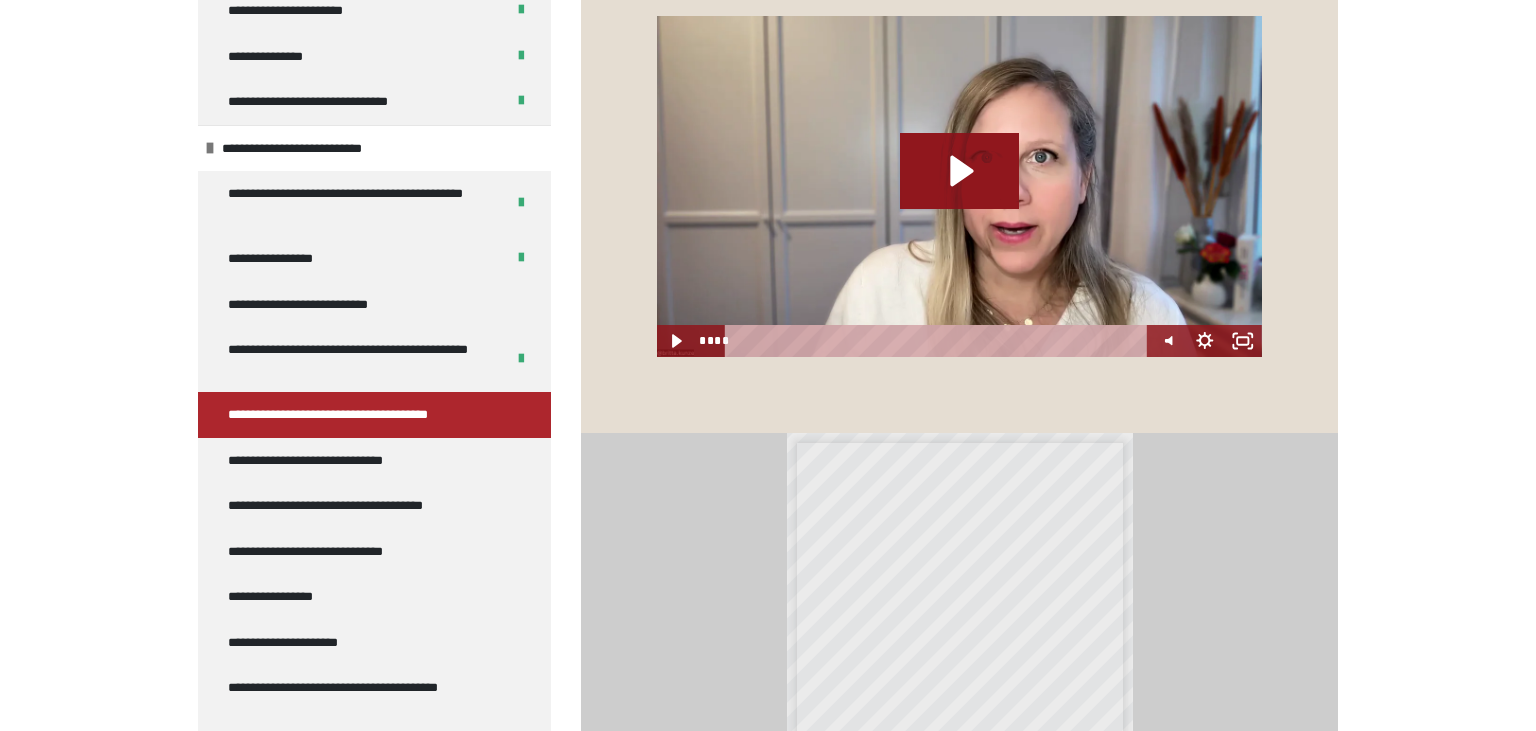 scroll, scrollTop: 572, scrollLeft: 0, axis: vertical 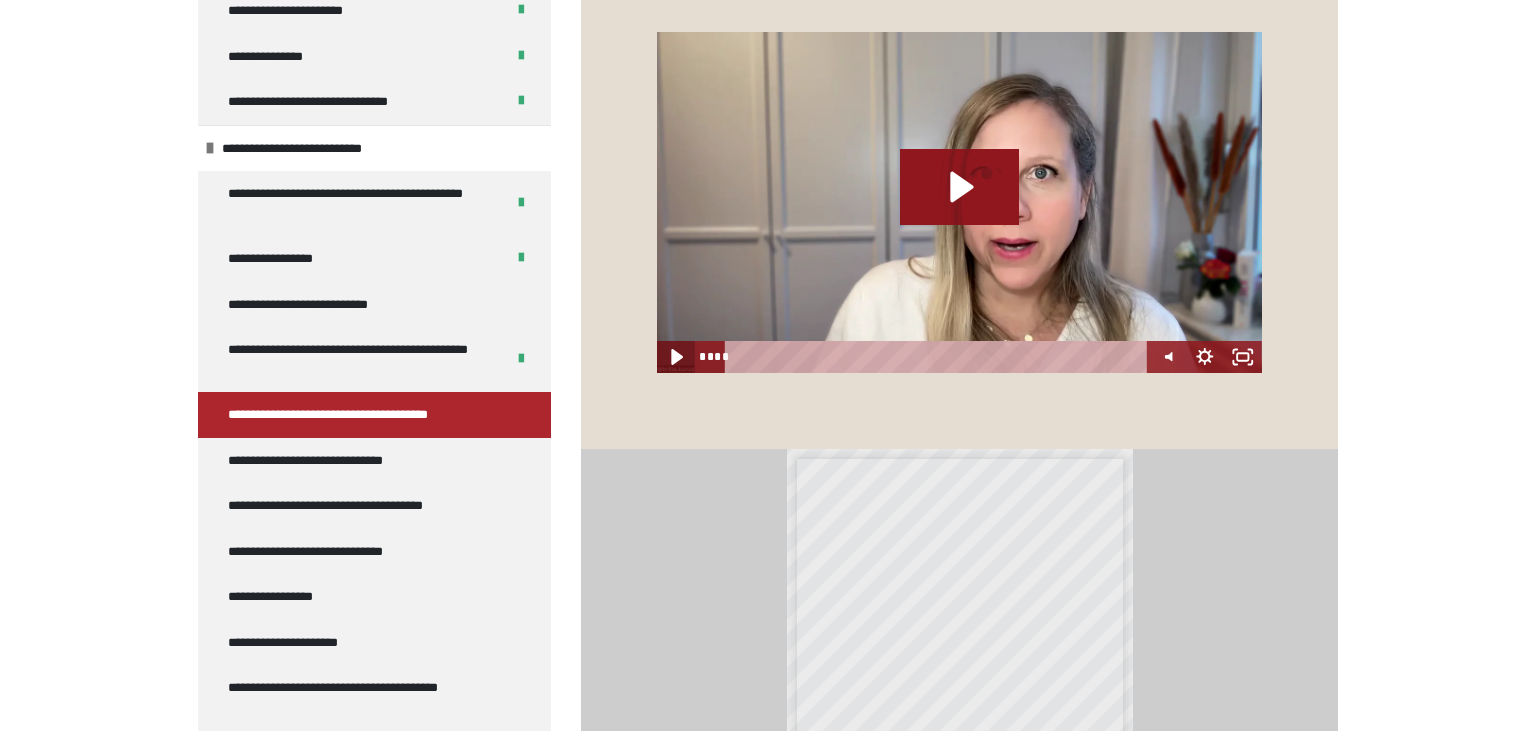 click 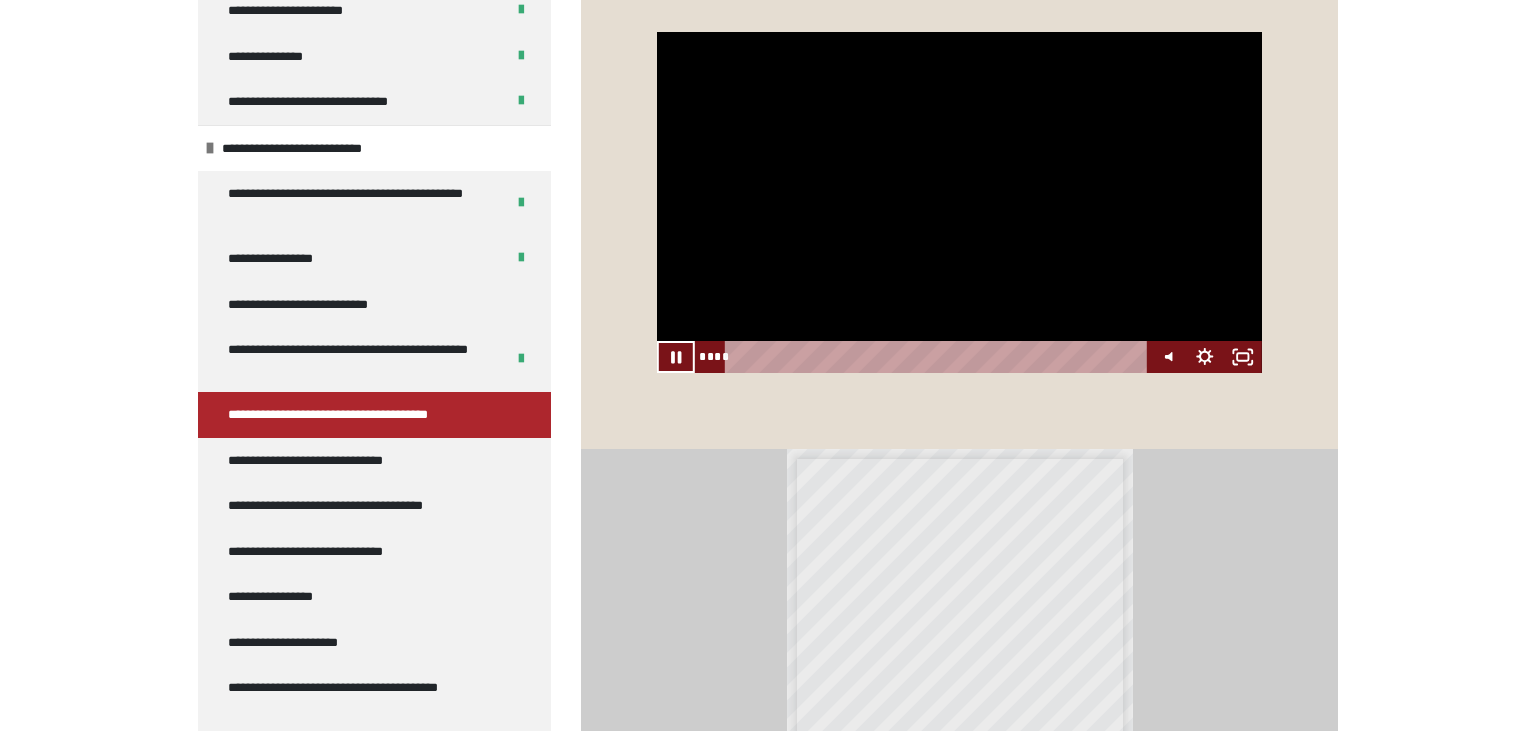 click 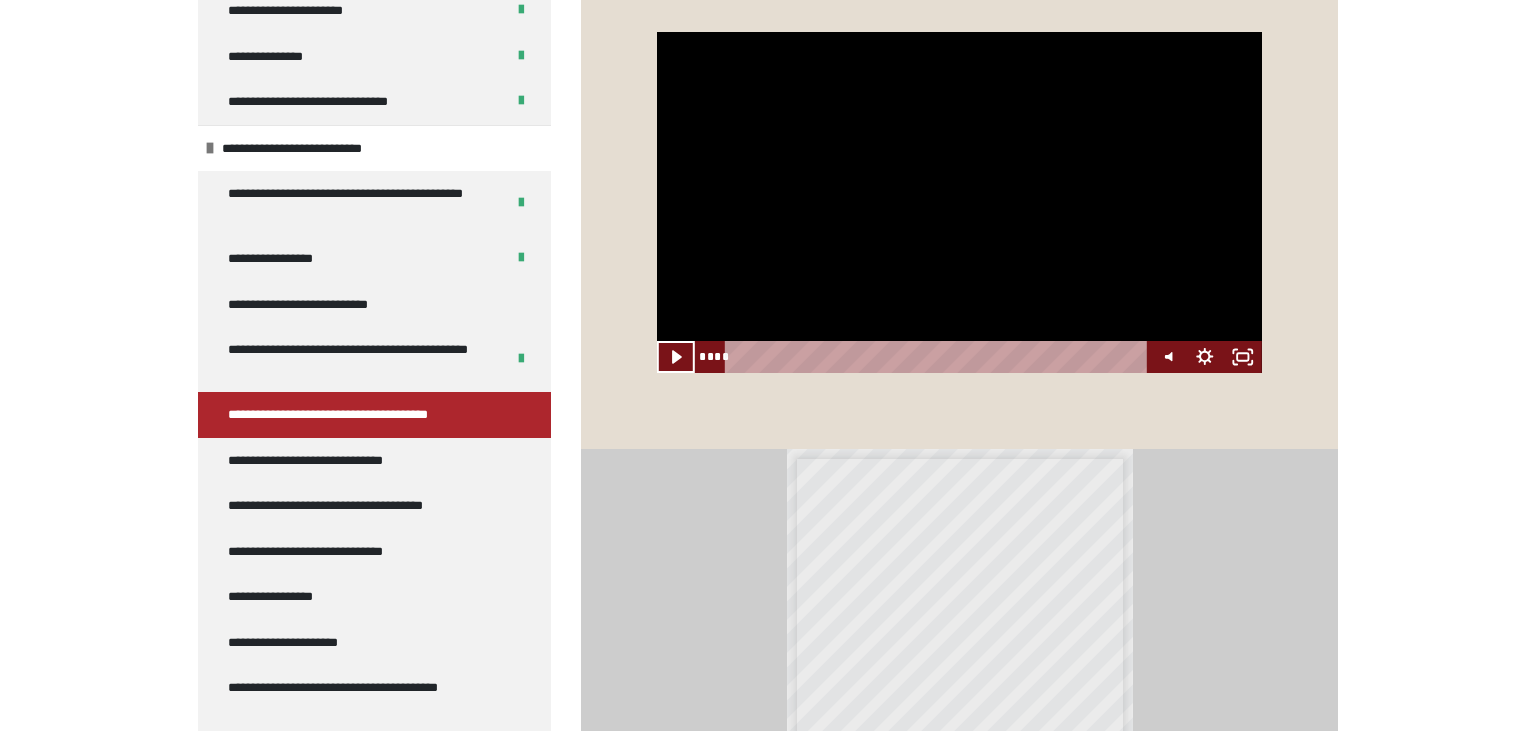 click 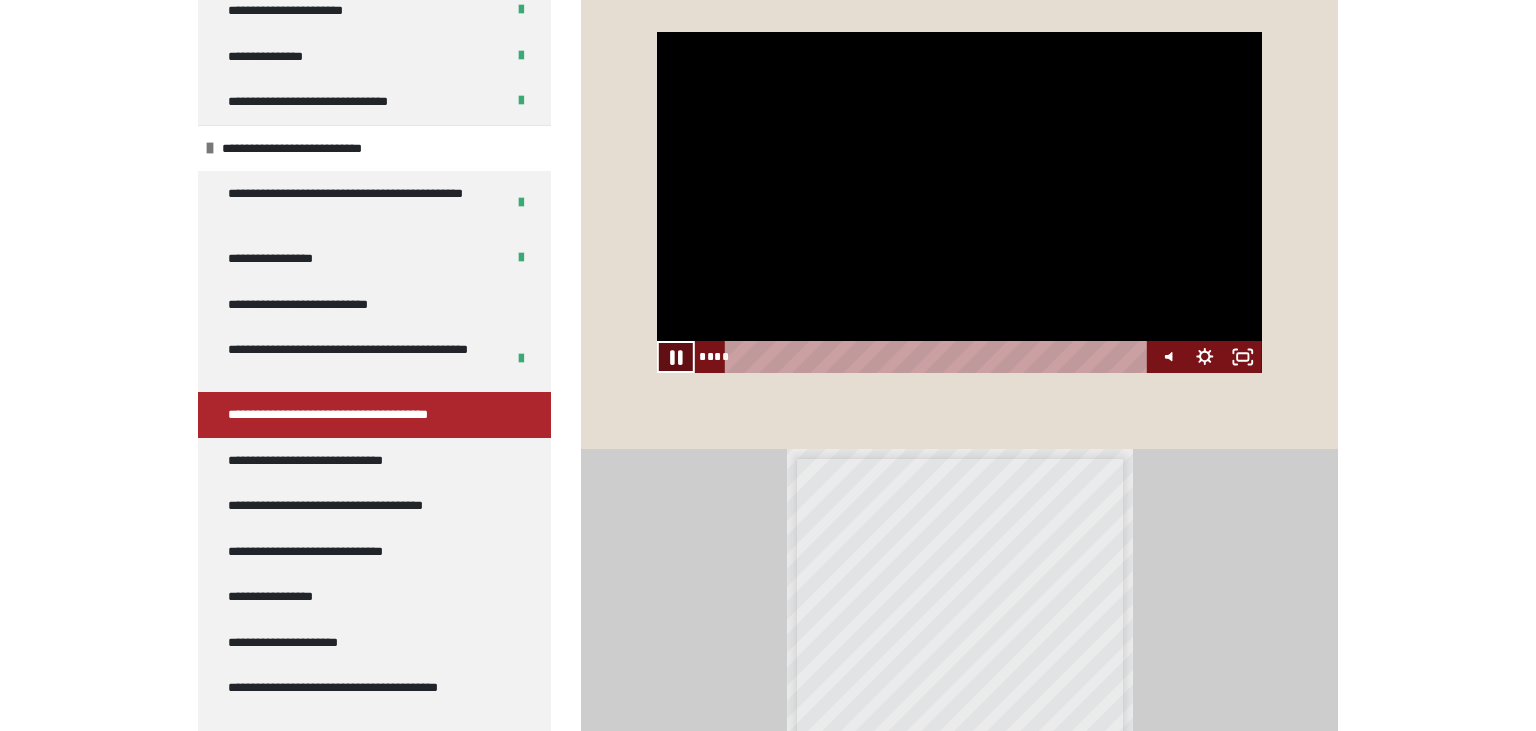 click 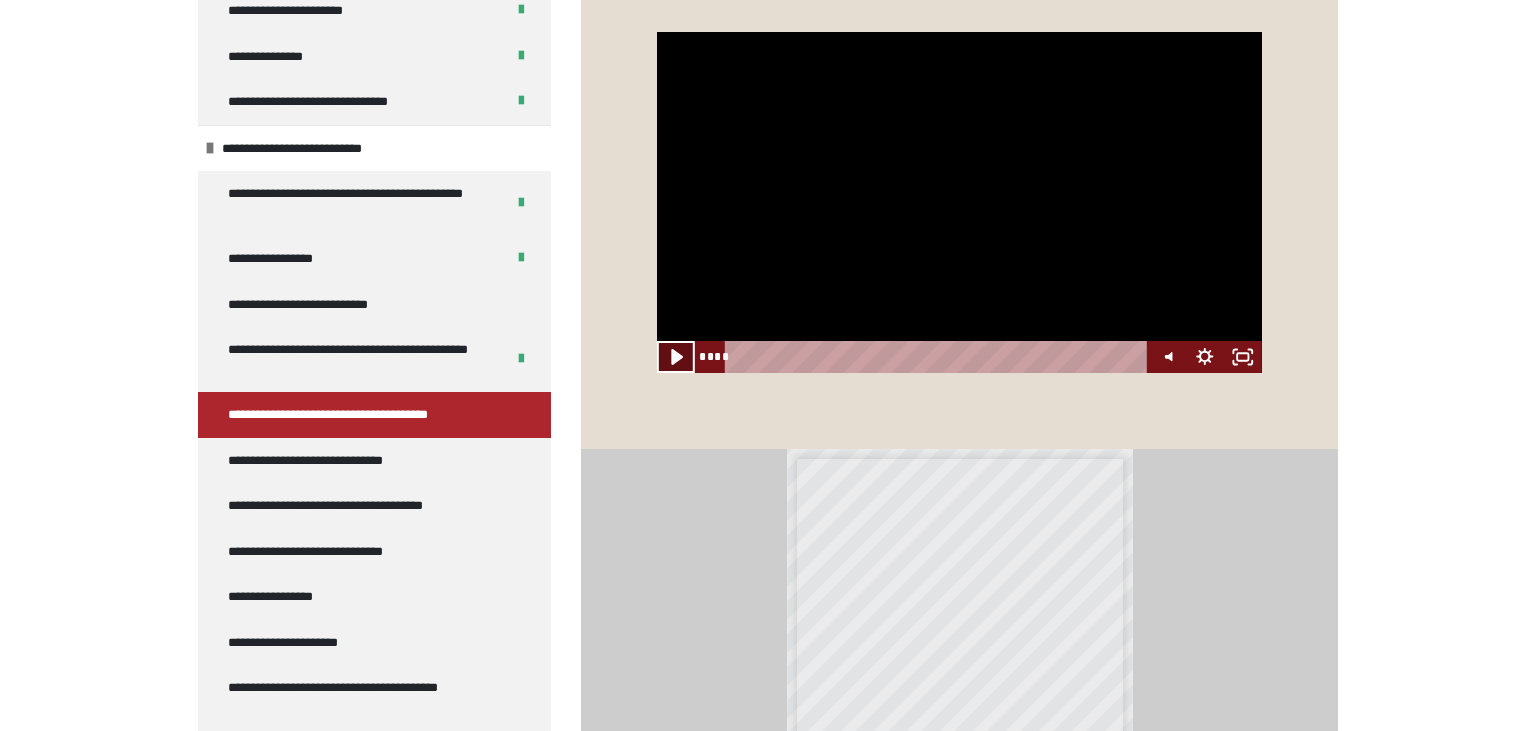 click 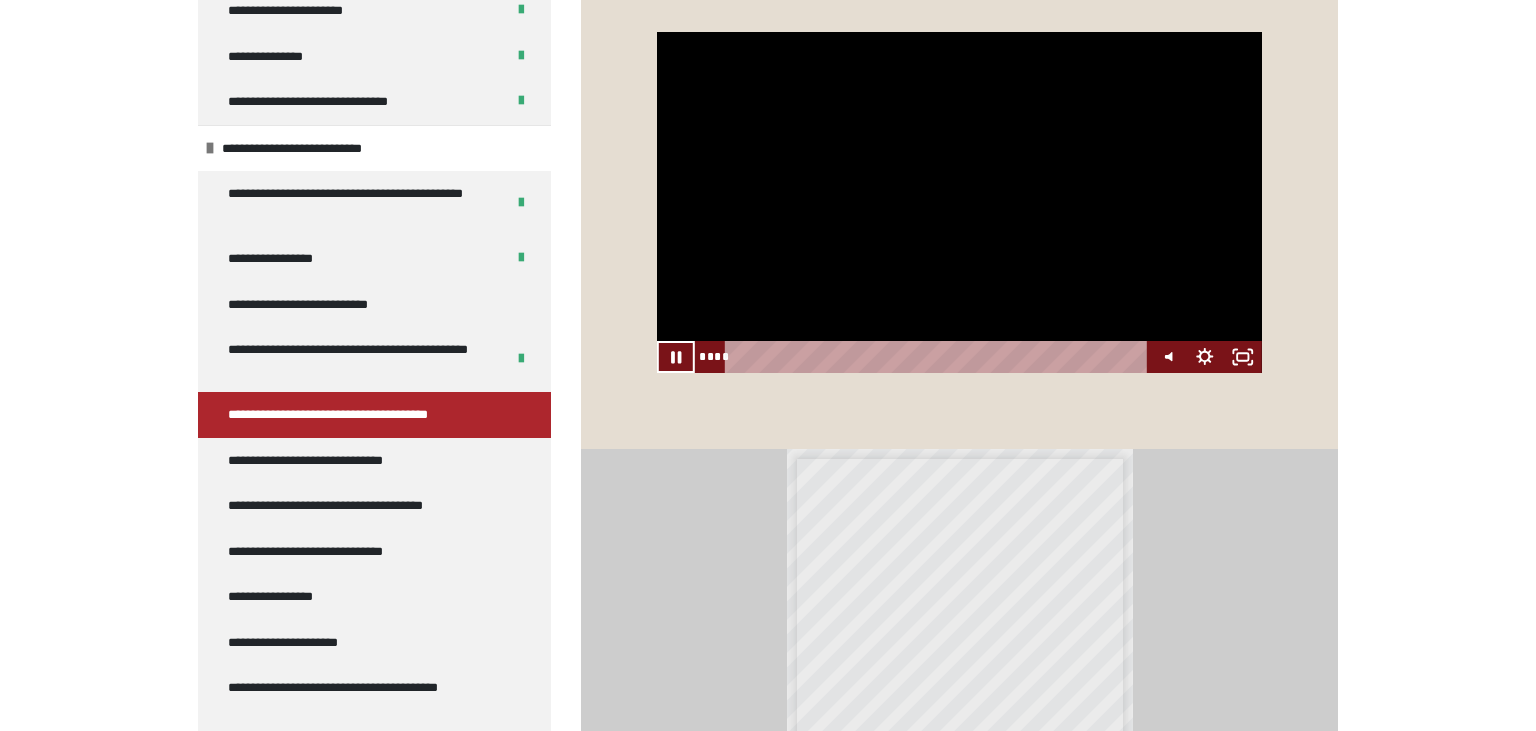 scroll, scrollTop: 963, scrollLeft: 0, axis: vertical 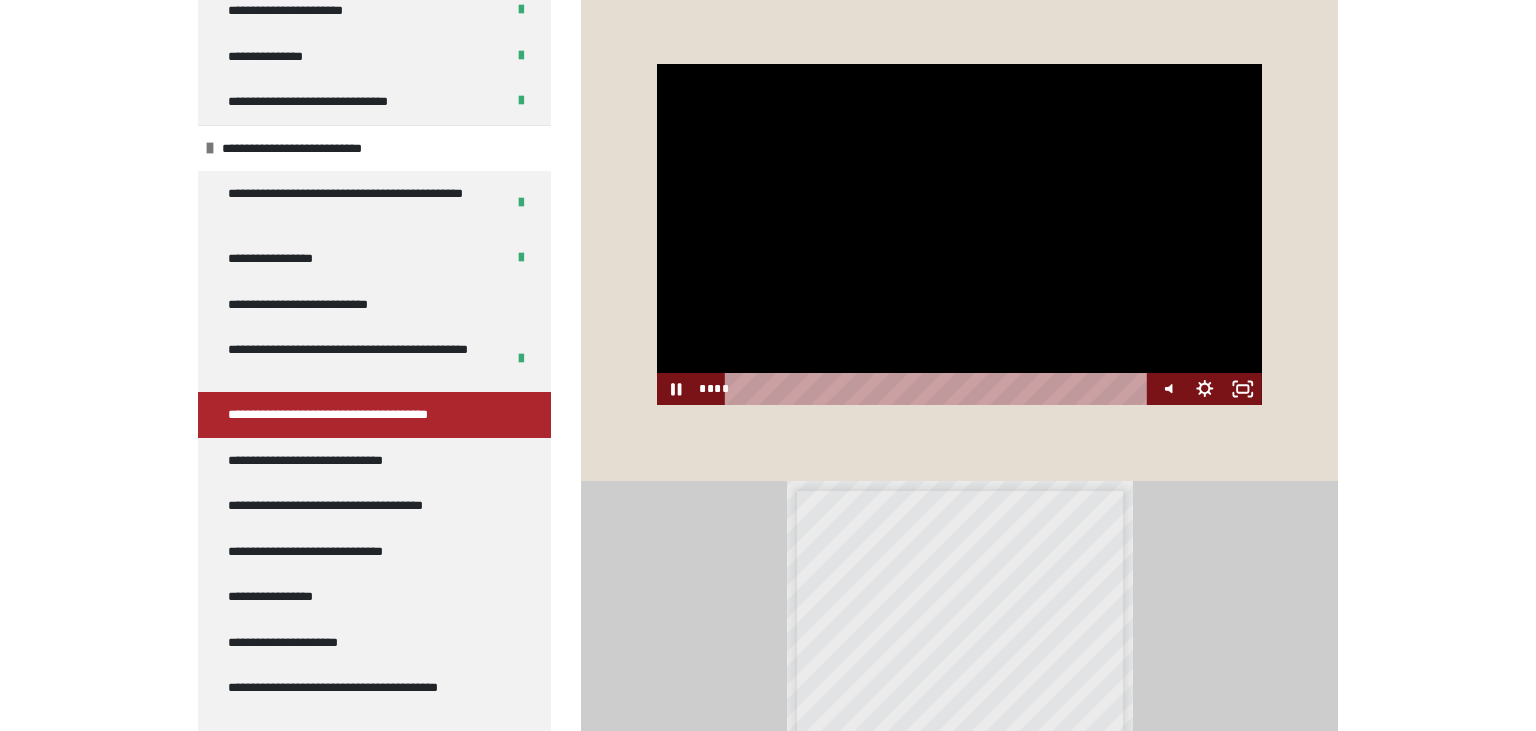 click on "**********" at bounding box center [768, 335] 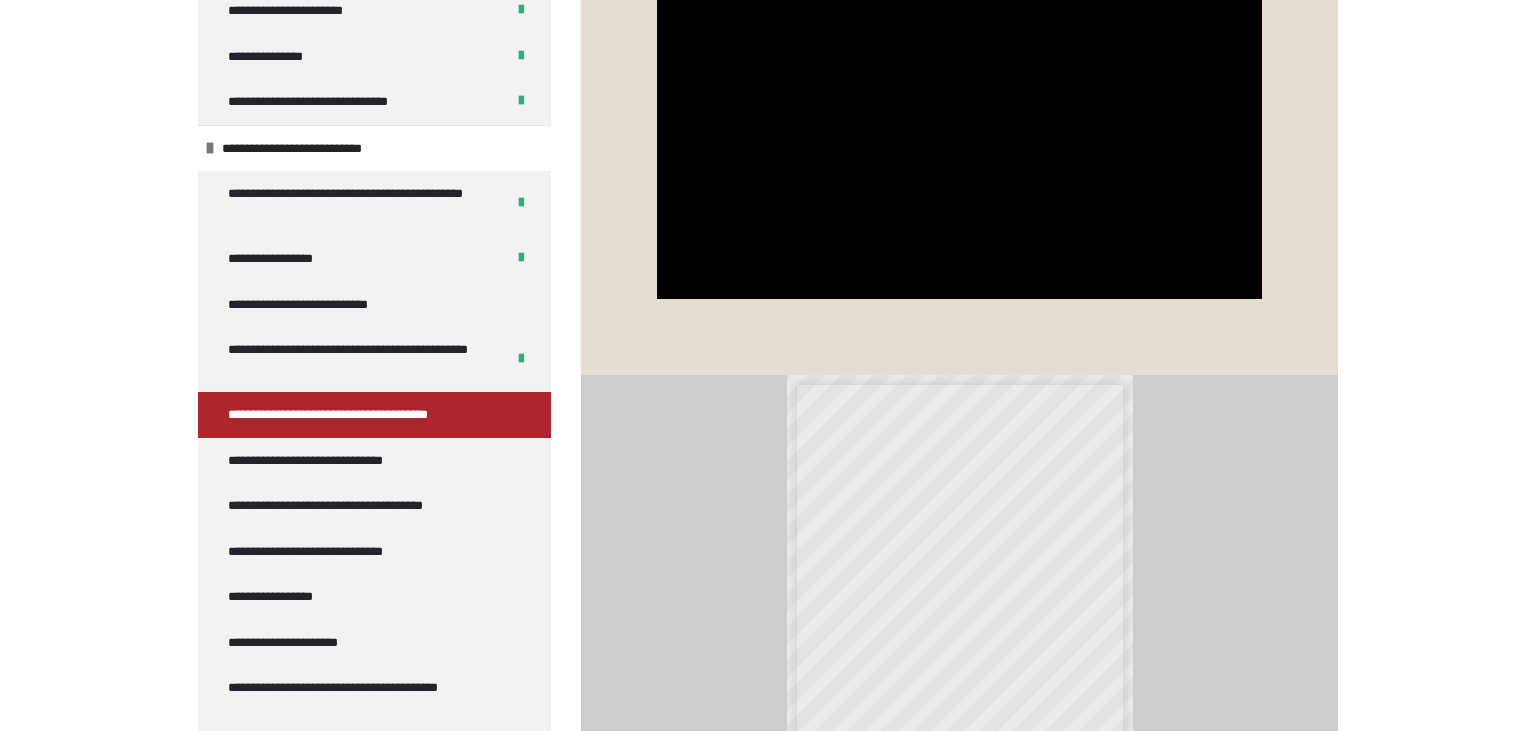scroll, scrollTop: 963, scrollLeft: 0, axis: vertical 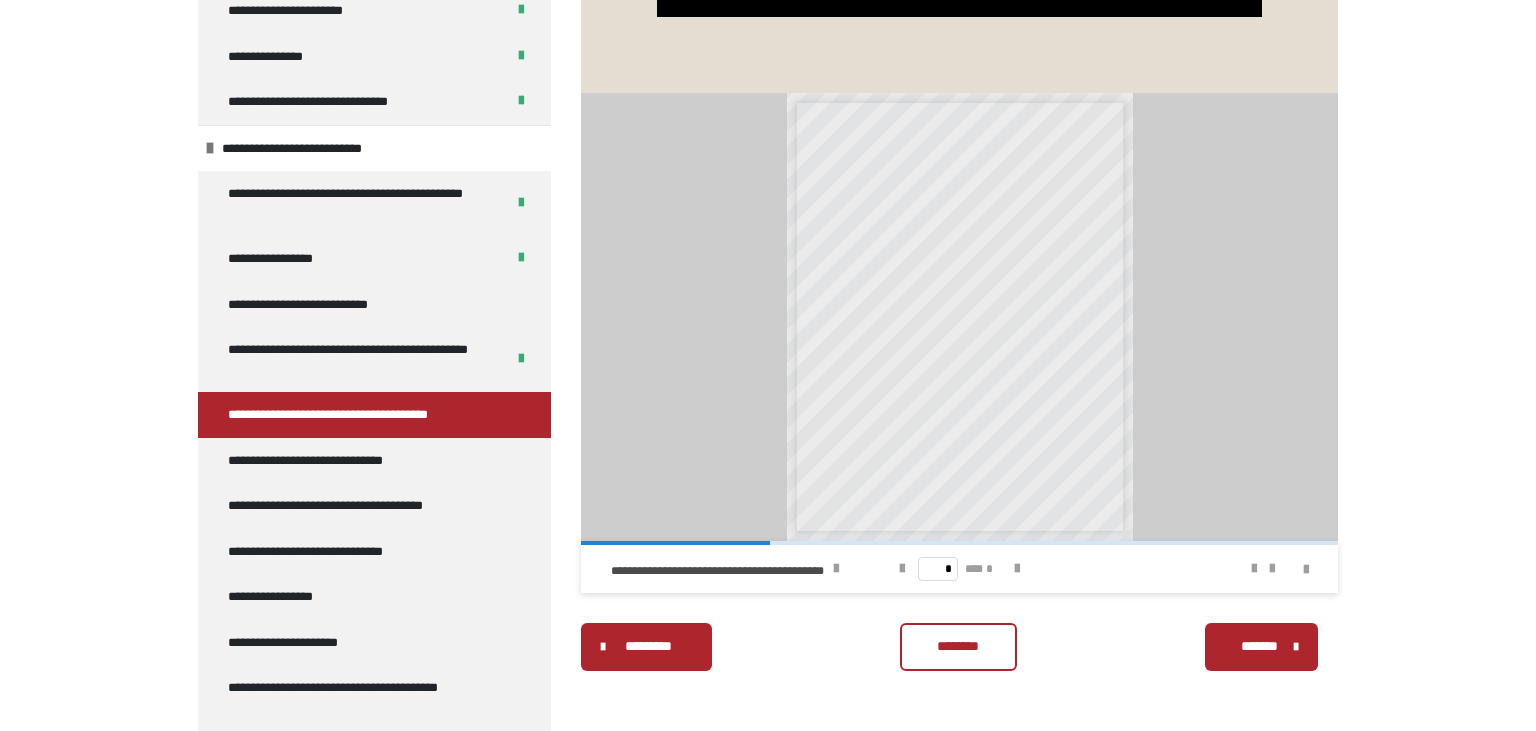 click on "********" at bounding box center [958, 647] 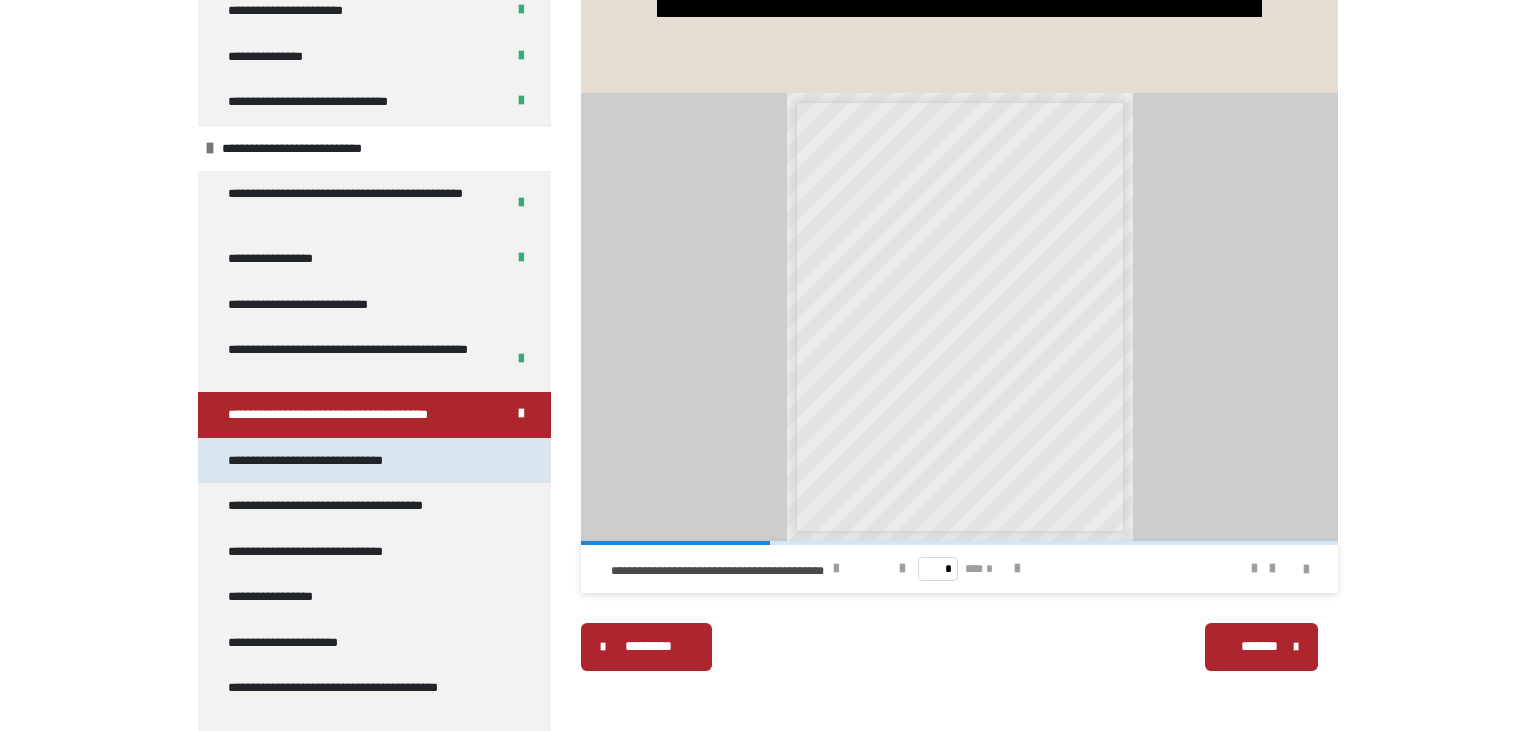 click on "**********" at bounding box center (340, 461) 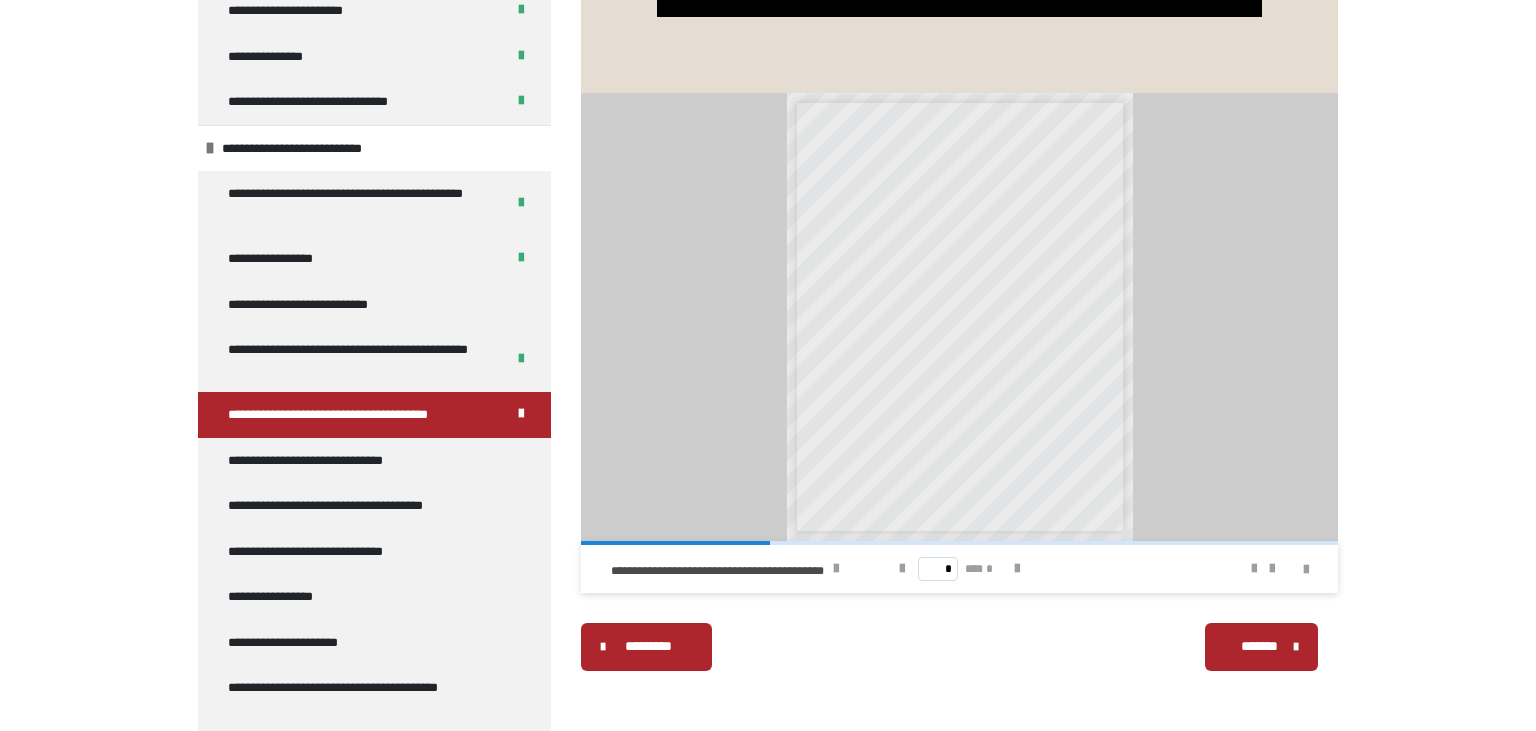 scroll, scrollTop: 360, scrollLeft: 0, axis: vertical 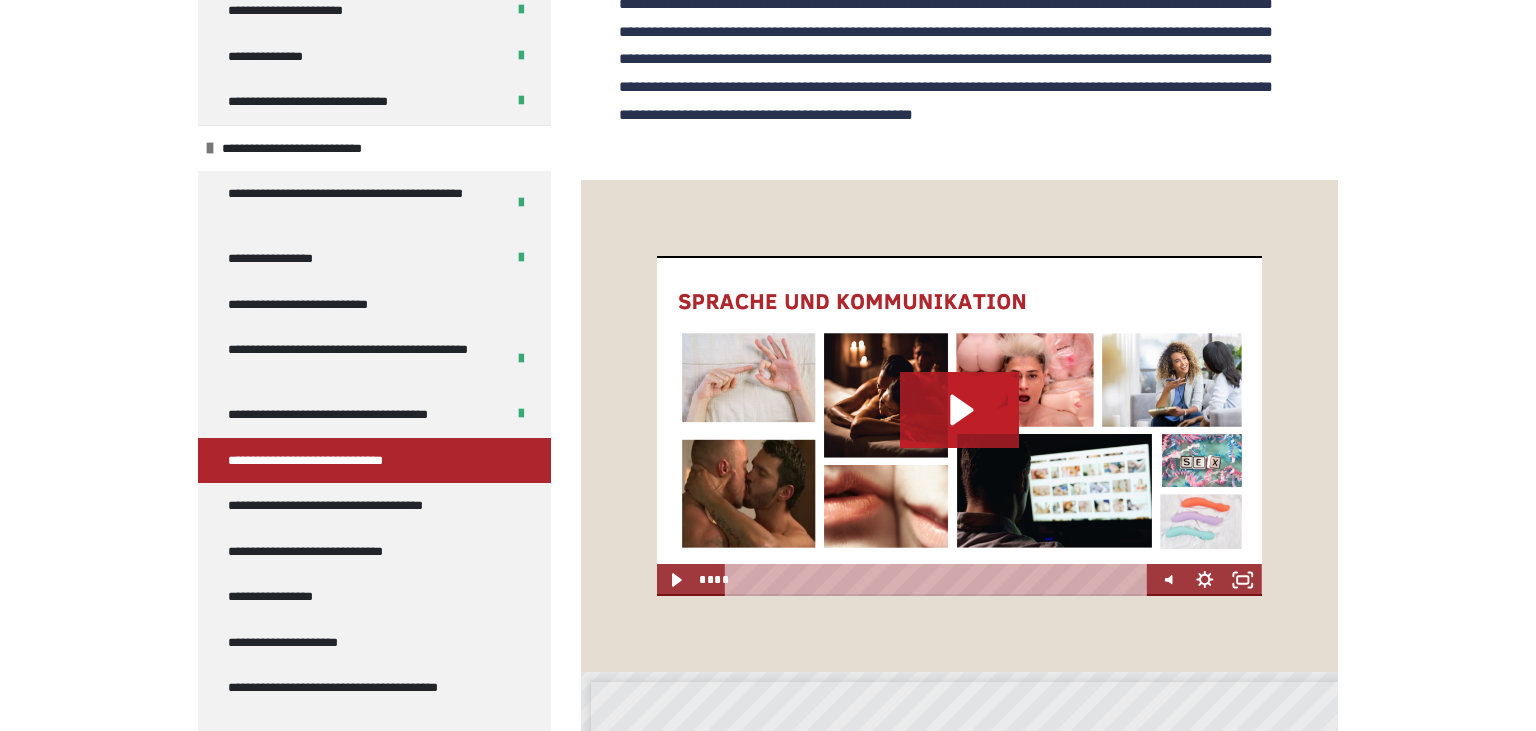 click 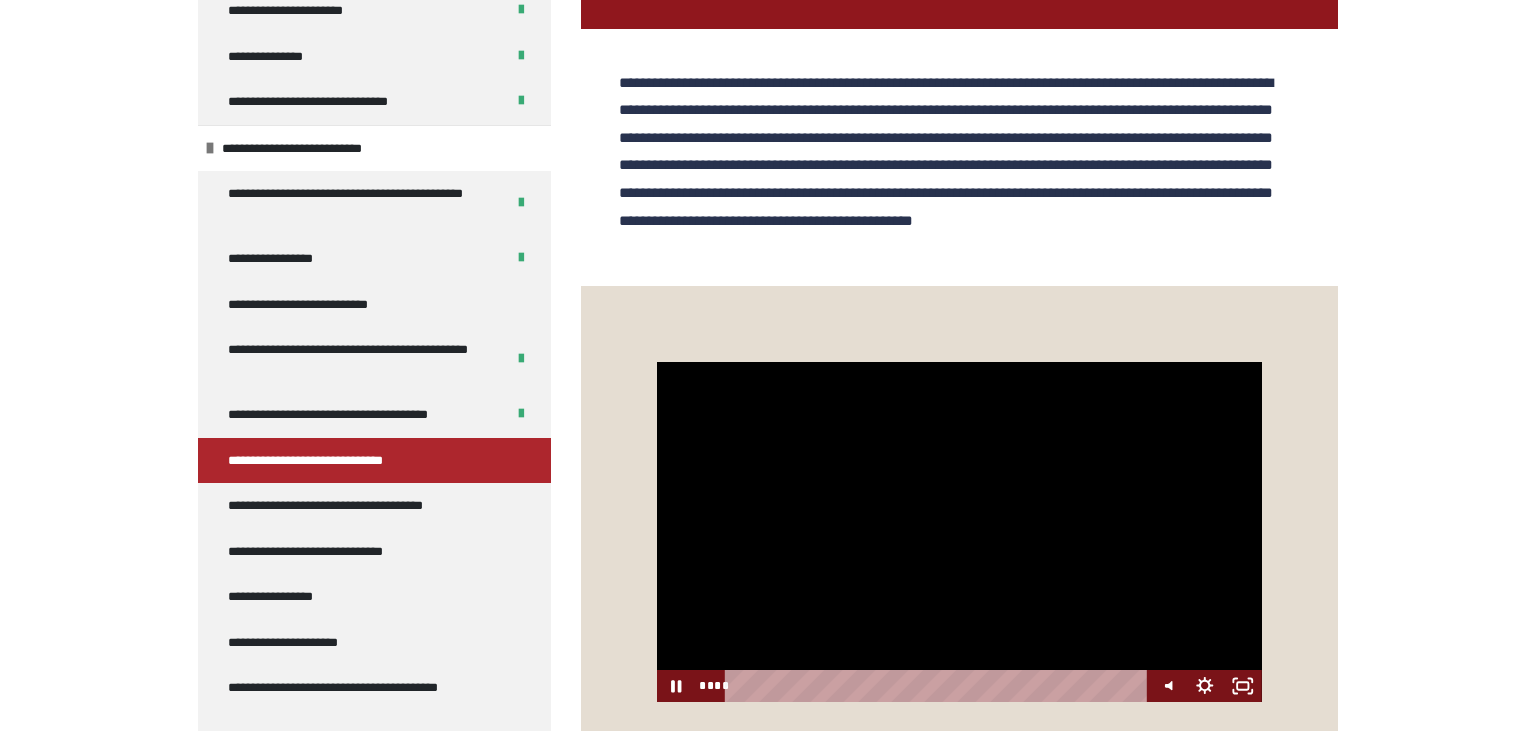 scroll, scrollTop: 712, scrollLeft: 0, axis: vertical 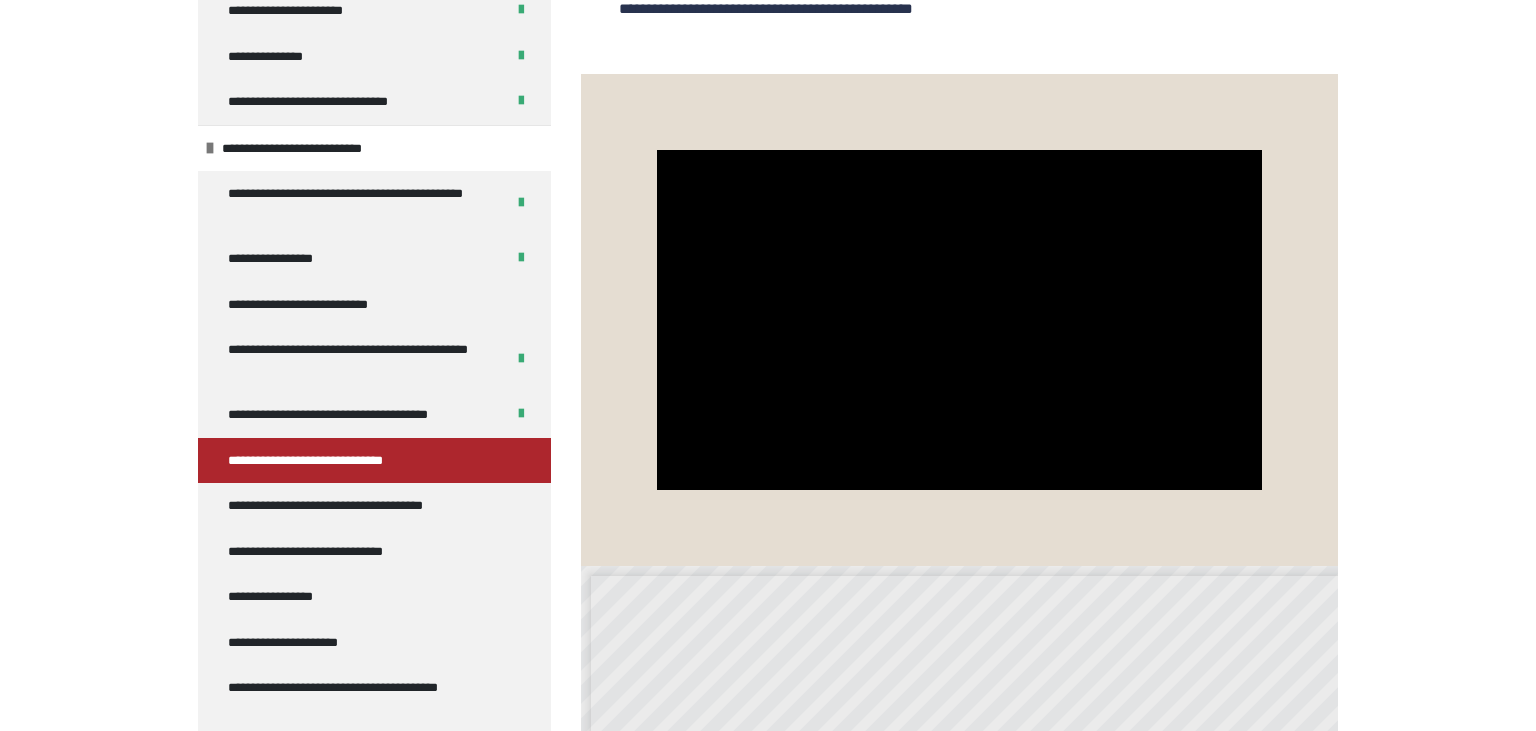 click on "**********" at bounding box center [768, 291] 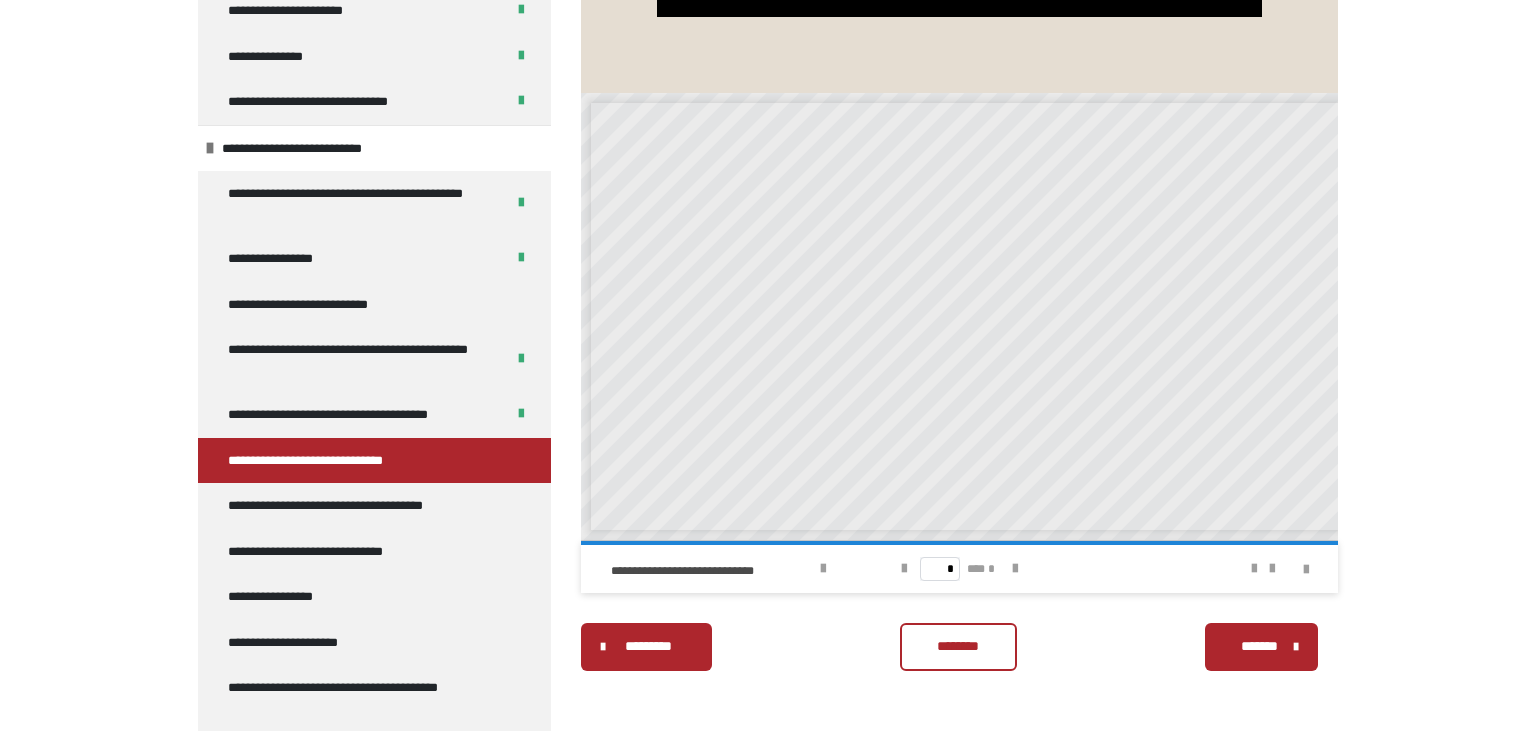 scroll, scrollTop: 1240, scrollLeft: 0, axis: vertical 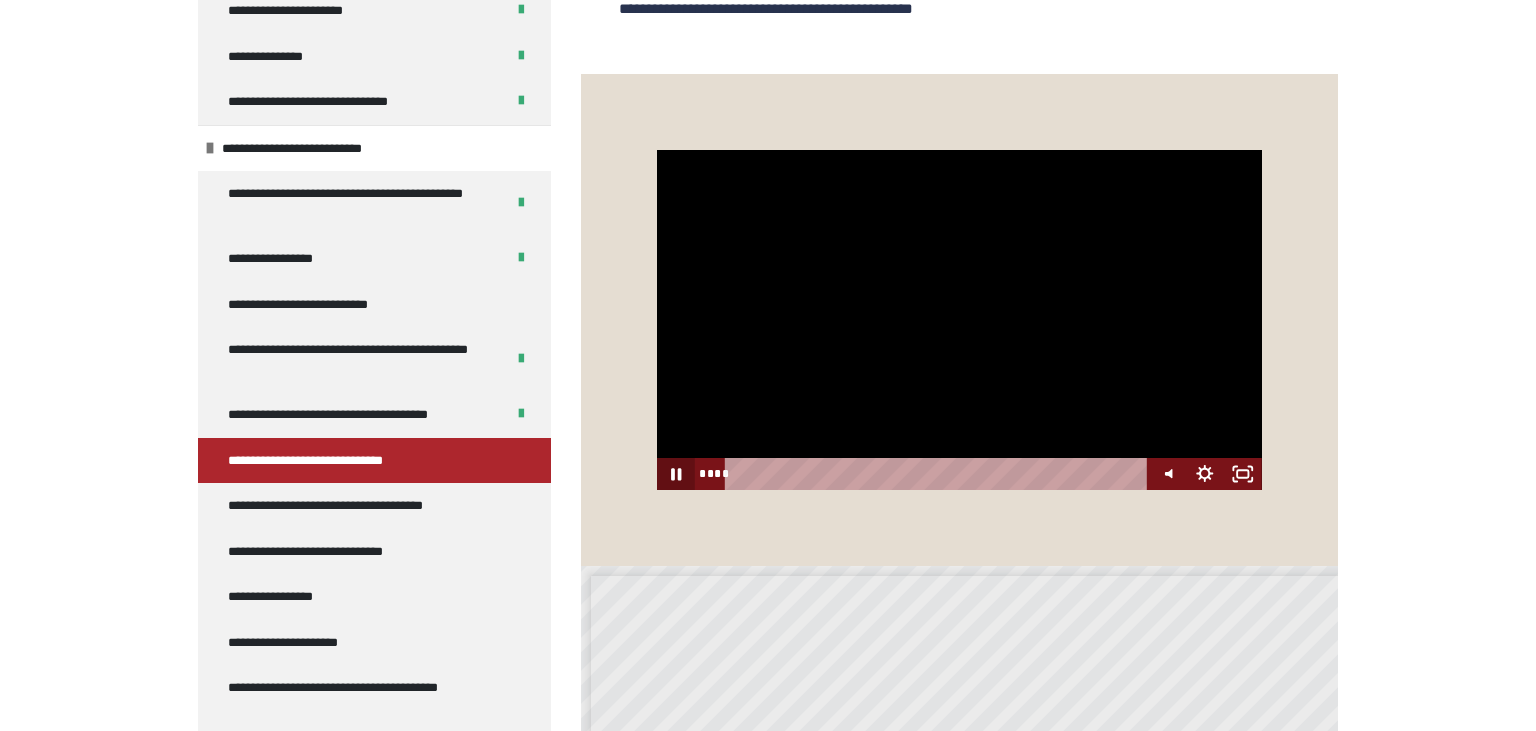 click 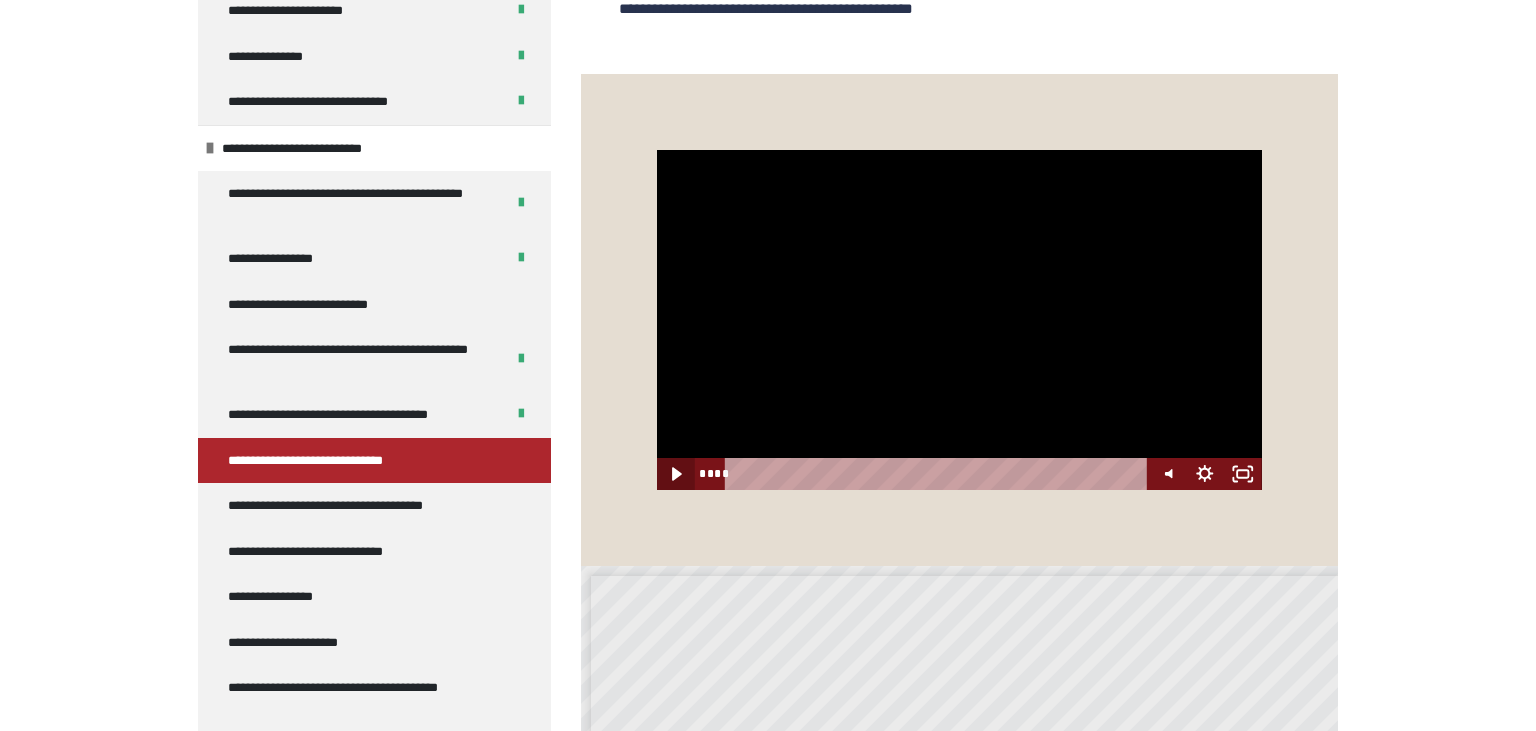 click 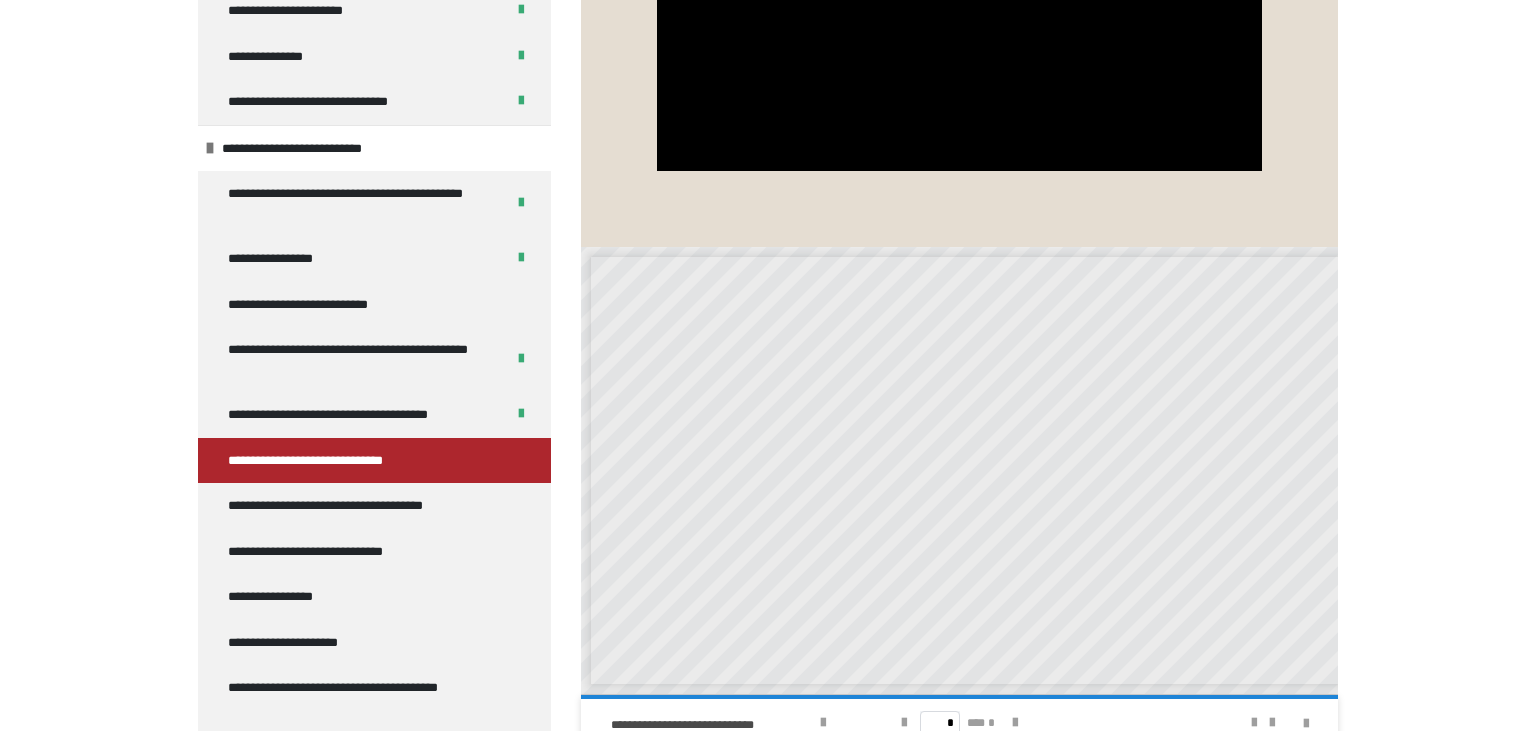 scroll, scrollTop: 1240, scrollLeft: 0, axis: vertical 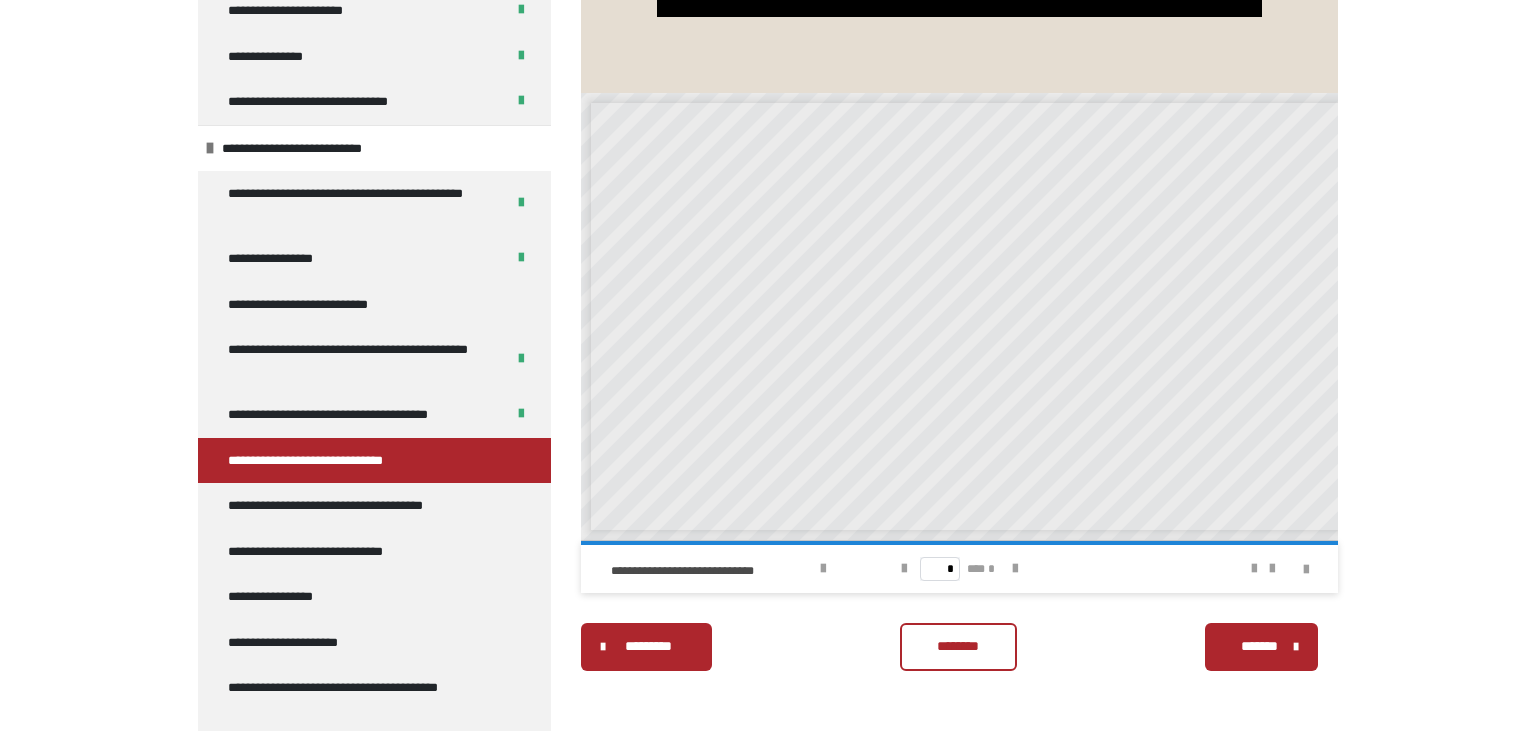 click on "********" at bounding box center (958, 647) 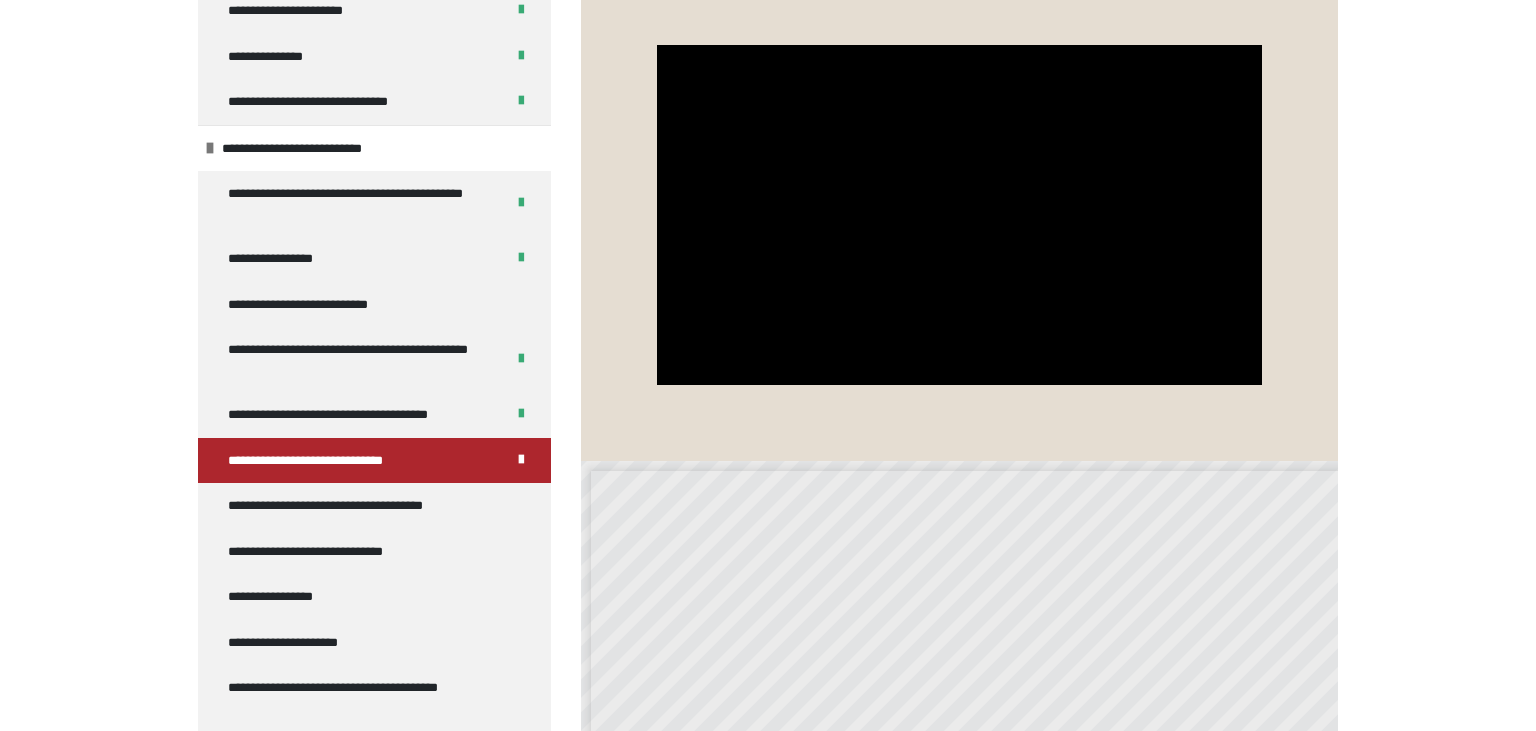 scroll, scrollTop: 712, scrollLeft: 0, axis: vertical 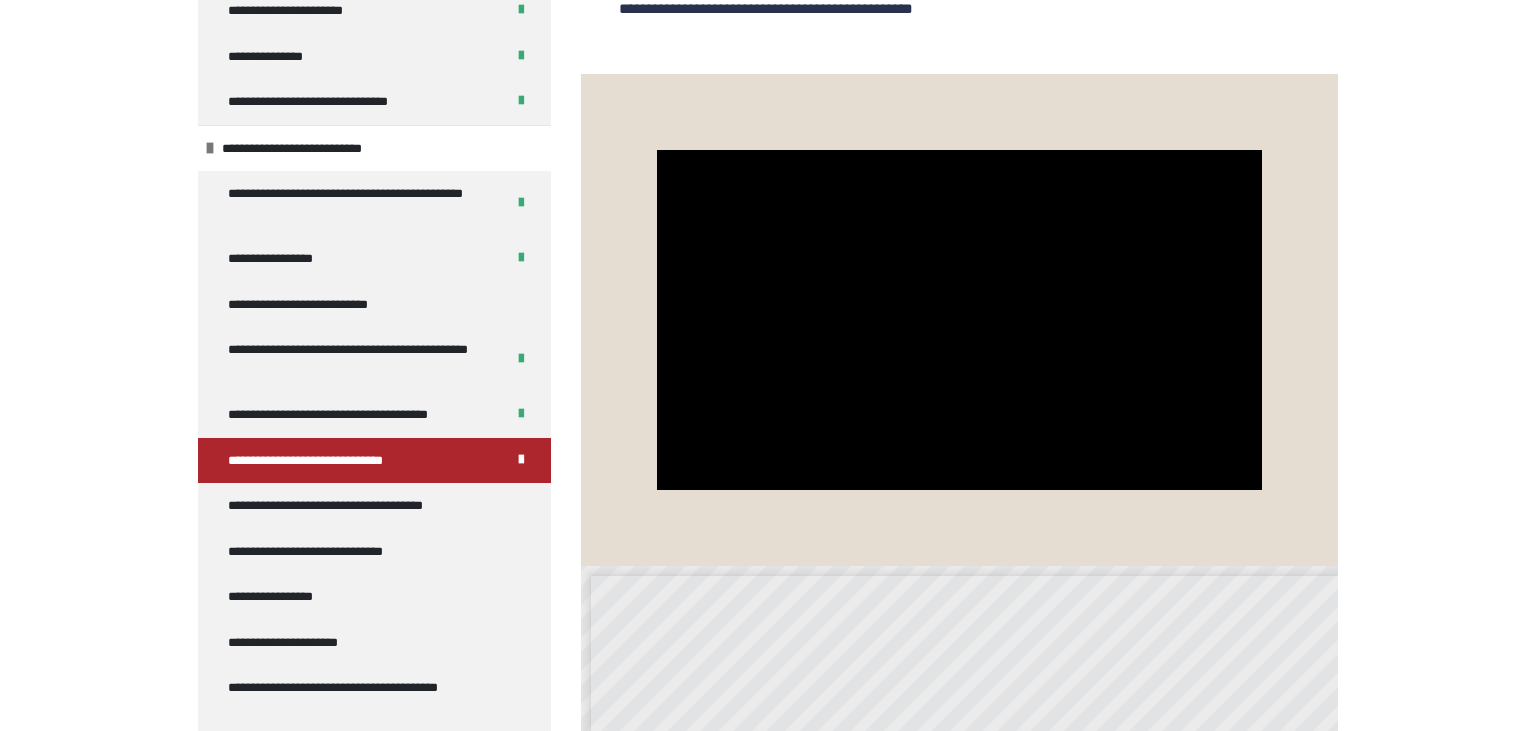 click on "**********" at bounding box center (768, 291) 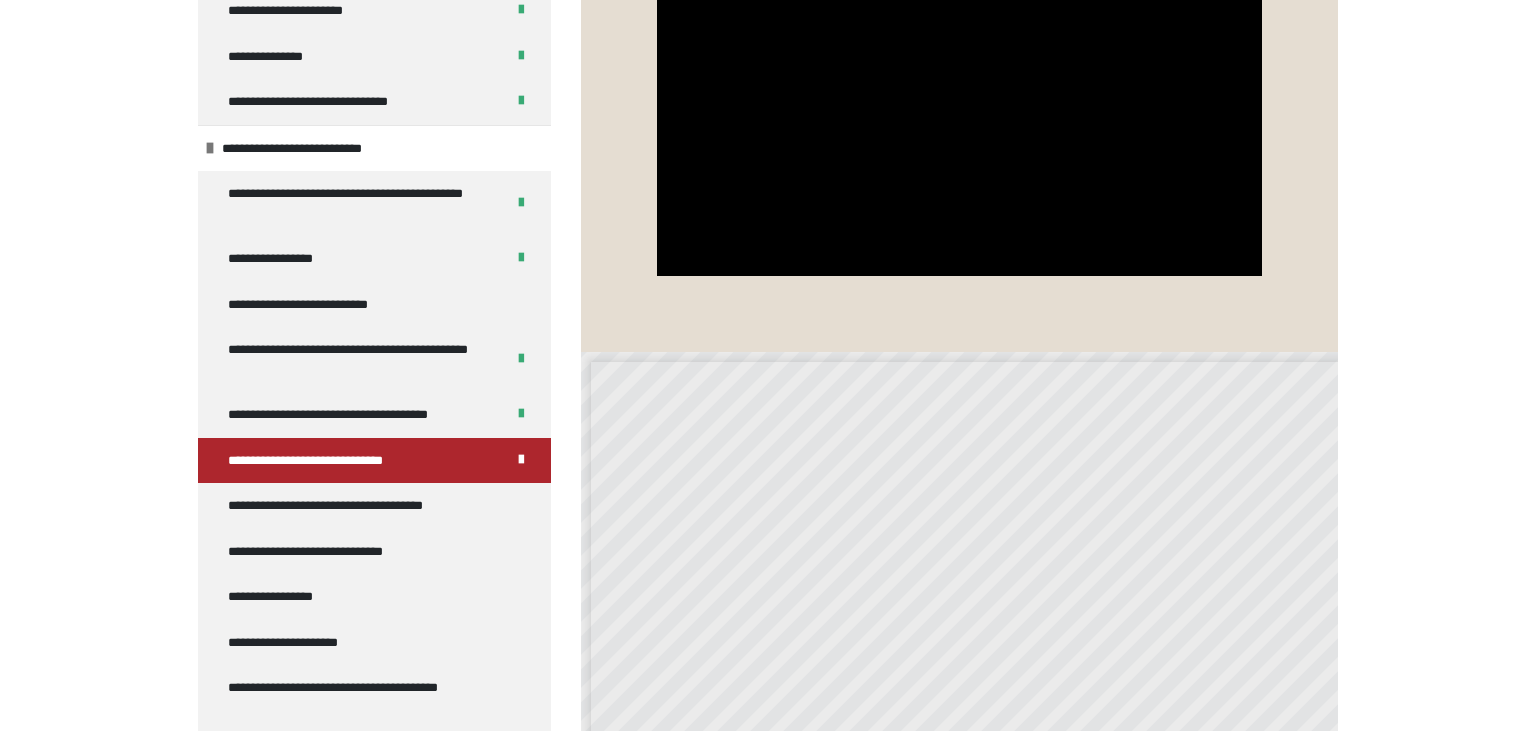 scroll, scrollTop: 950, scrollLeft: 0, axis: vertical 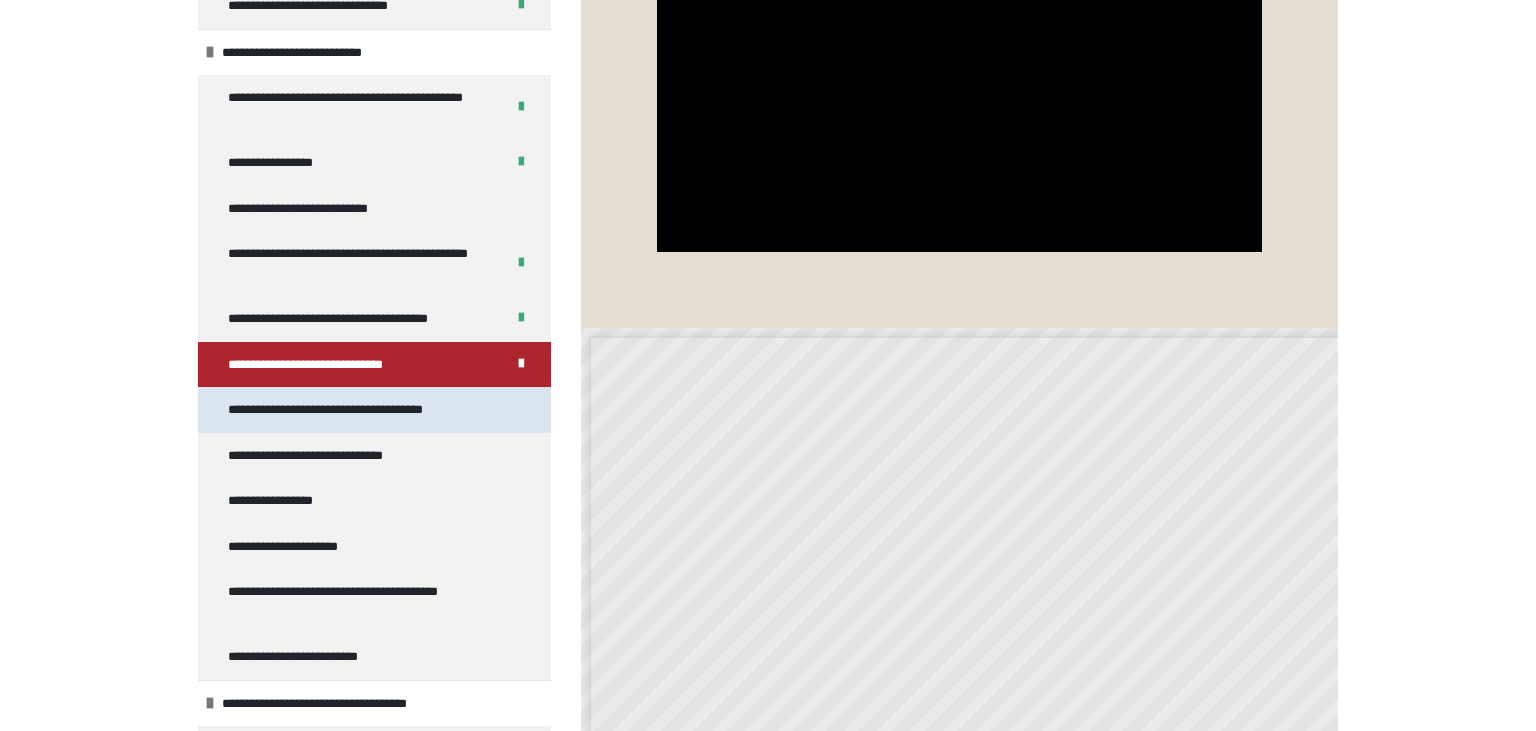 click on "**********" at bounding box center (361, 410) 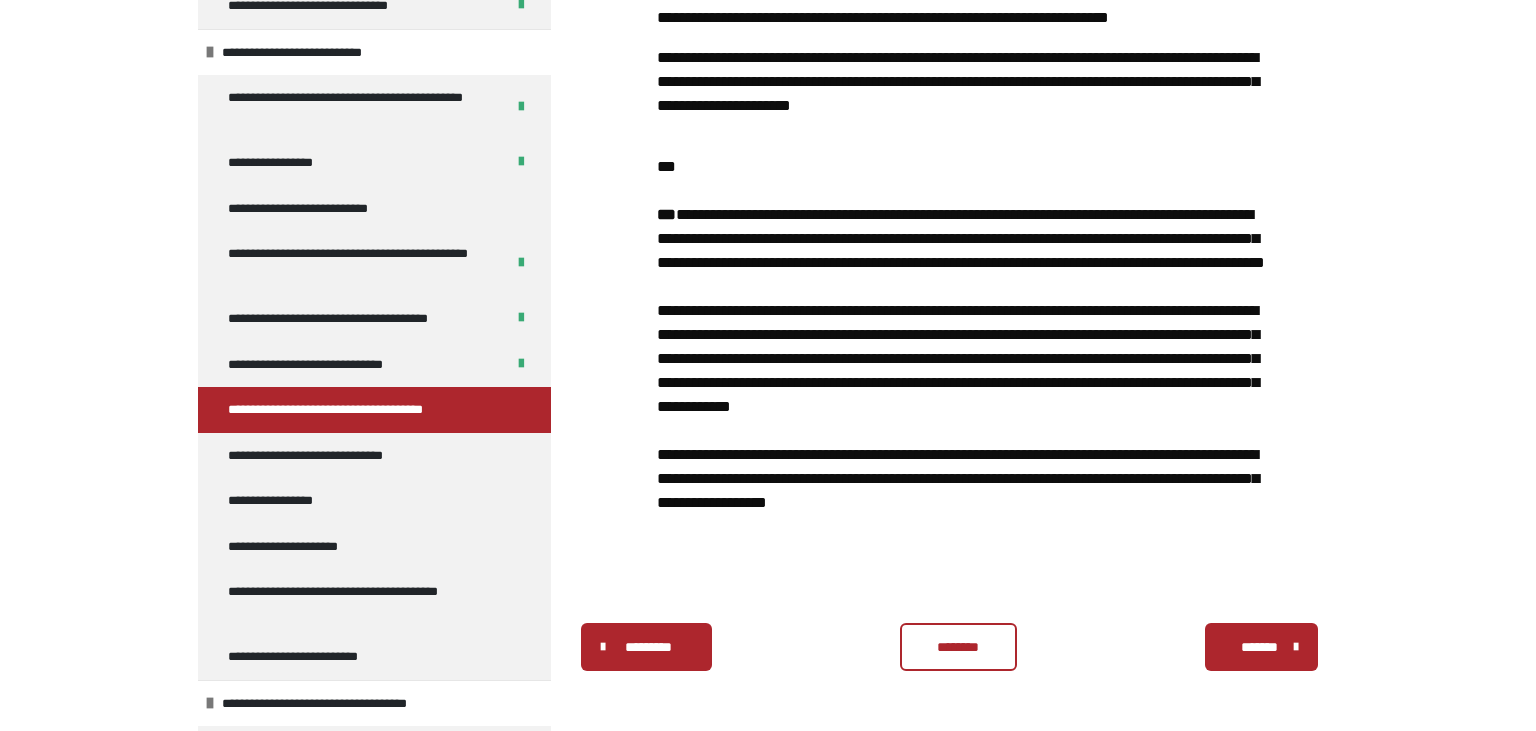 scroll, scrollTop: 2083, scrollLeft: 0, axis: vertical 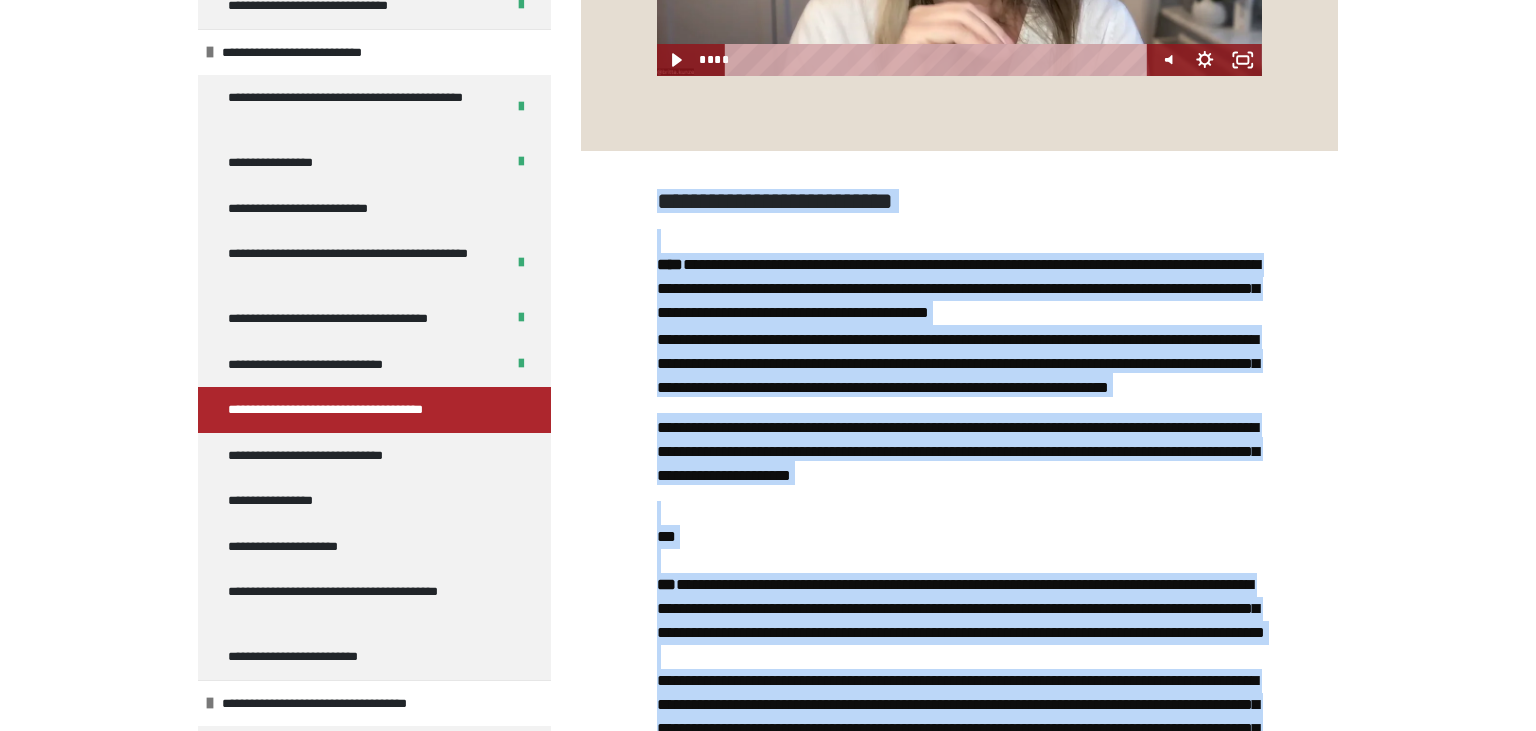 drag, startPoint x: 818, startPoint y: 513, endPoint x: 653, endPoint y: 274, distance: 290.42383 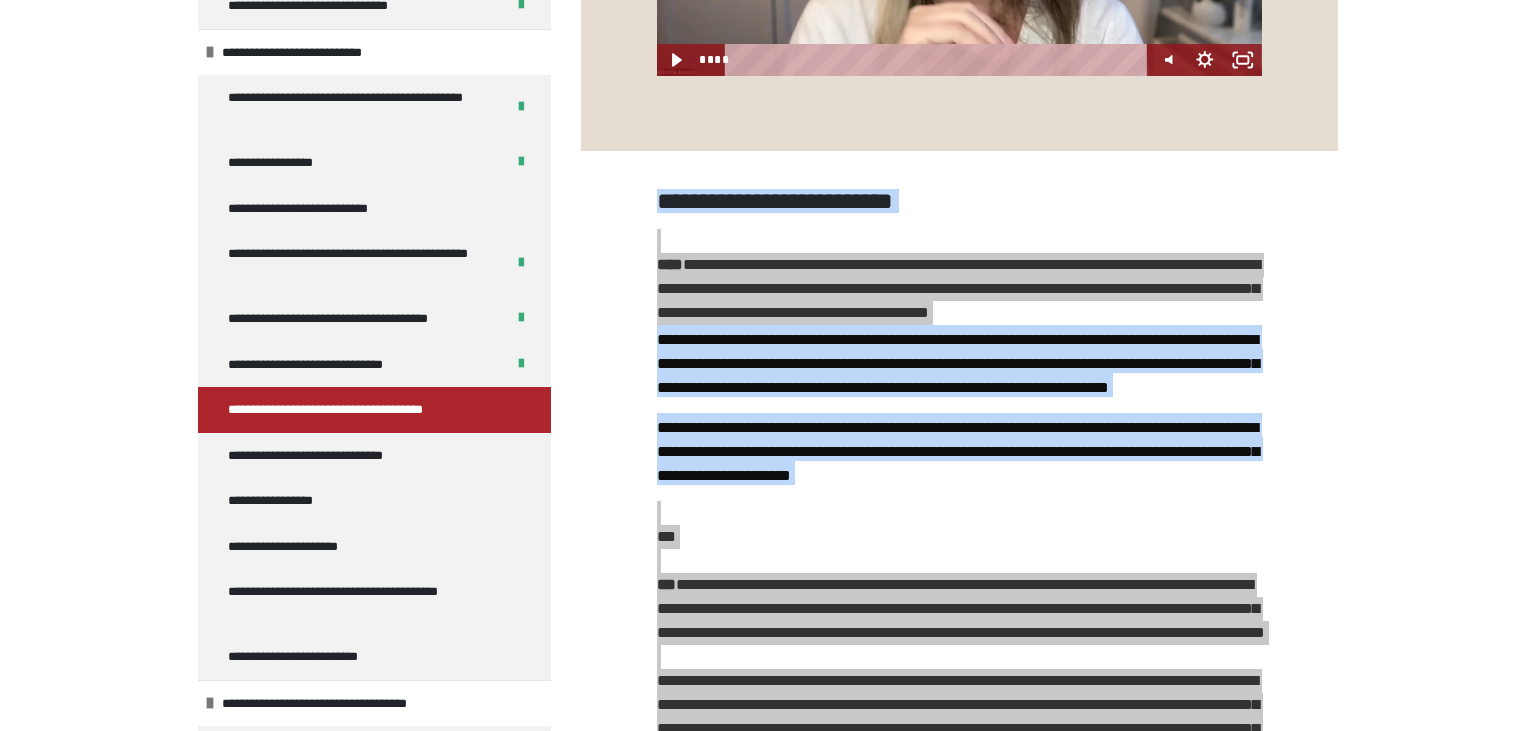 scroll, scrollTop: 1027, scrollLeft: 0, axis: vertical 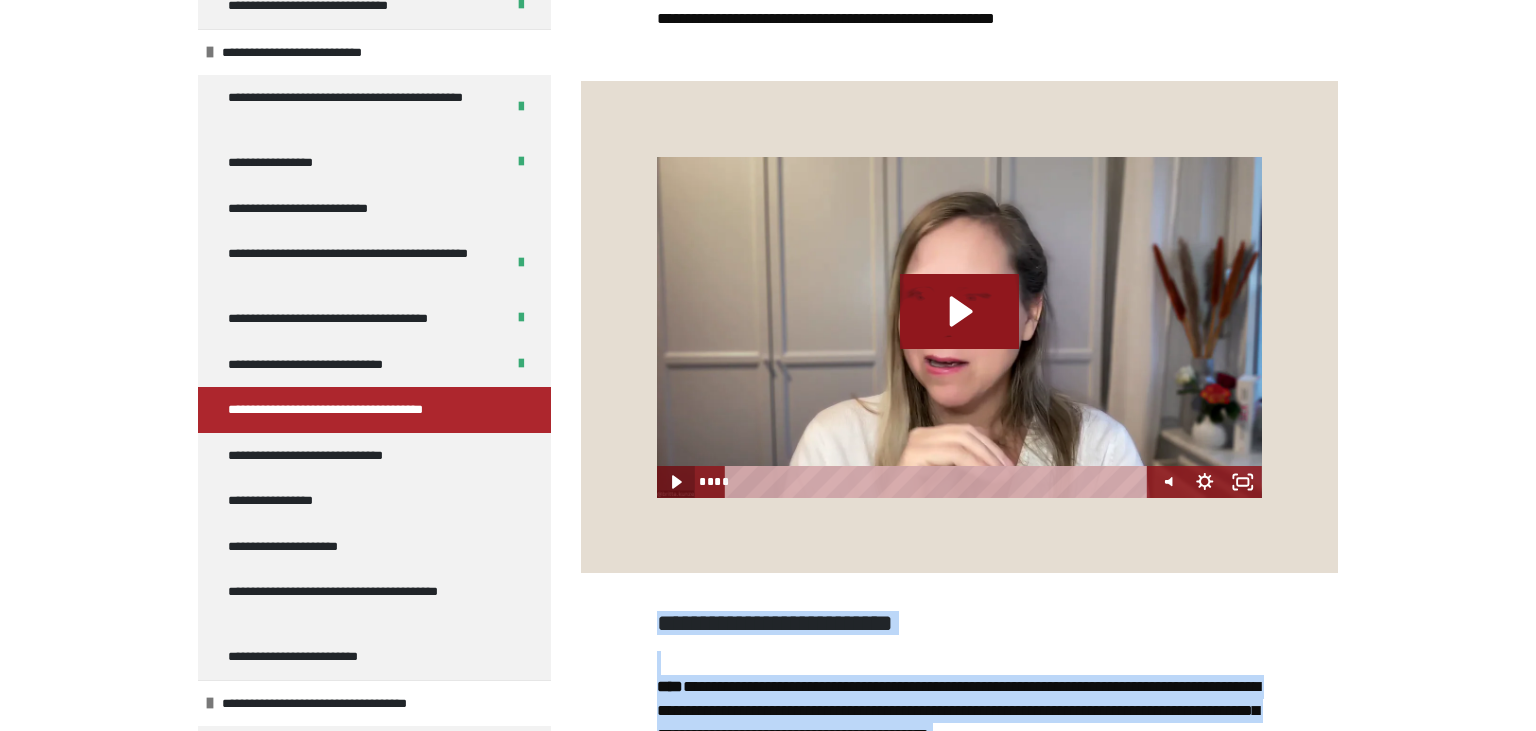 click 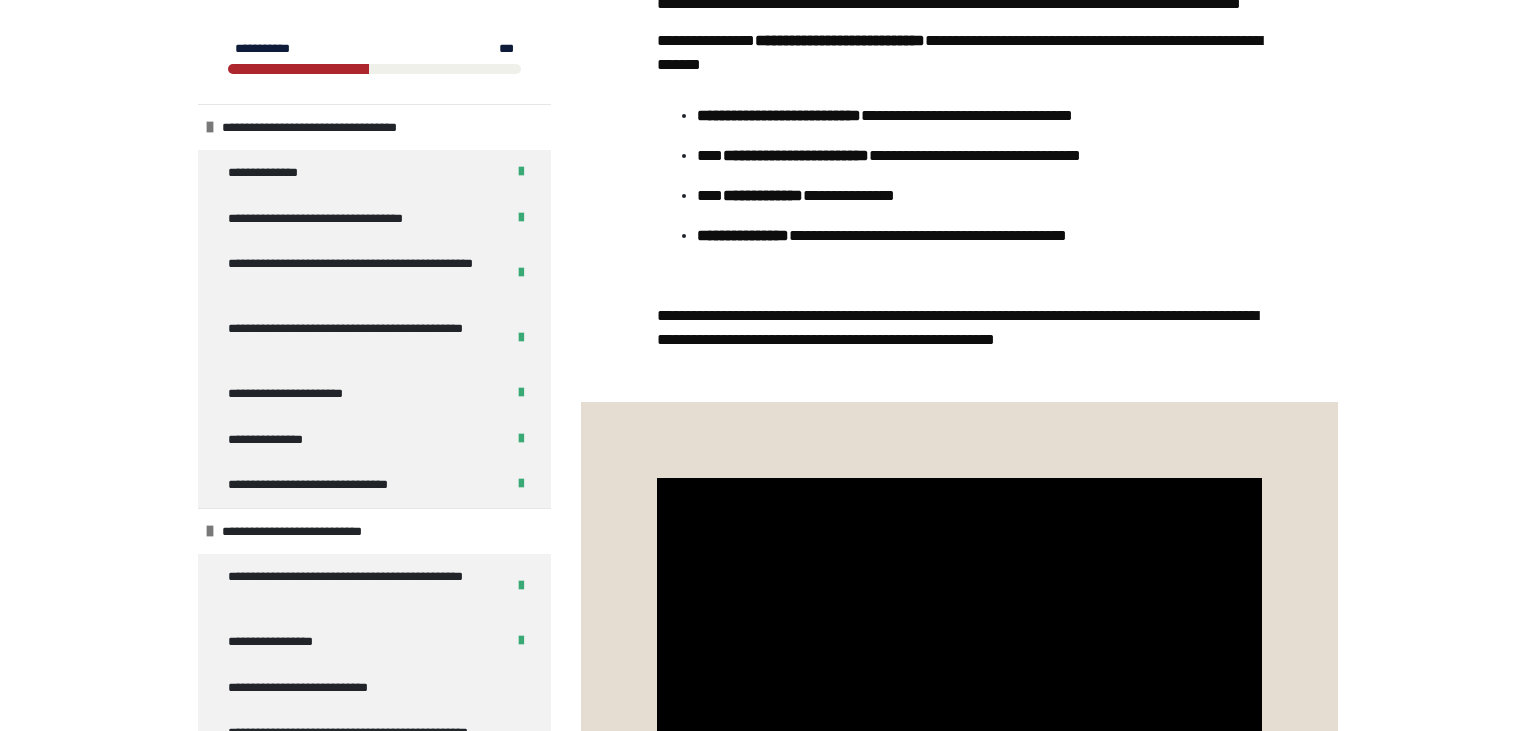 scroll, scrollTop: 710, scrollLeft: 0, axis: vertical 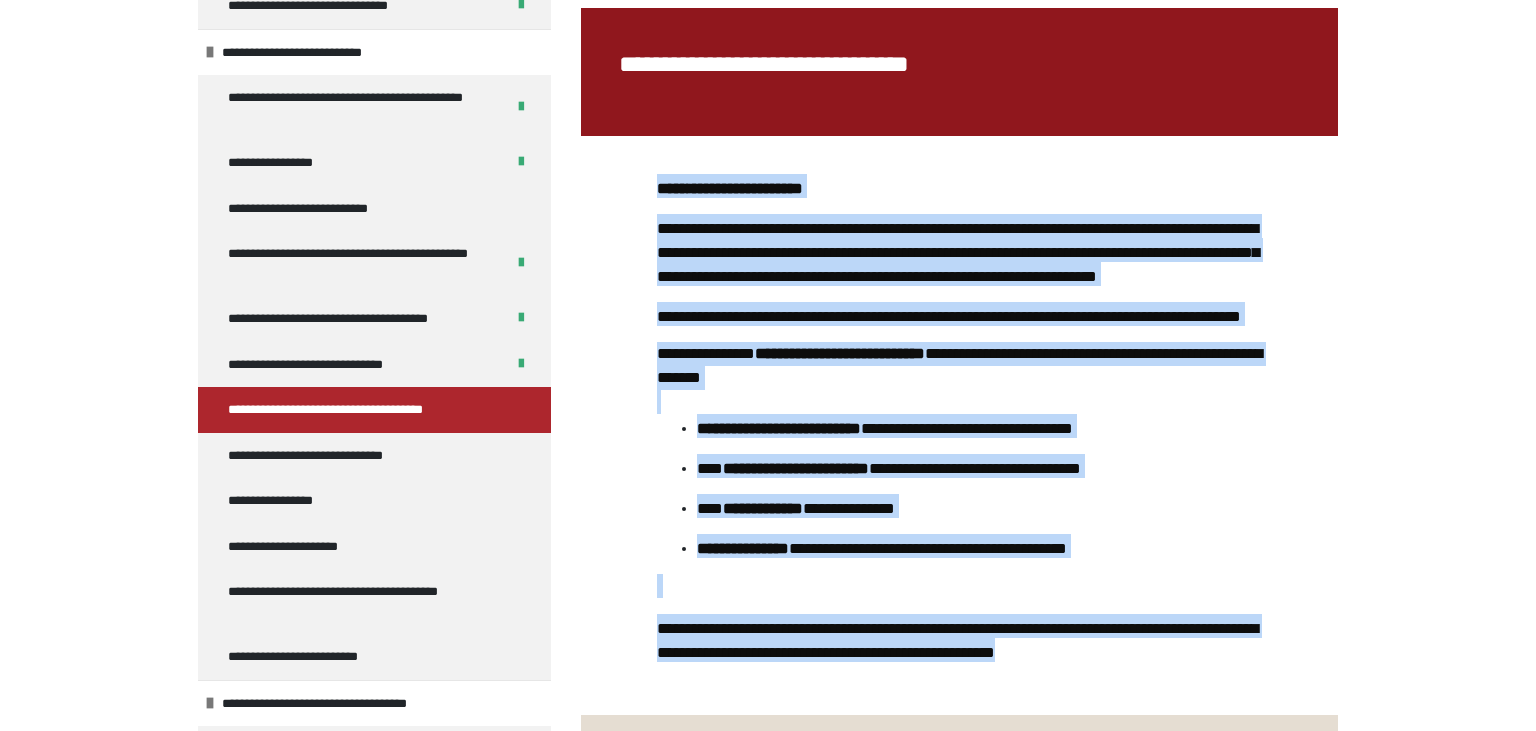 drag, startPoint x: 775, startPoint y: 416, endPoint x: 635, endPoint y: 185, distance: 270.11295 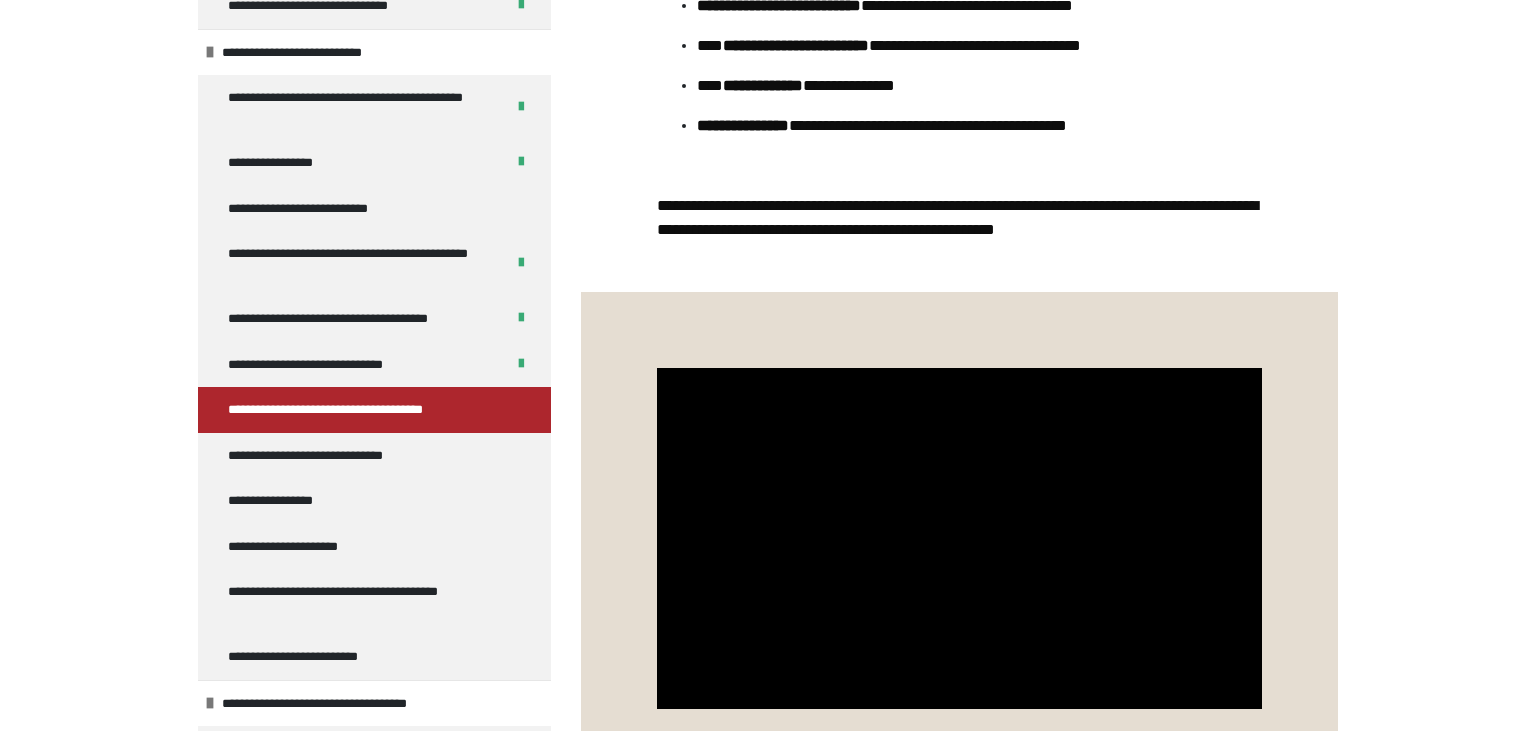 click on "**********" at bounding box center (768, 504) 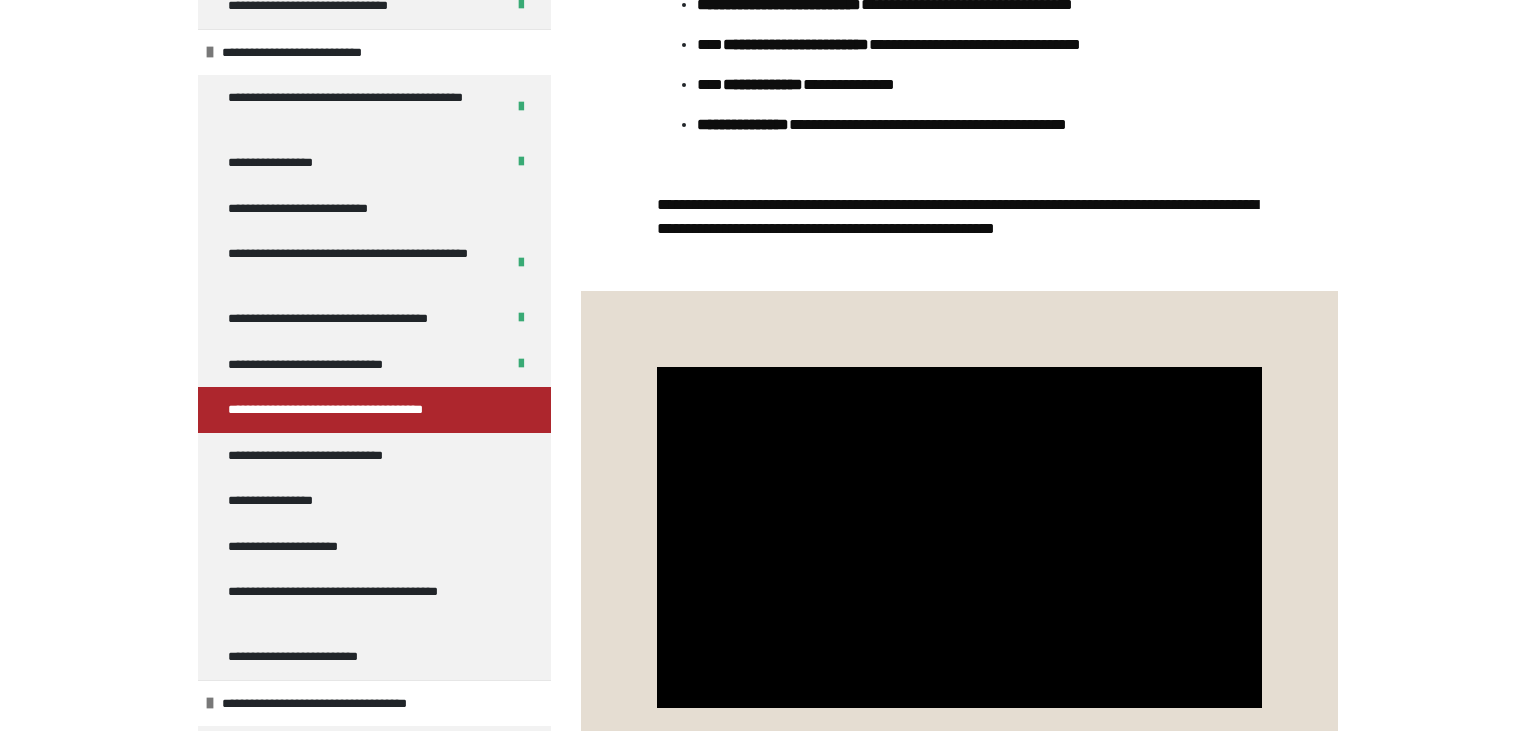 scroll, scrollTop: 1132, scrollLeft: 0, axis: vertical 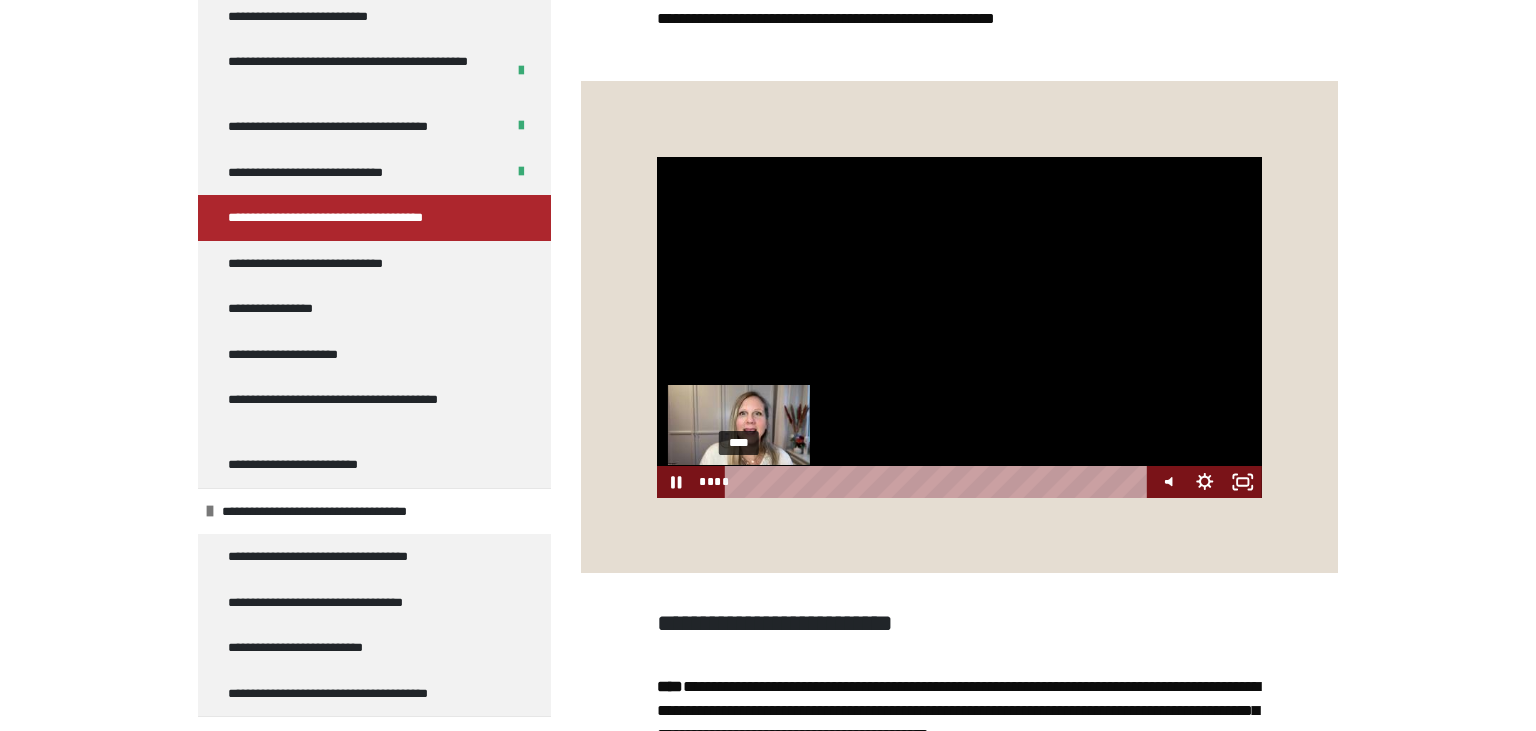click on "****" at bounding box center [939, 482] 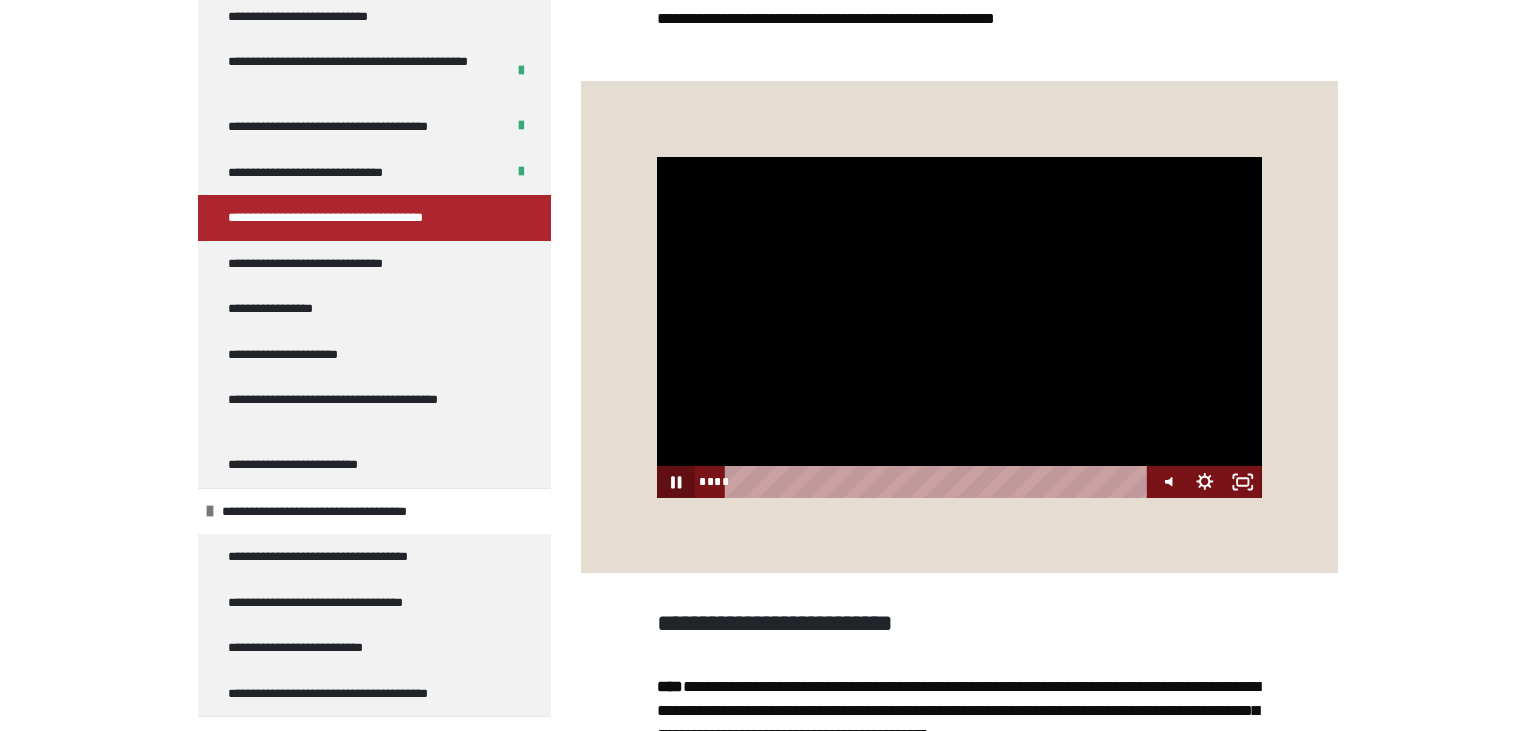 click 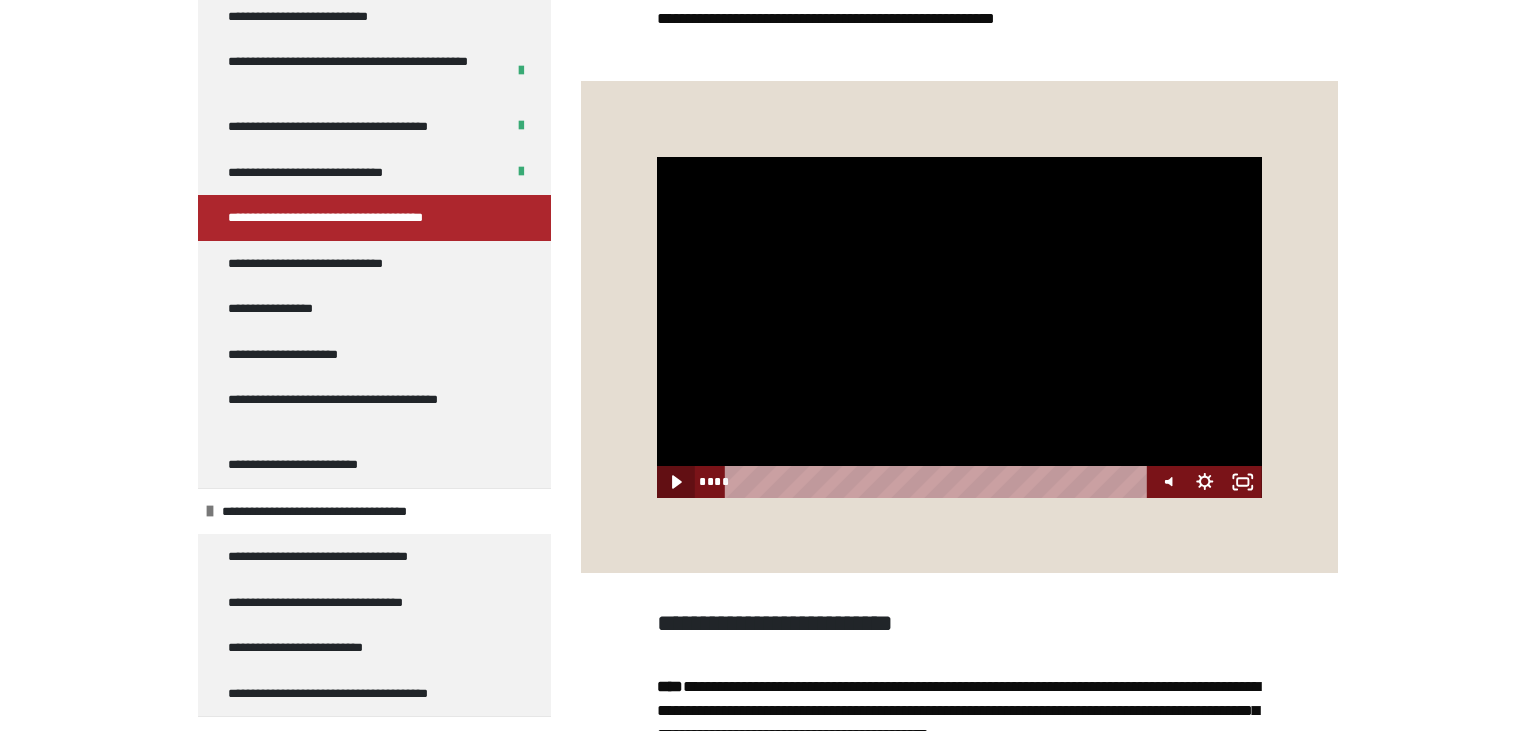 click 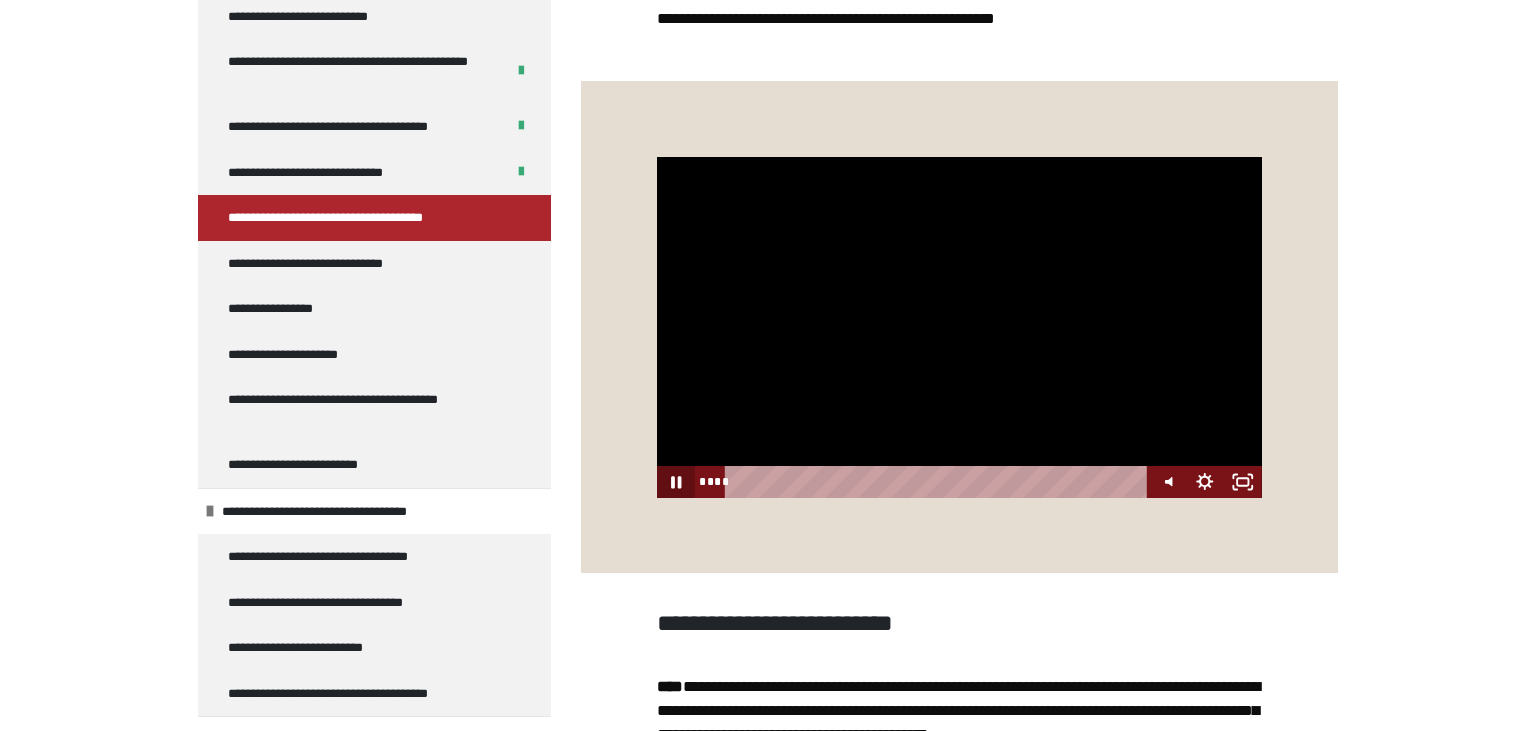 click 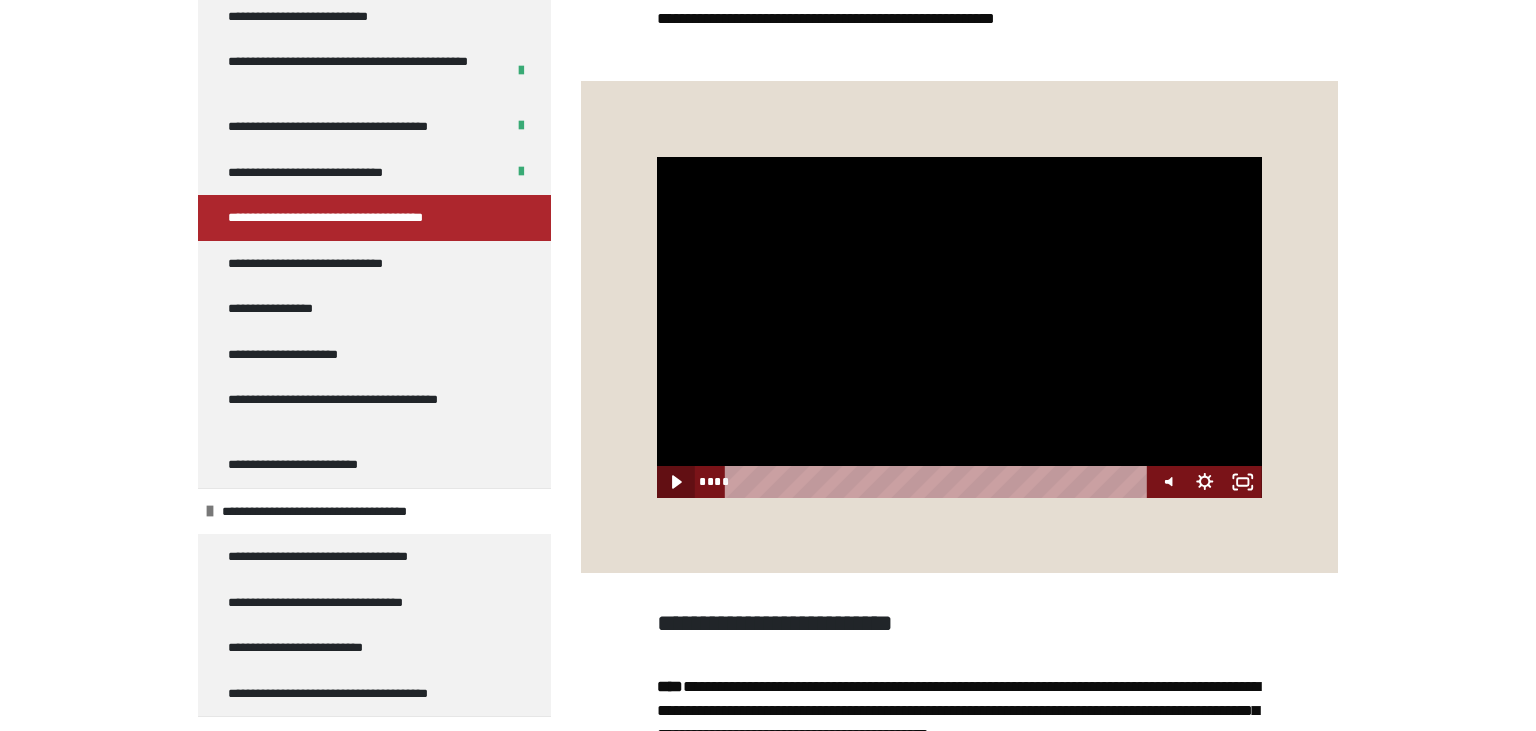 click 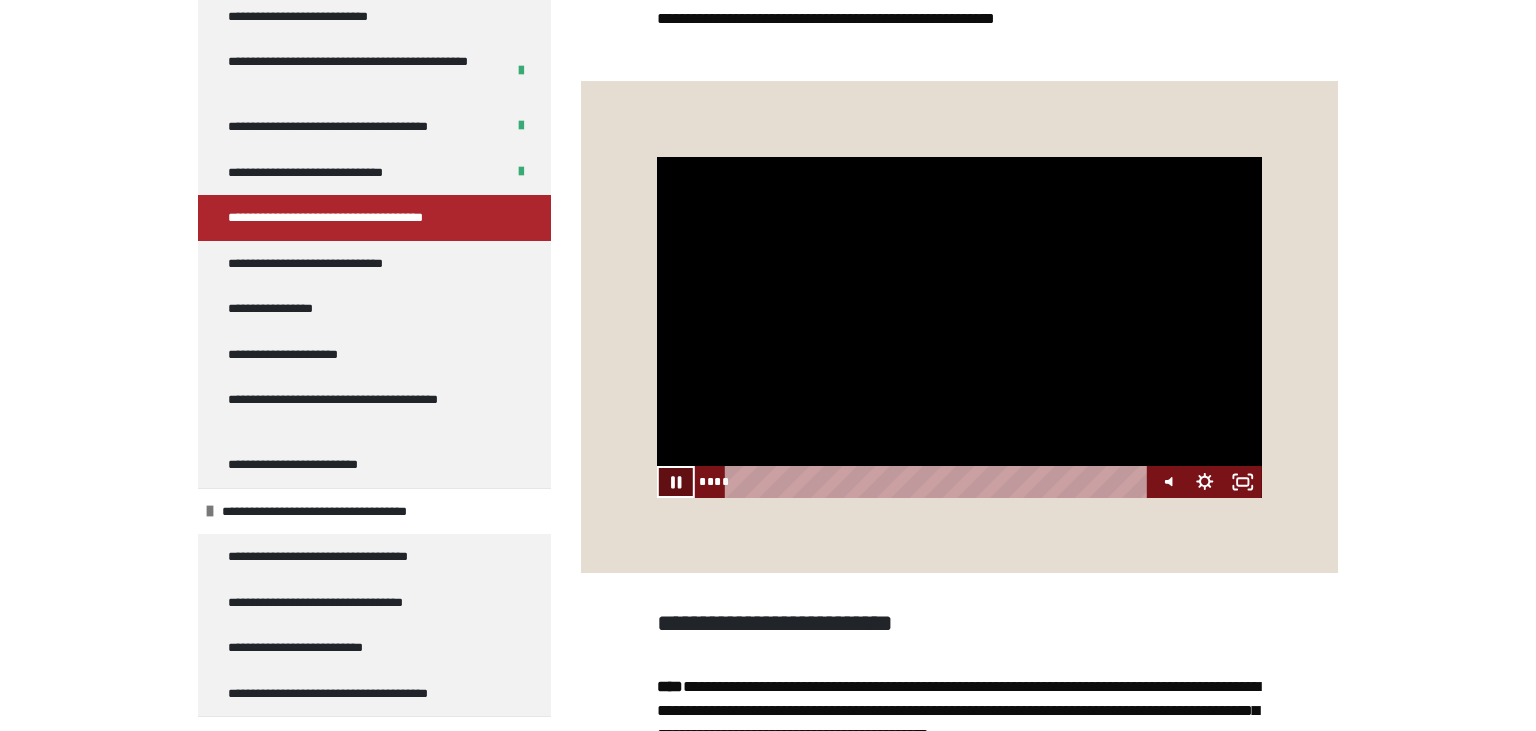 click 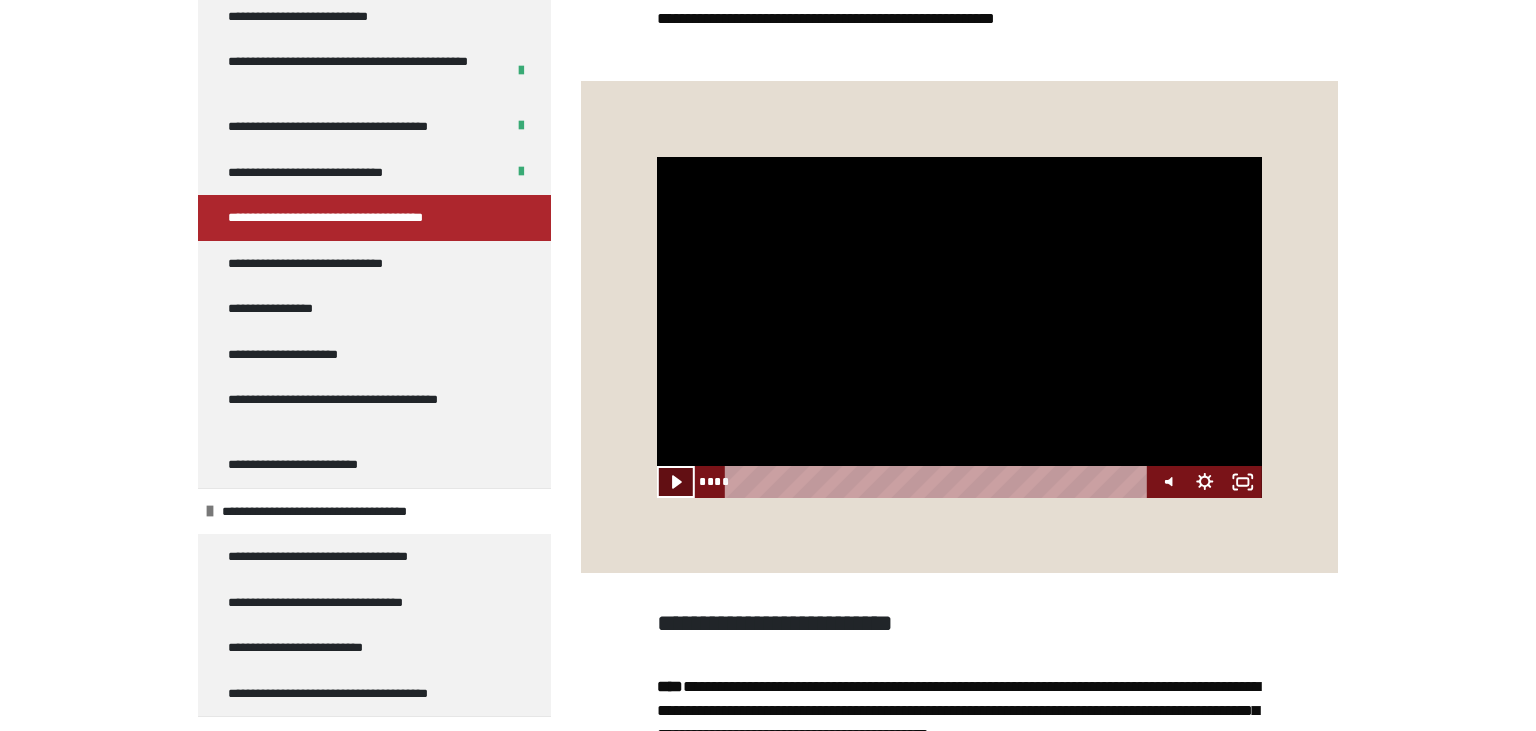click 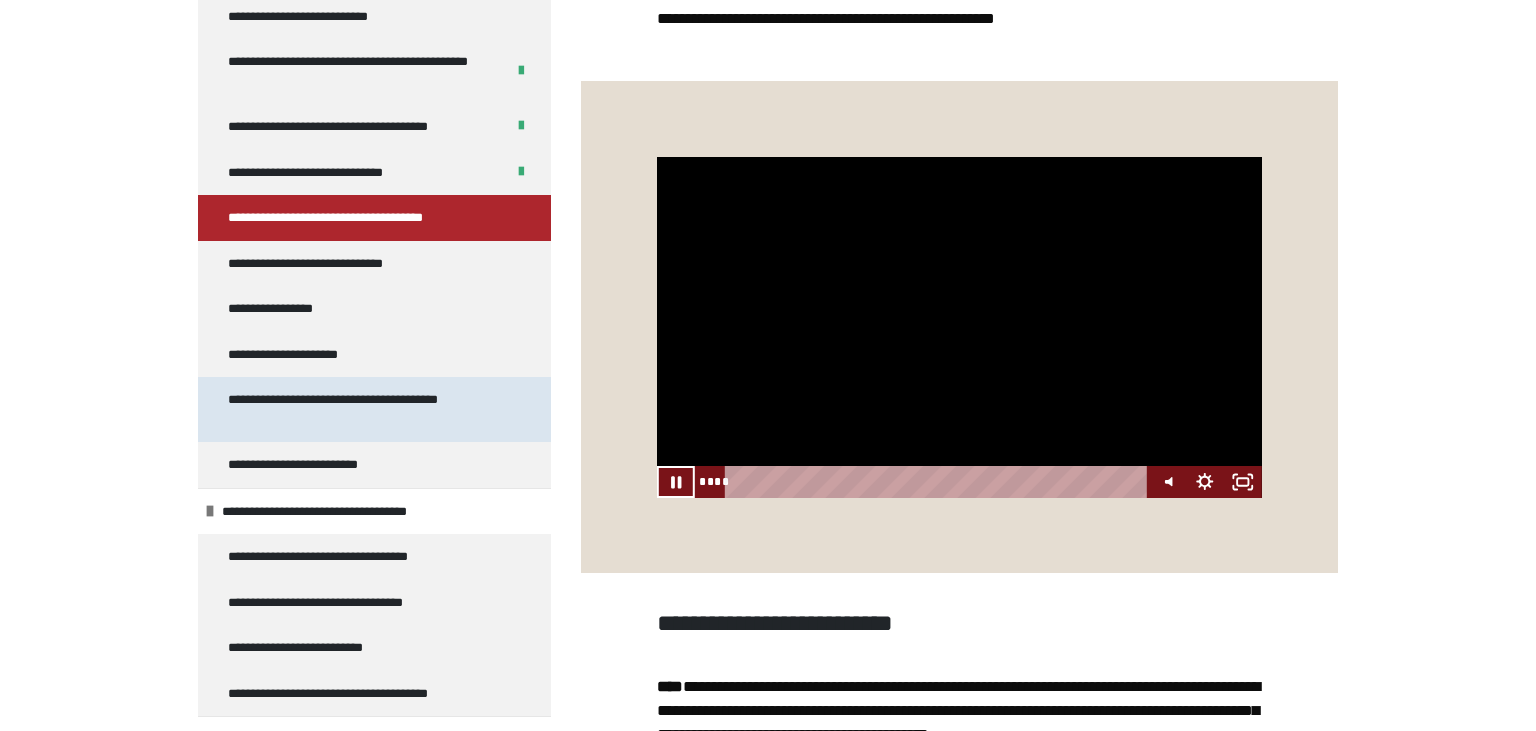 scroll, scrollTop: 698, scrollLeft: 0, axis: vertical 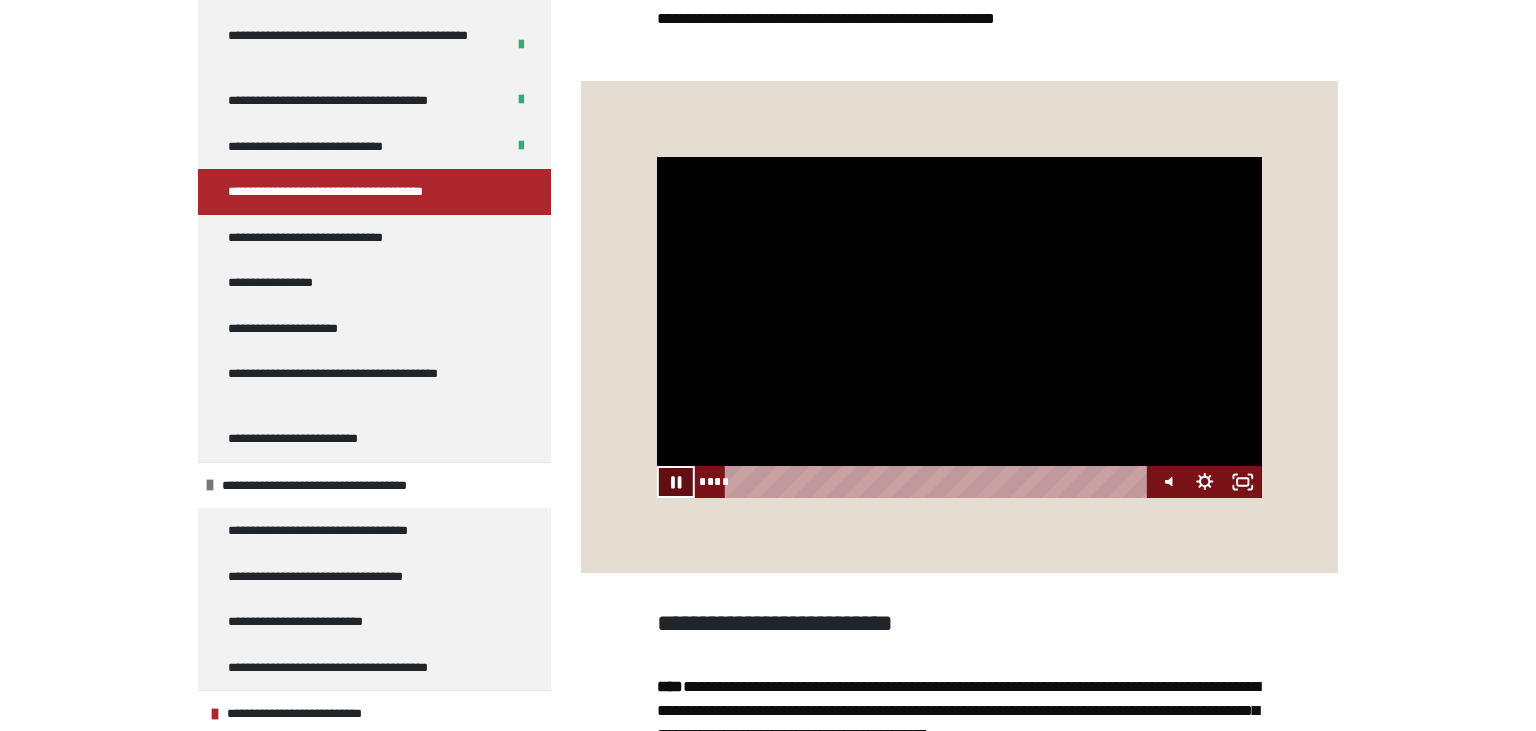 click 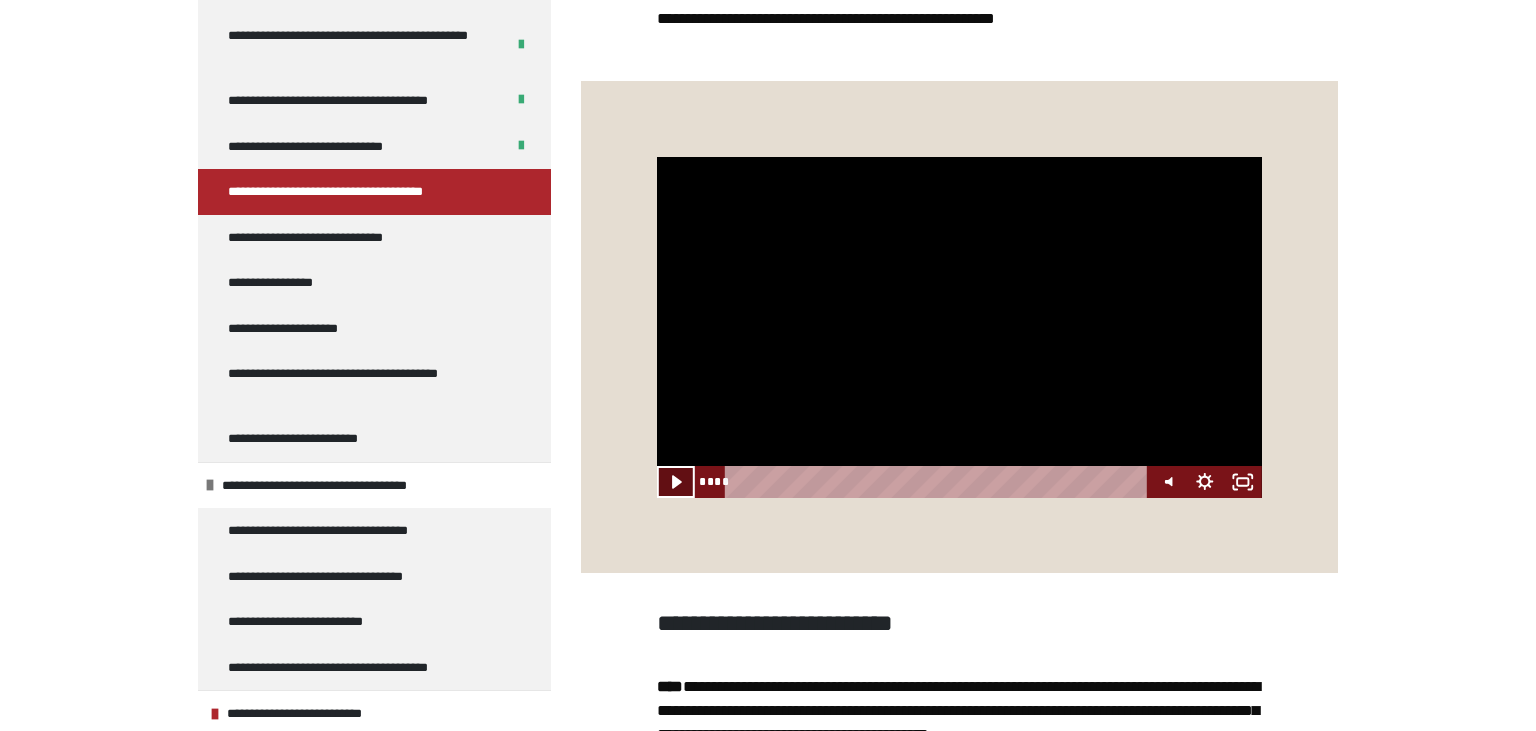 click 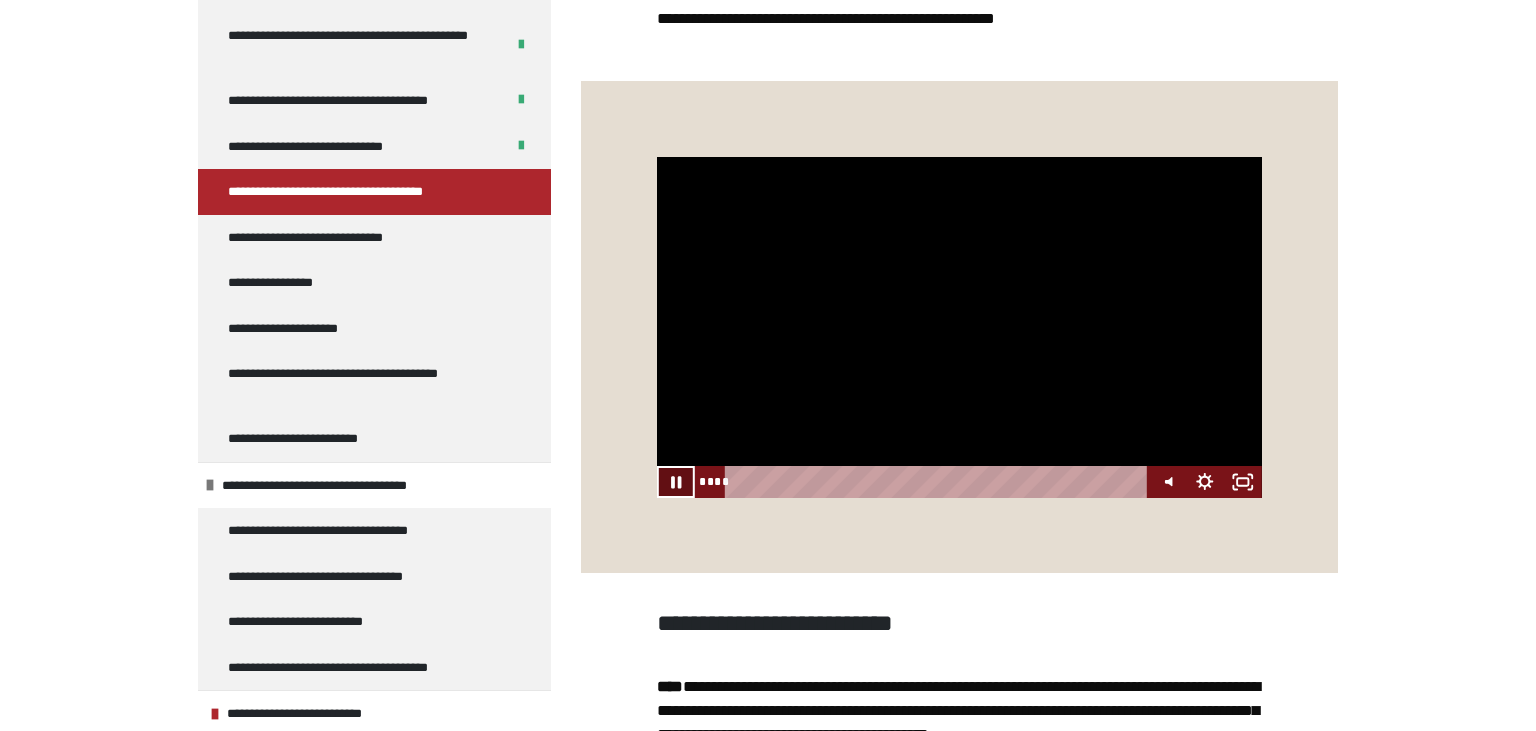 click 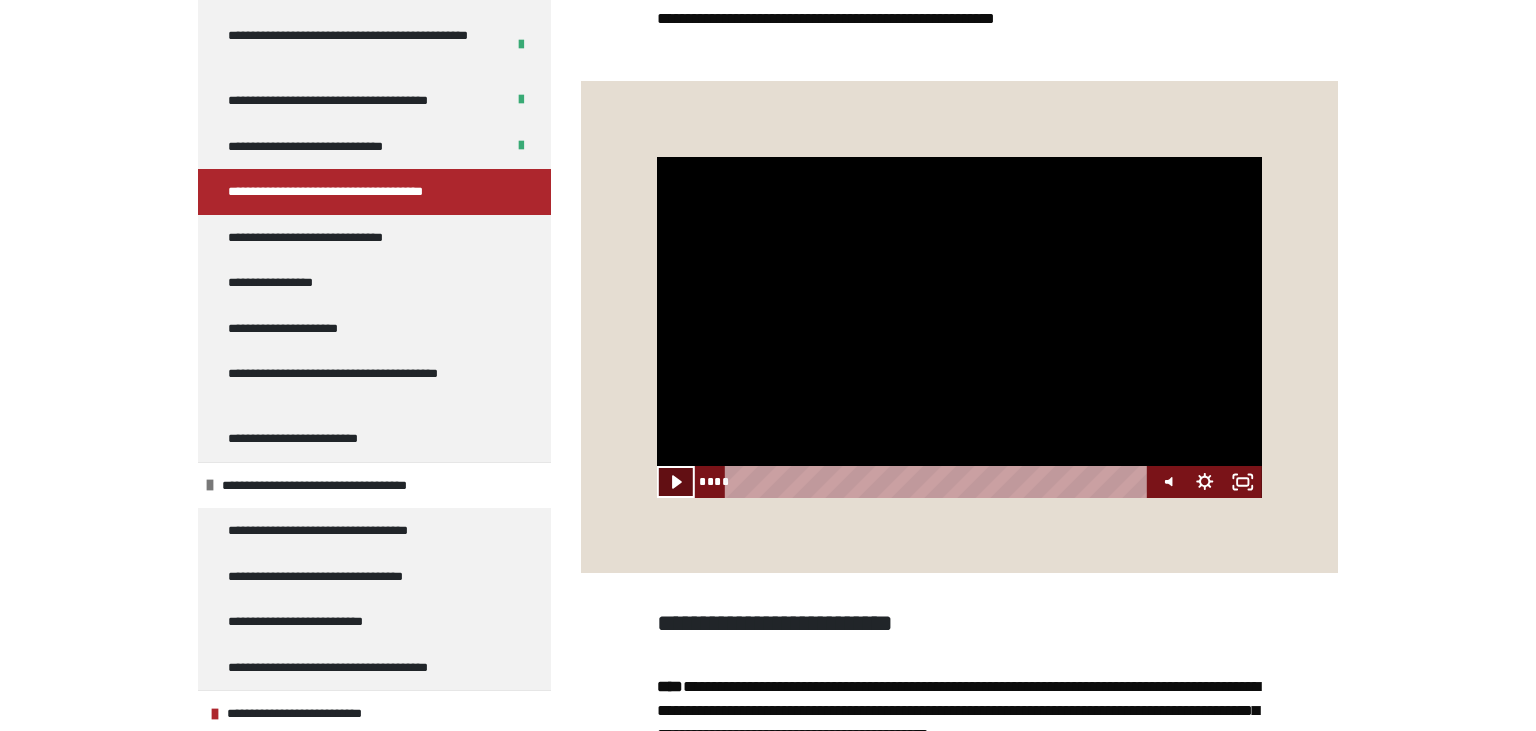 click 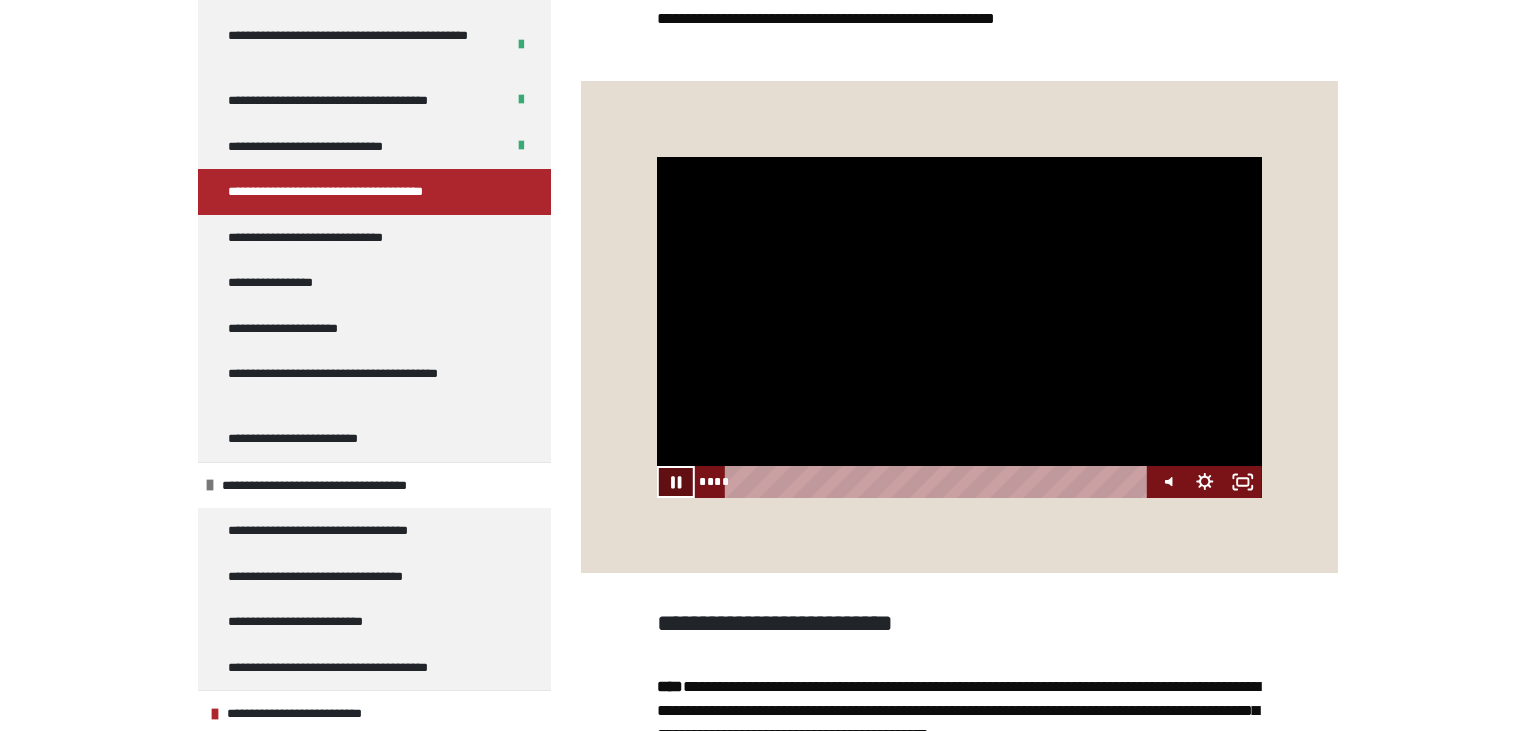 click 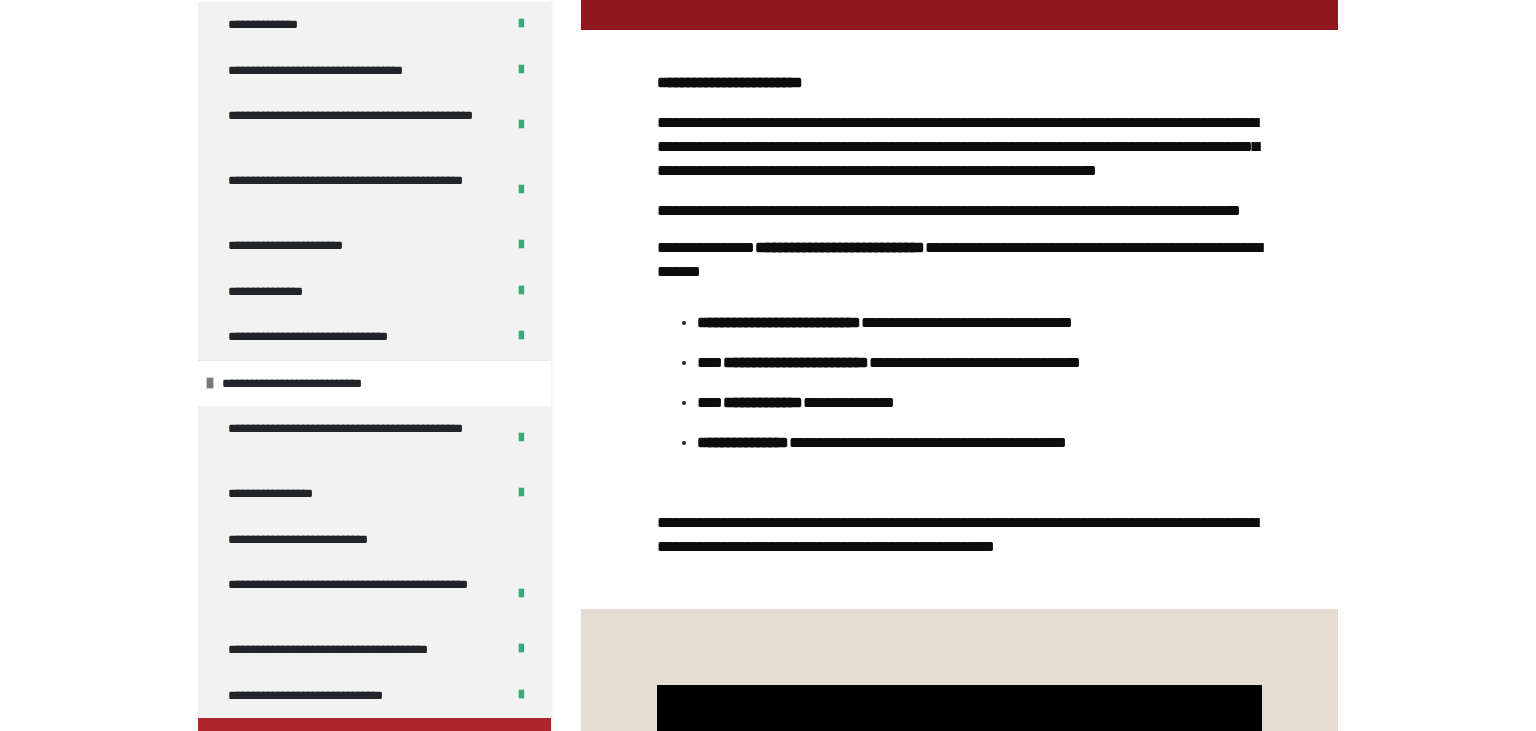 scroll, scrollTop: 0, scrollLeft: 0, axis: both 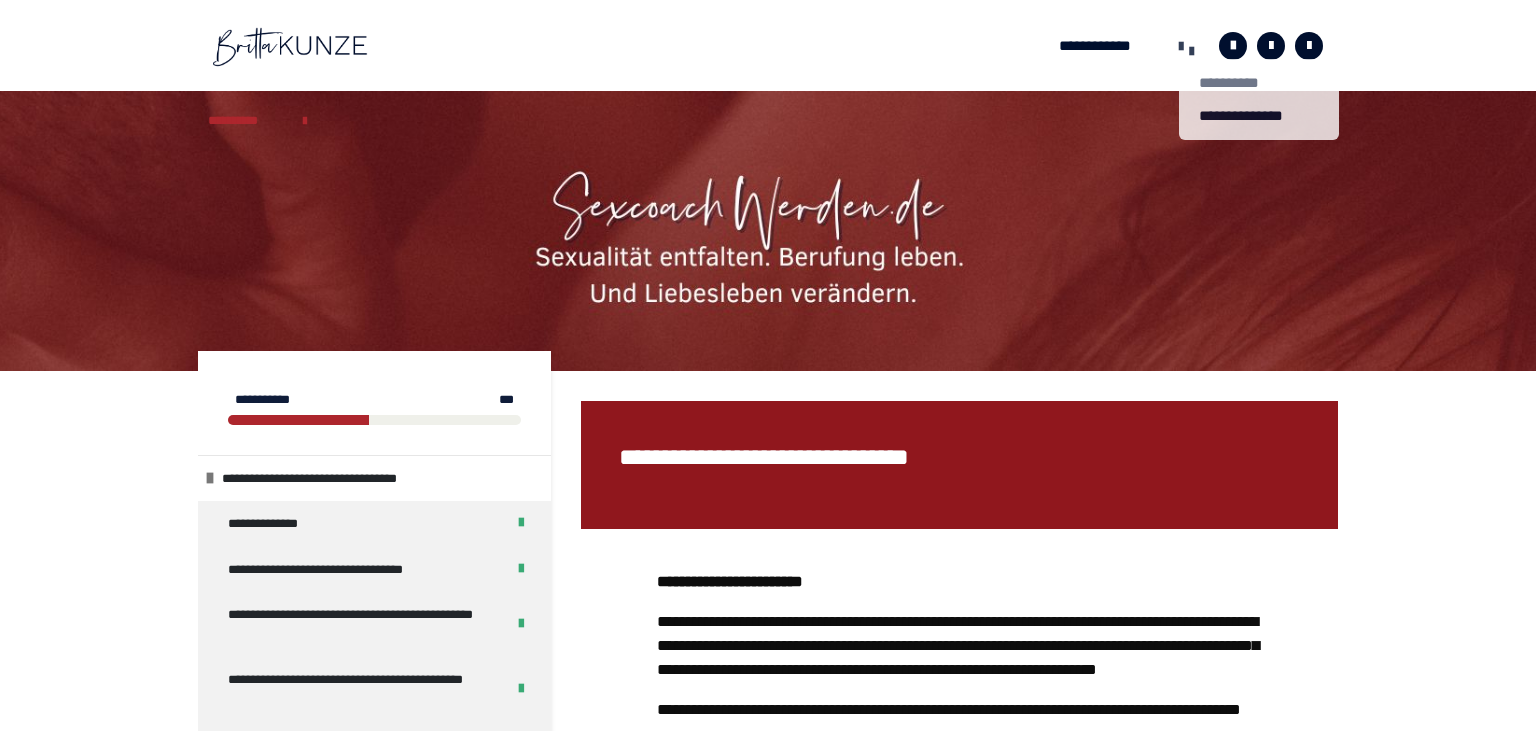 click on "**********" at bounding box center (1259, 83) 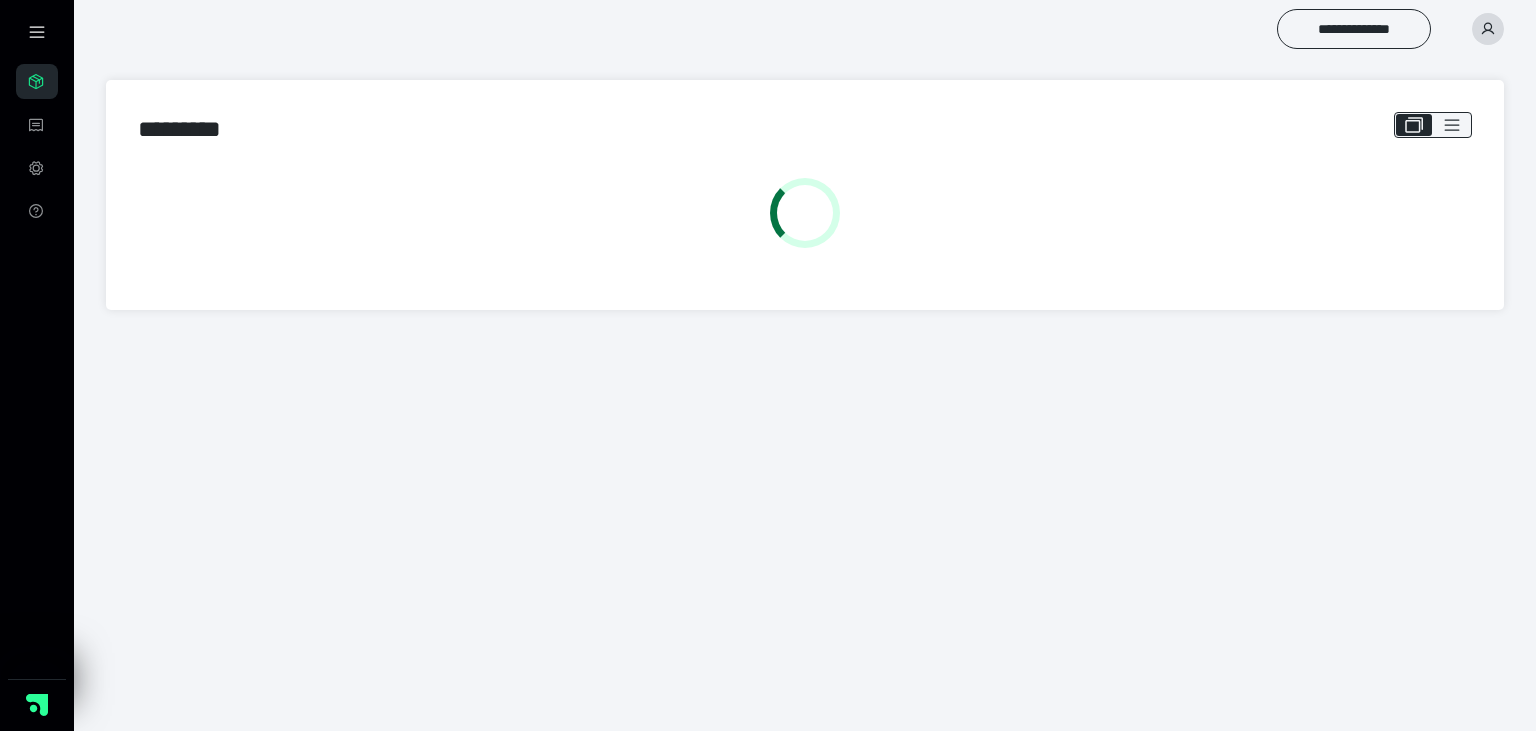 scroll, scrollTop: 0, scrollLeft: 0, axis: both 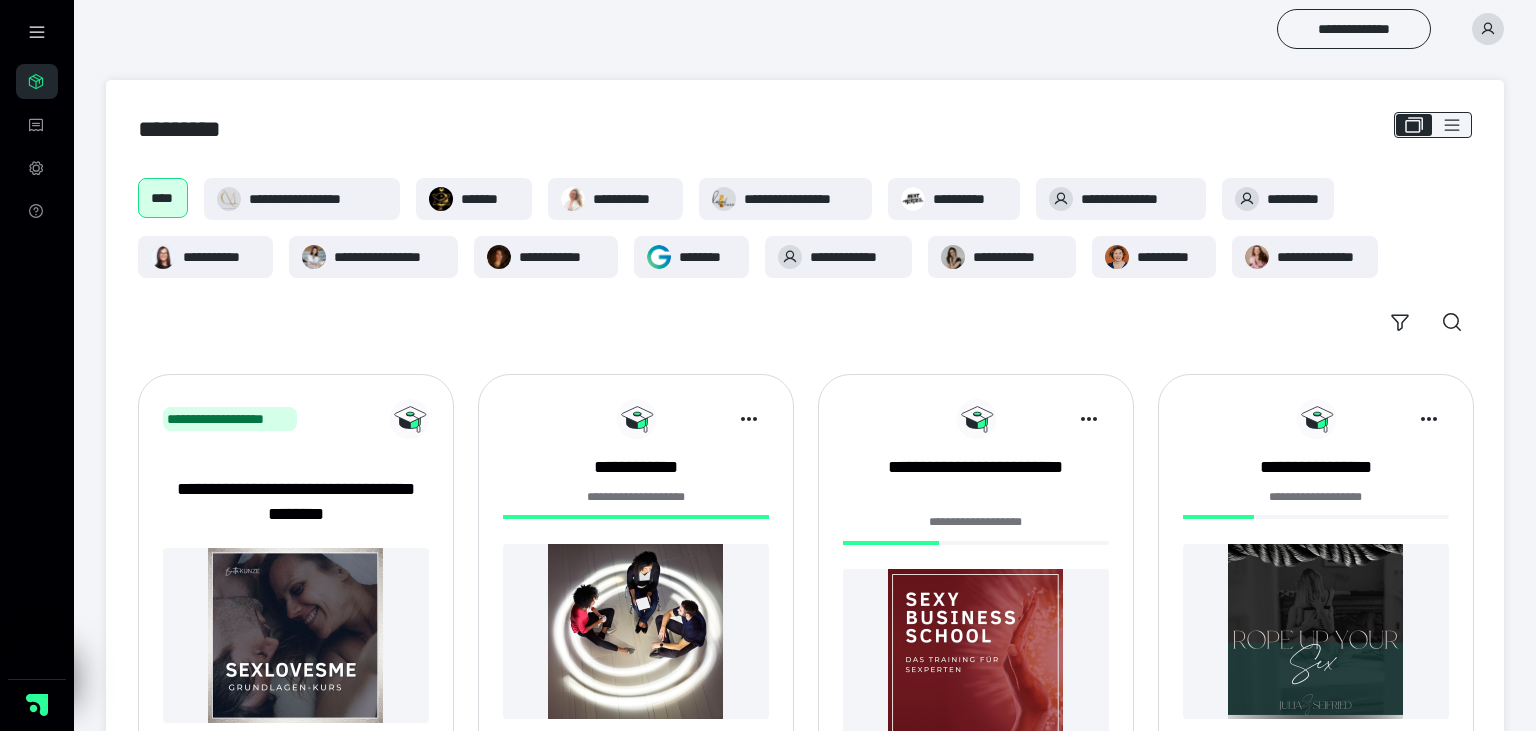 click 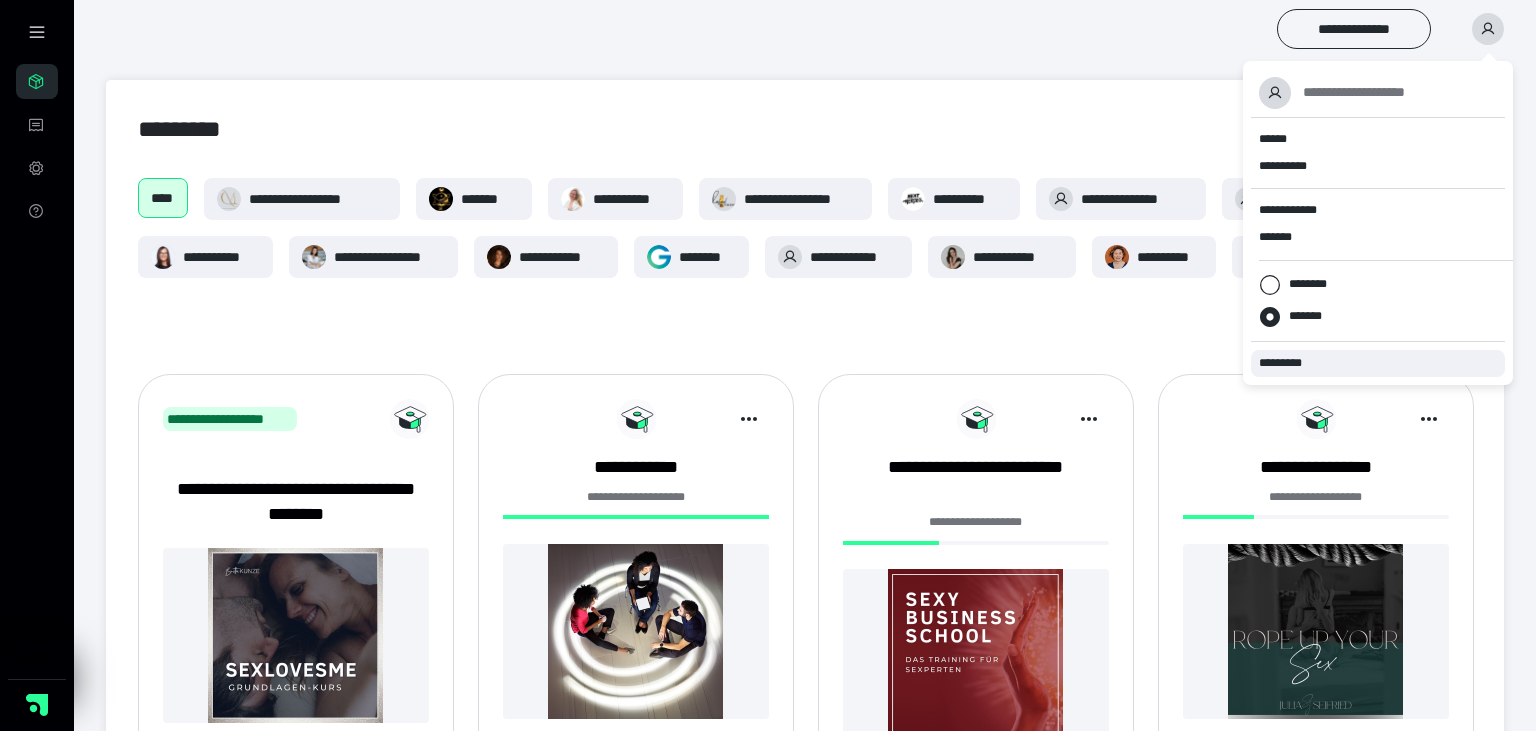 click on "*********" at bounding box center (1289, 363) 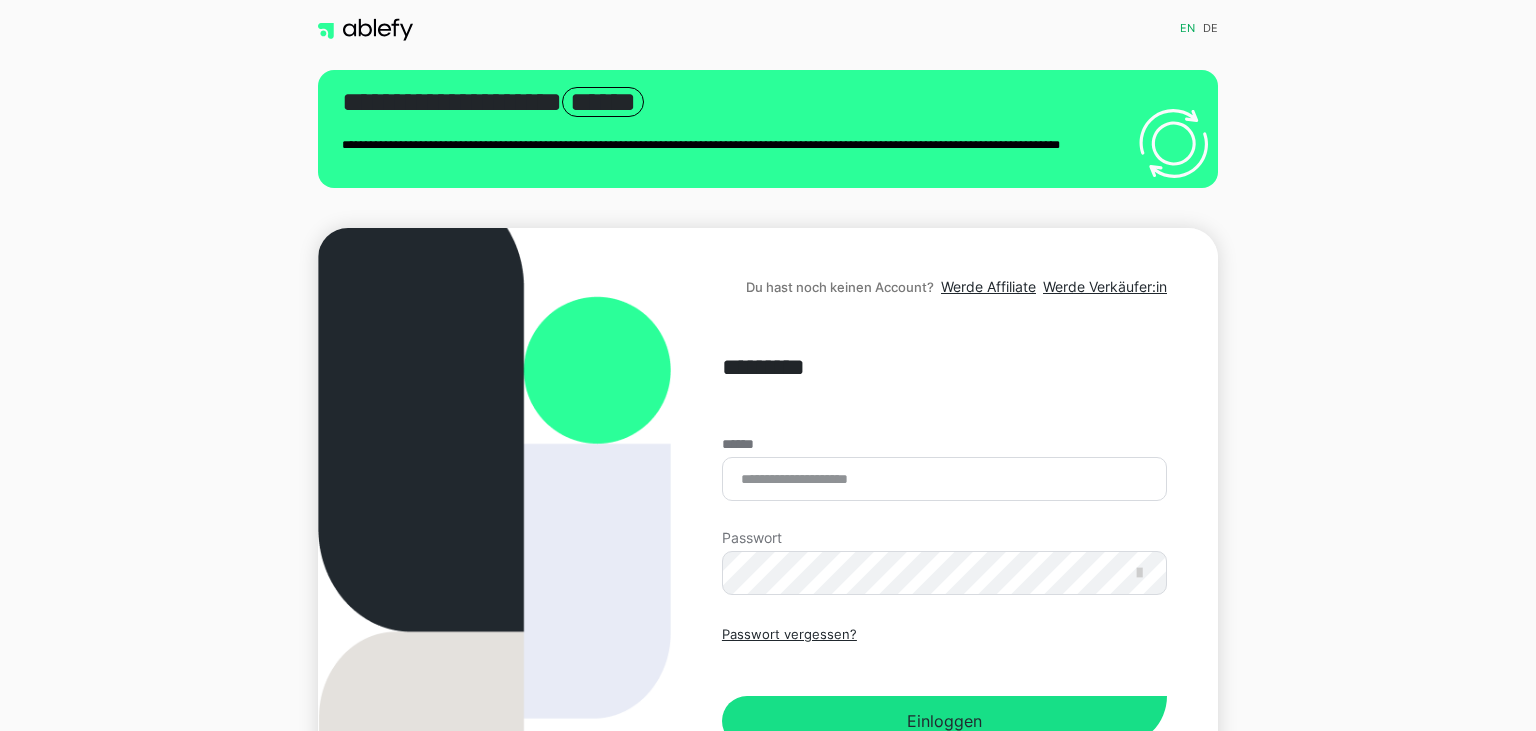 scroll, scrollTop: 0, scrollLeft: 0, axis: both 